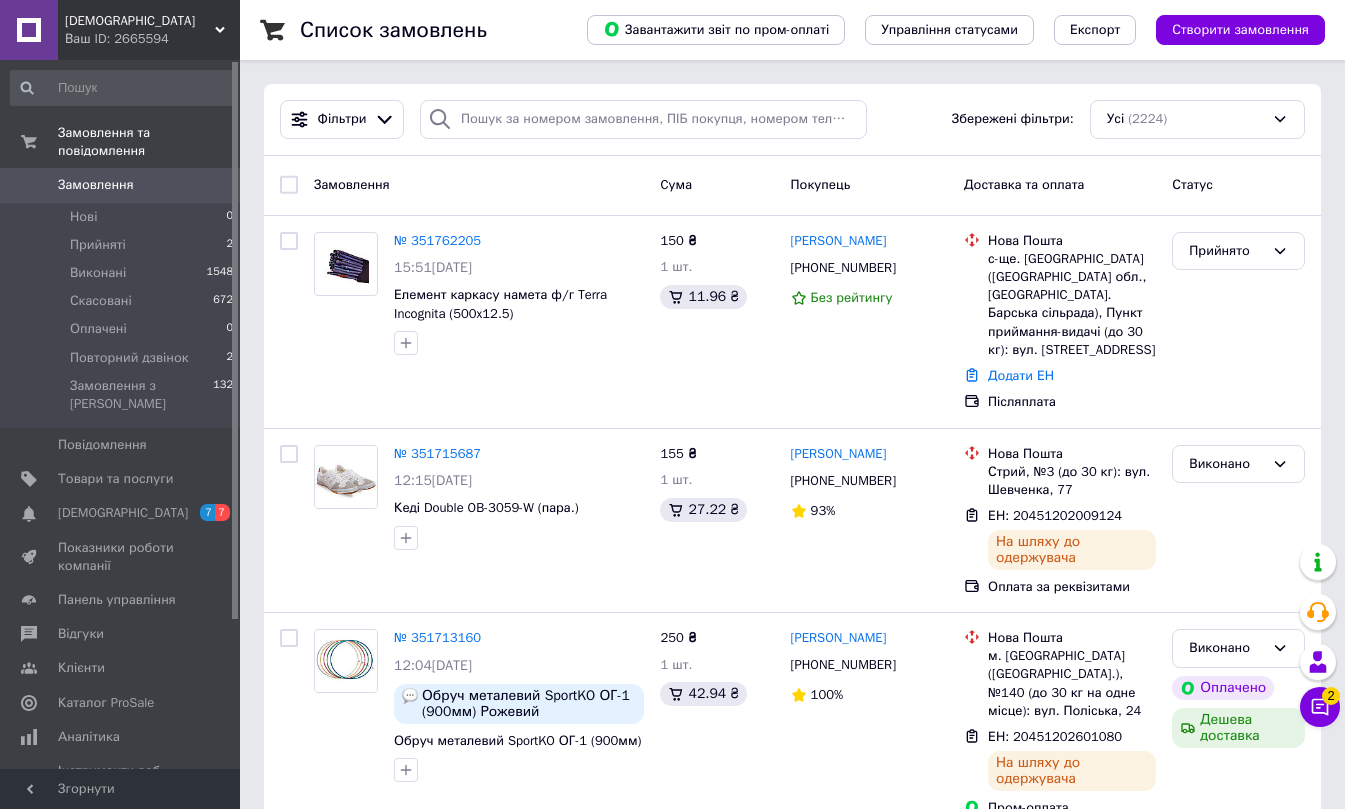 scroll, scrollTop: 0, scrollLeft: 0, axis: both 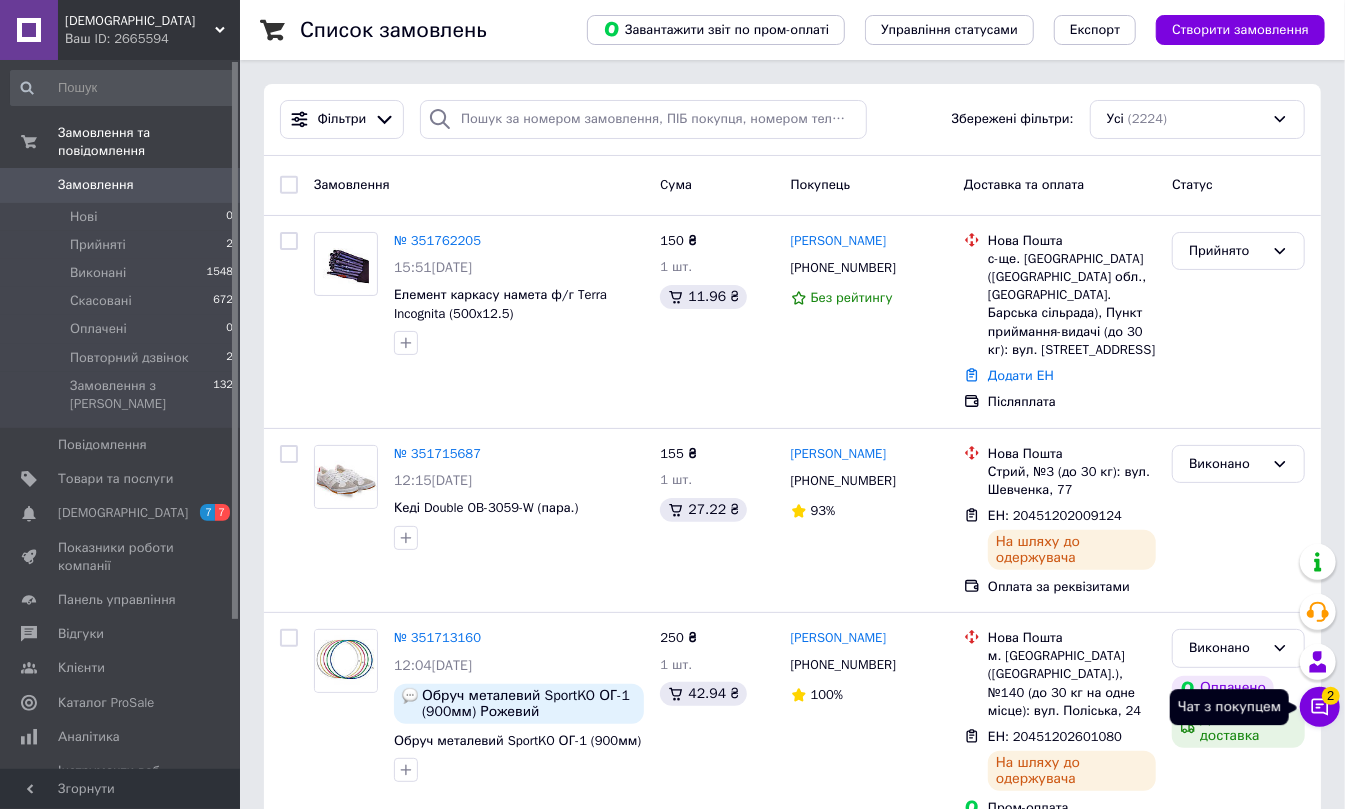 click on "Чат з покупцем 2" at bounding box center [1320, 707] 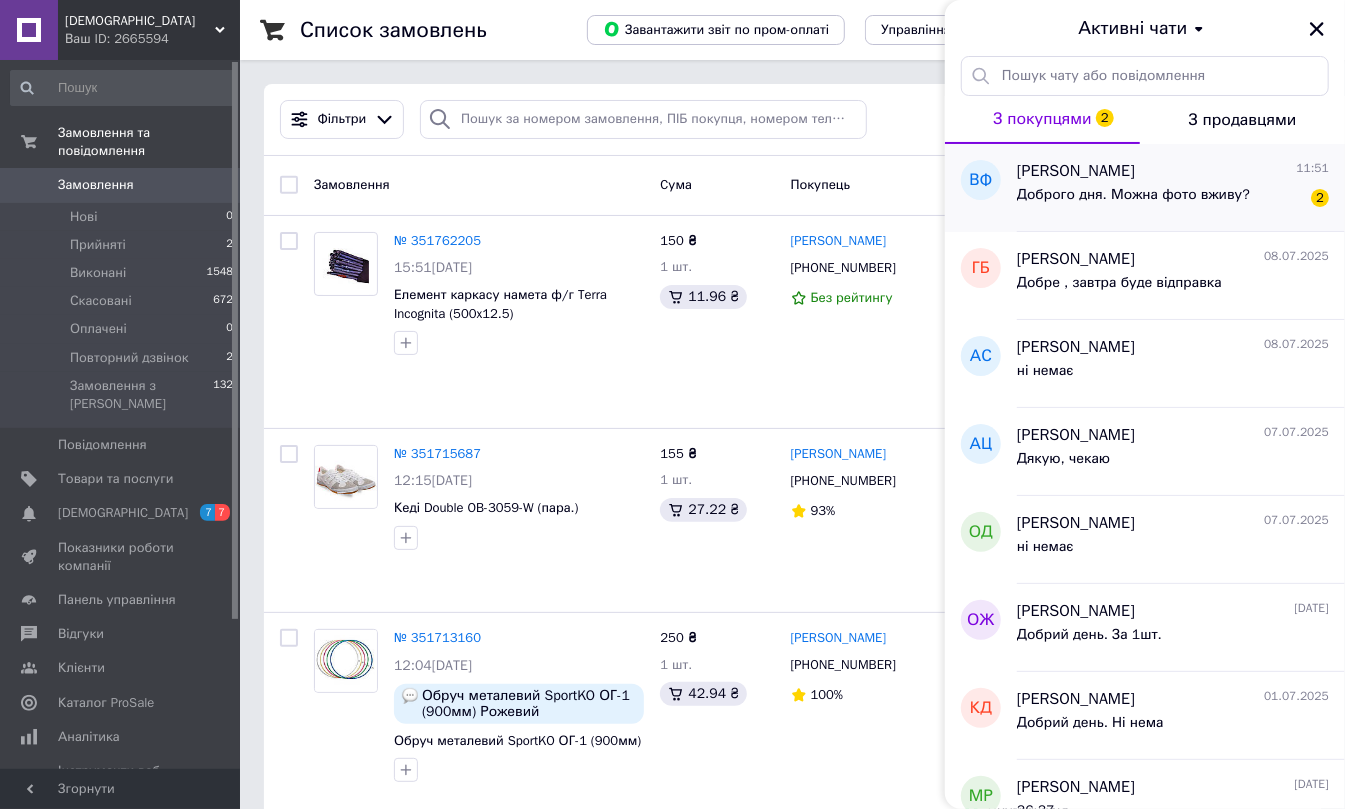 click on "Доброго дня. Можна фото вживу?" at bounding box center (1133, 195) 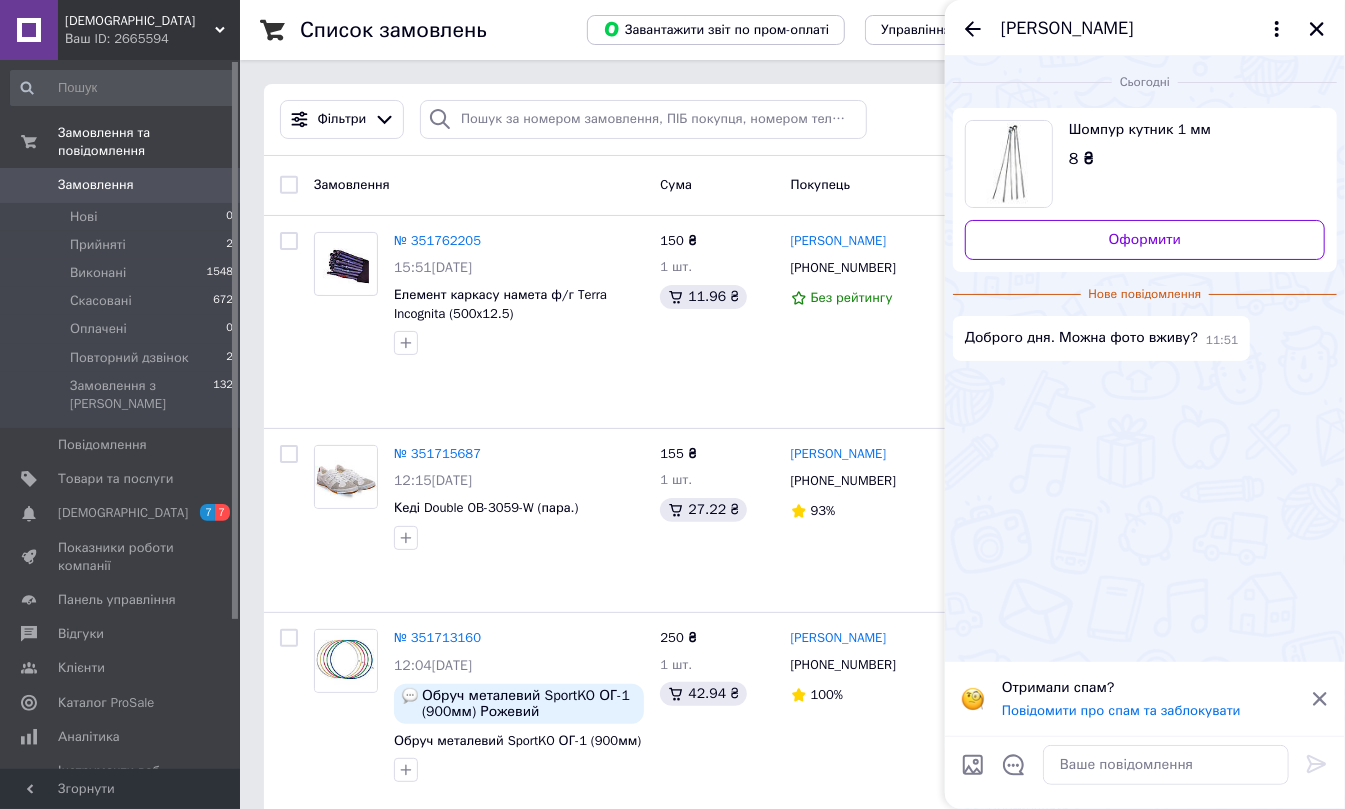 click at bounding box center (1009, 164) 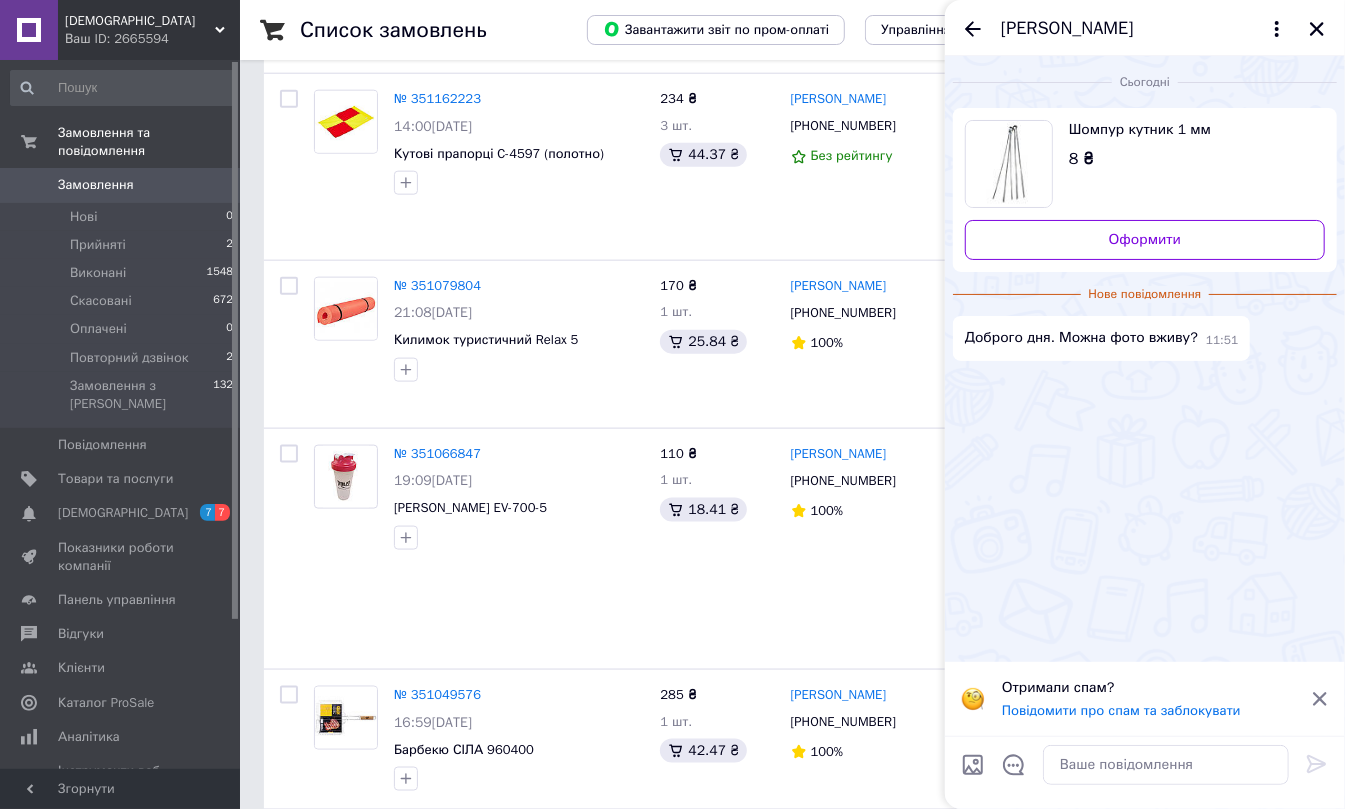 scroll, scrollTop: 1244, scrollLeft: 0, axis: vertical 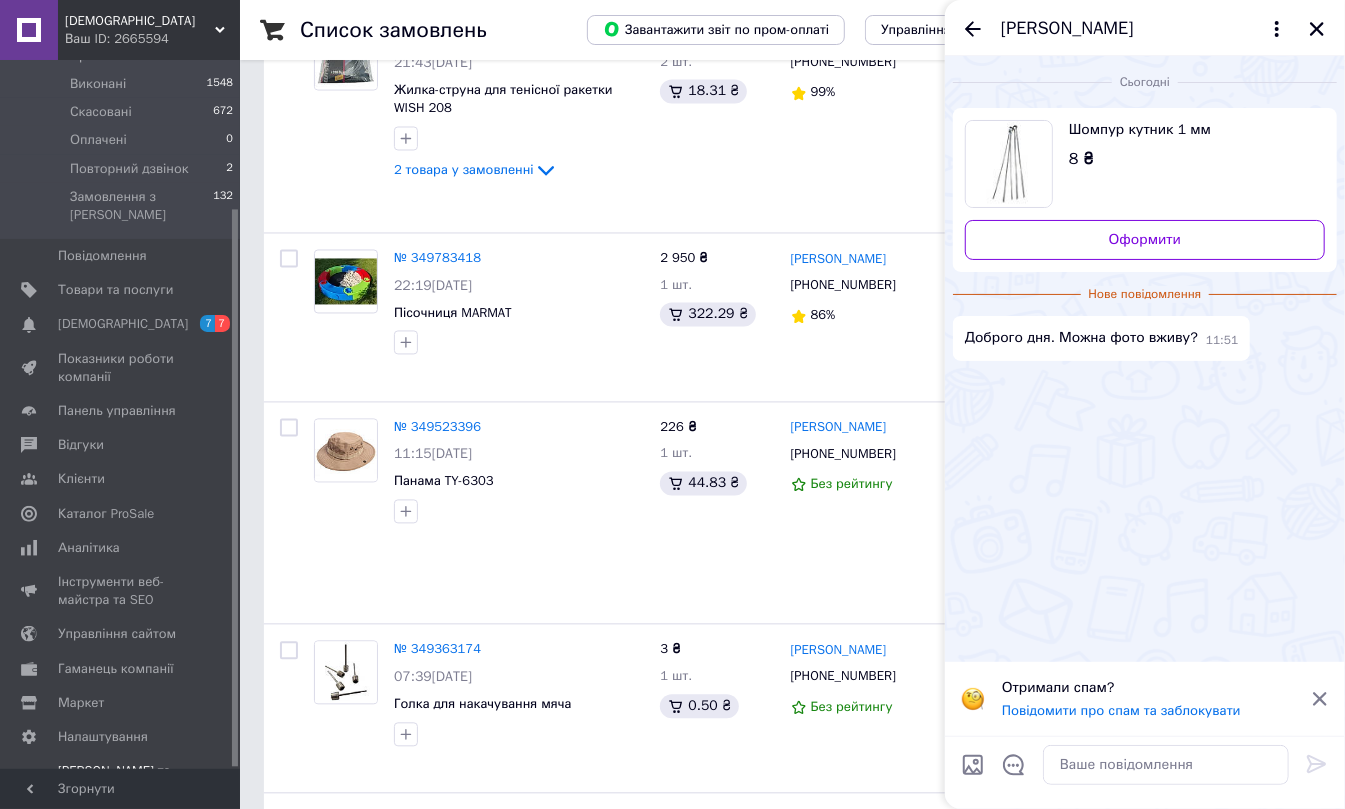 click on "[PERSON_NAME] та рахунки Prom мікс 6 000" at bounding box center [121, 789] 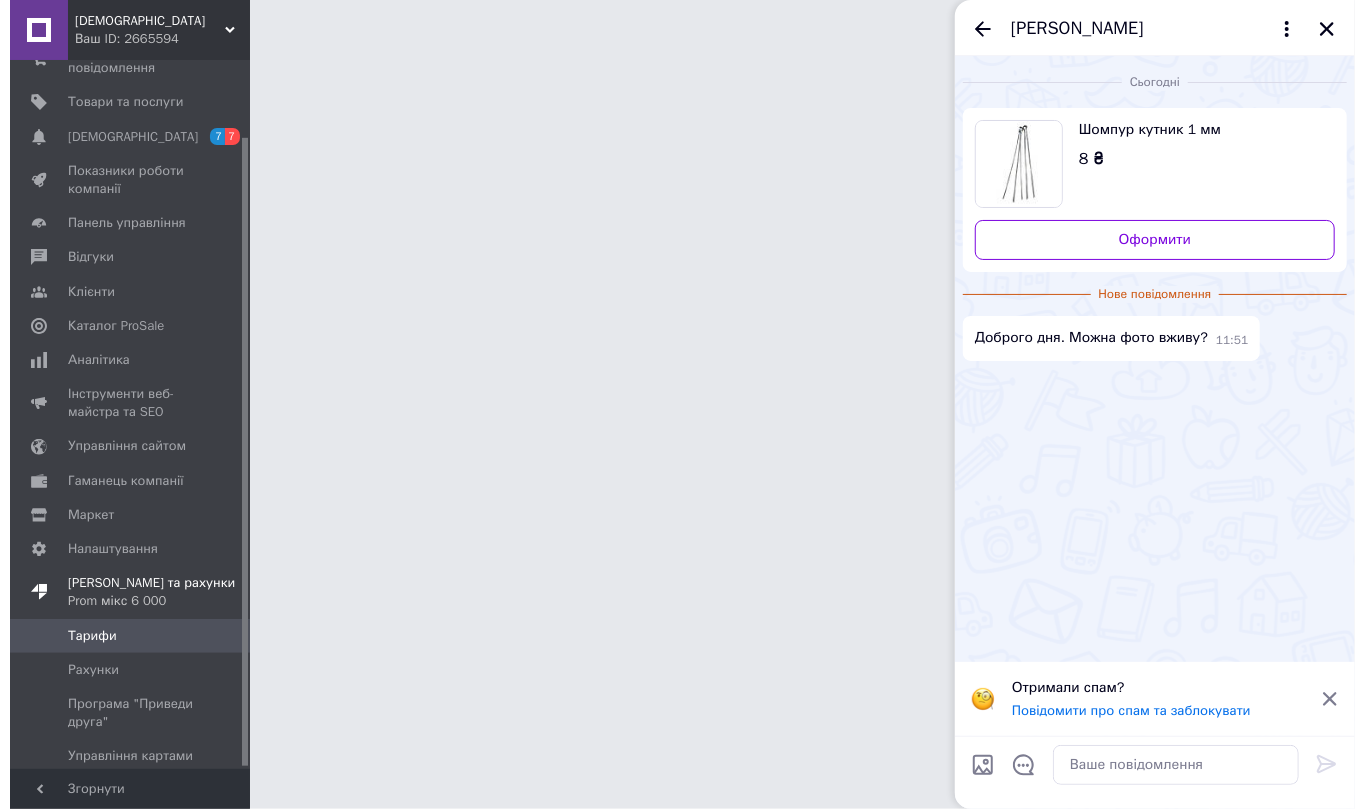 scroll, scrollTop: 0, scrollLeft: 0, axis: both 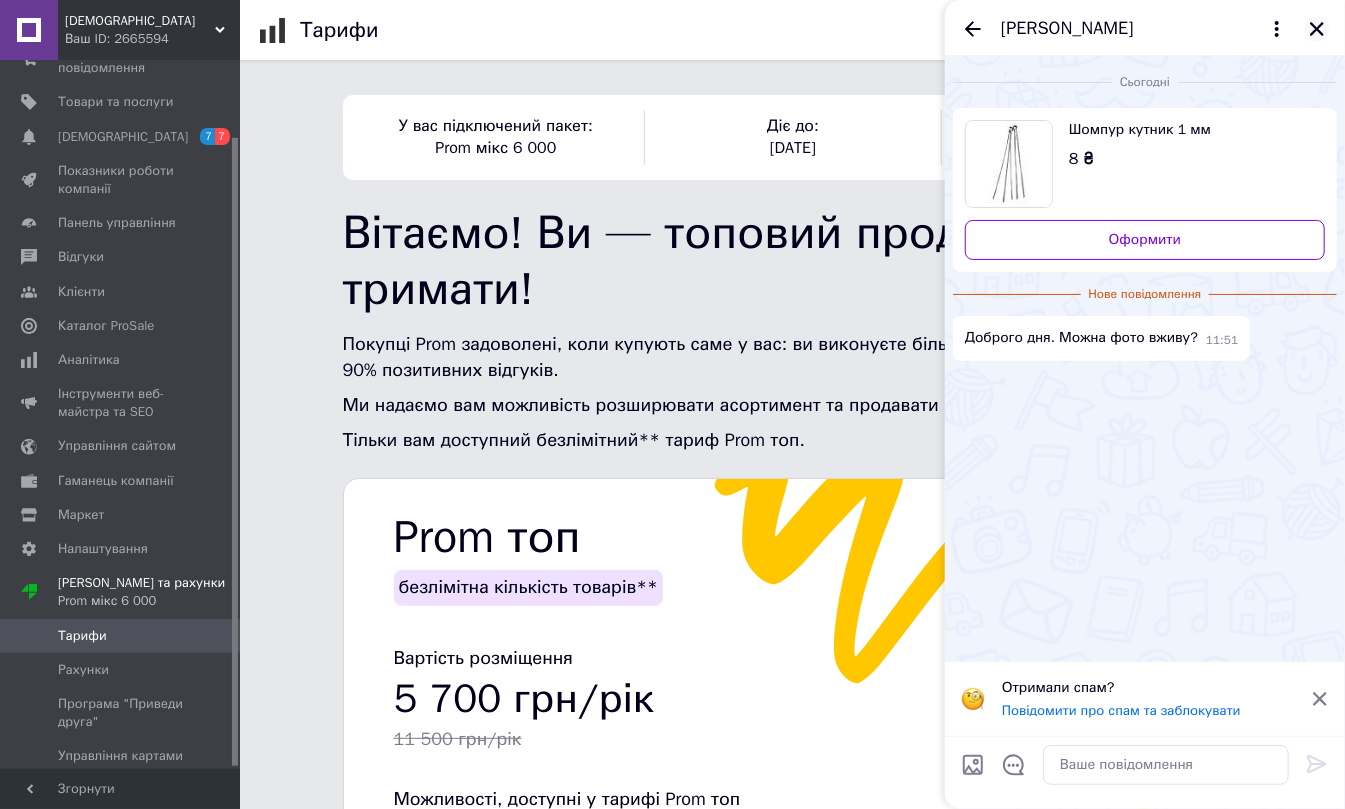 click at bounding box center [1317, 29] 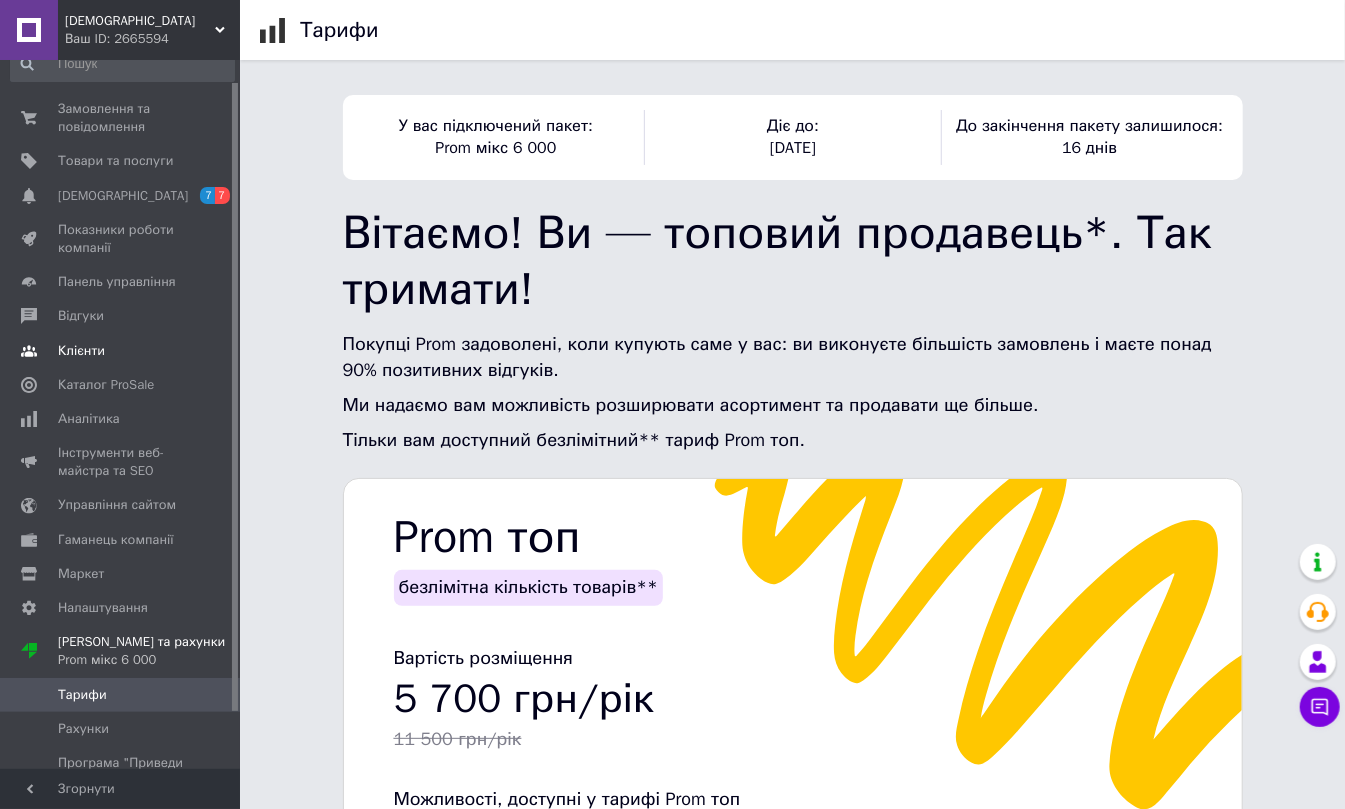 scroll, scrollTop: 0, scrollLeft: 0, axis: both 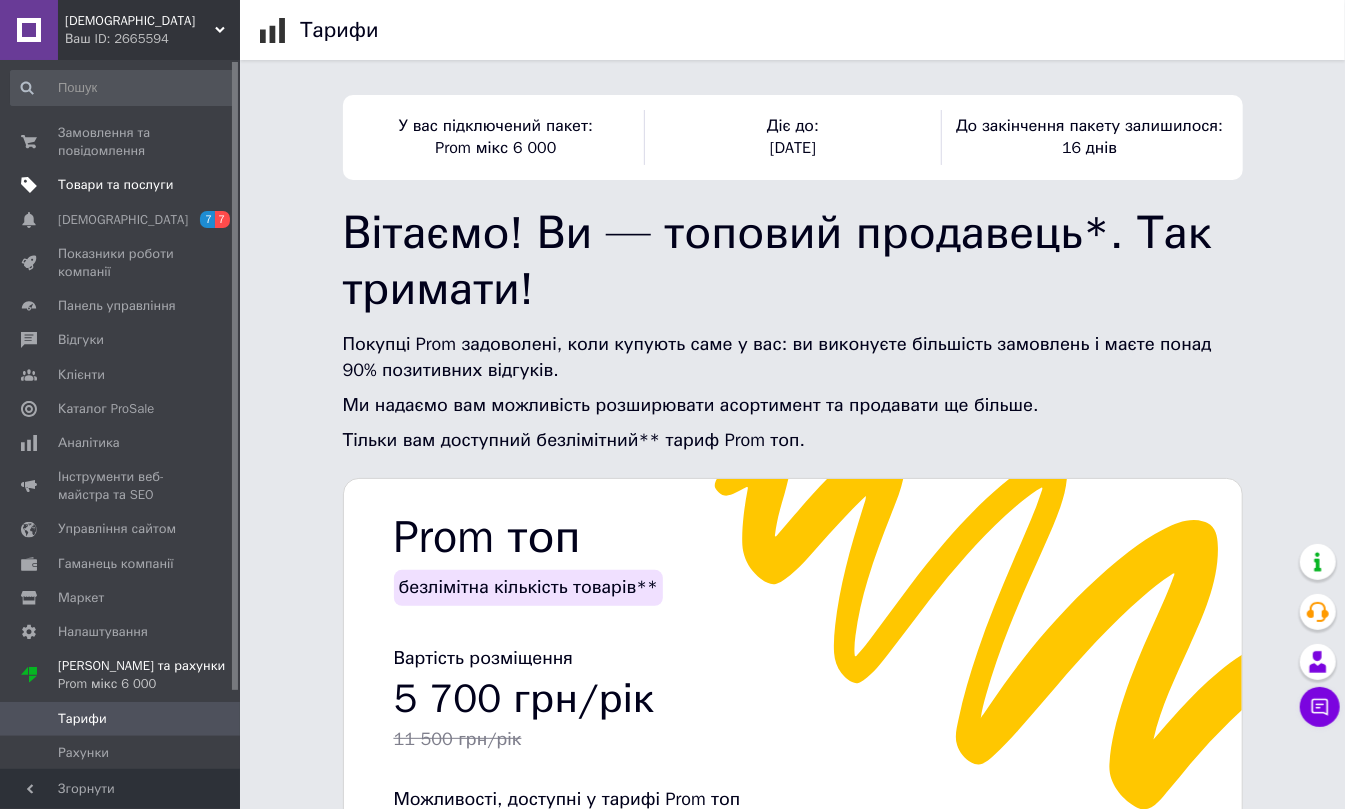 click on "Товари та послуги" at bounding box center (115, 185) 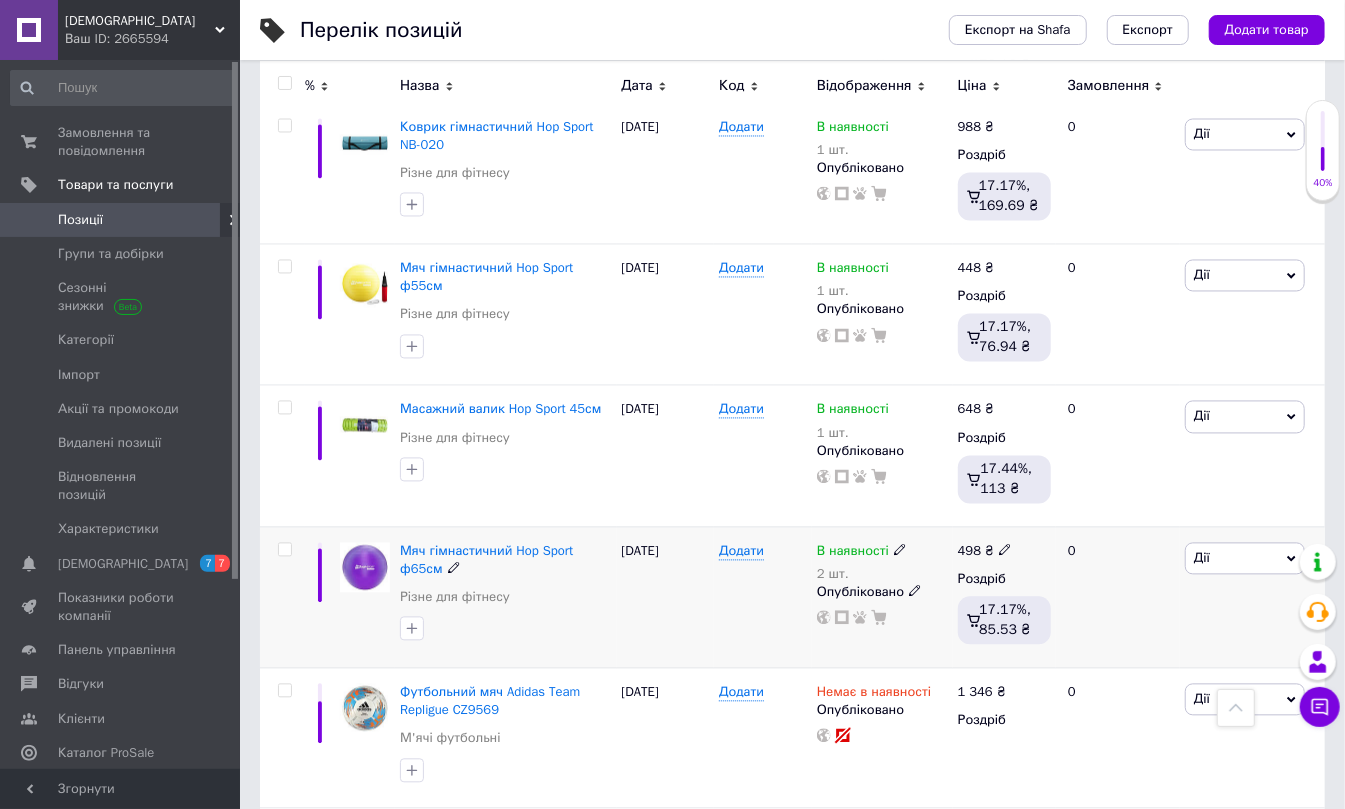 scroll, scrollTop: 1777, scrollLeft: 0, axis: vertical 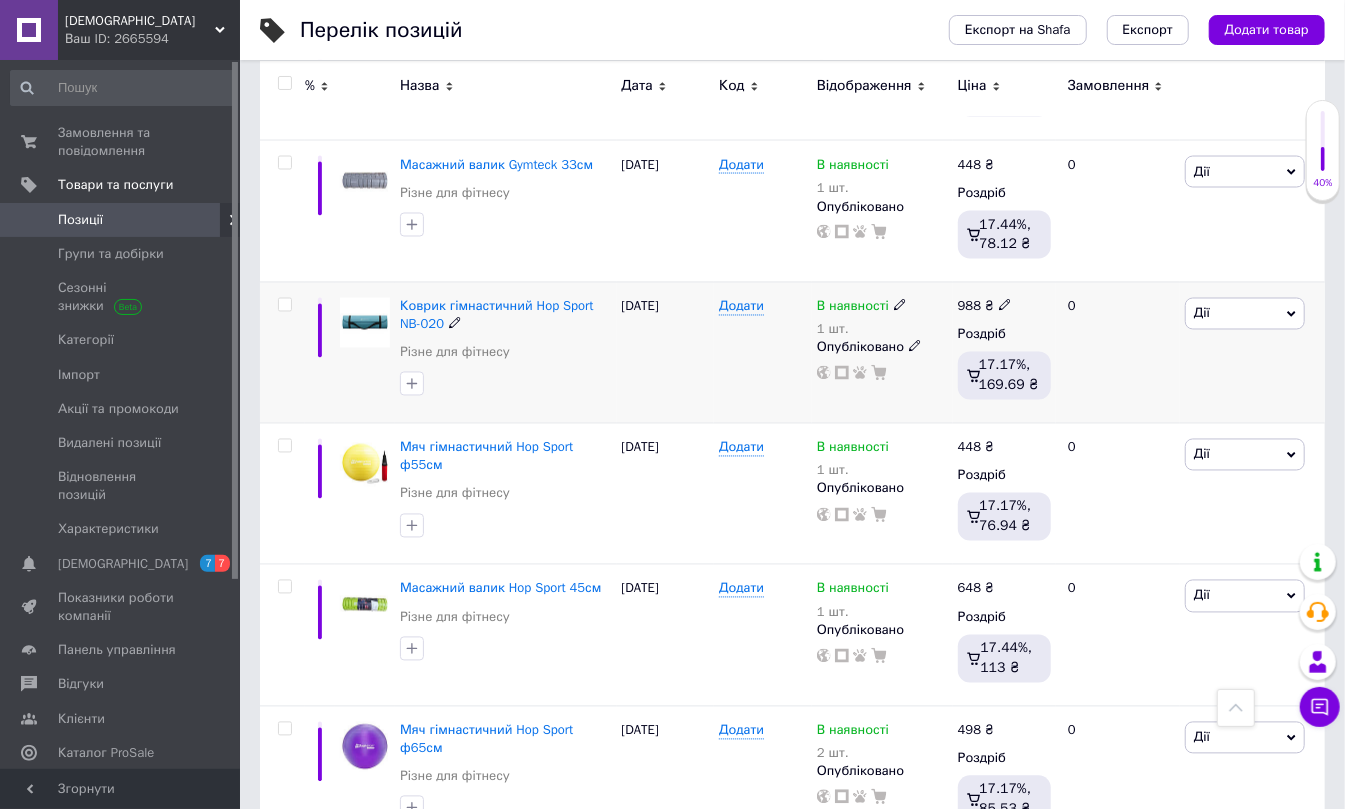 click 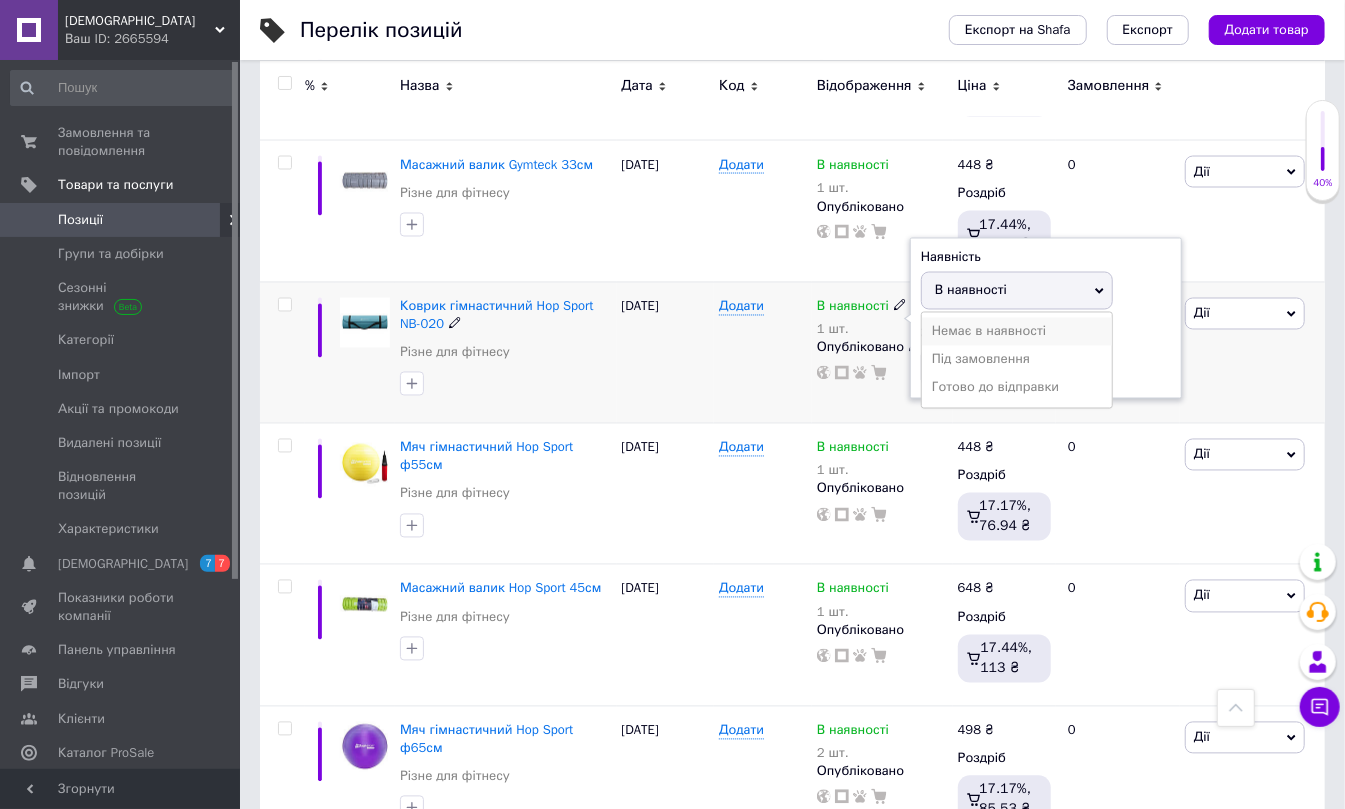 click on "Немає в наявності" at bounding box center [1017, 332] 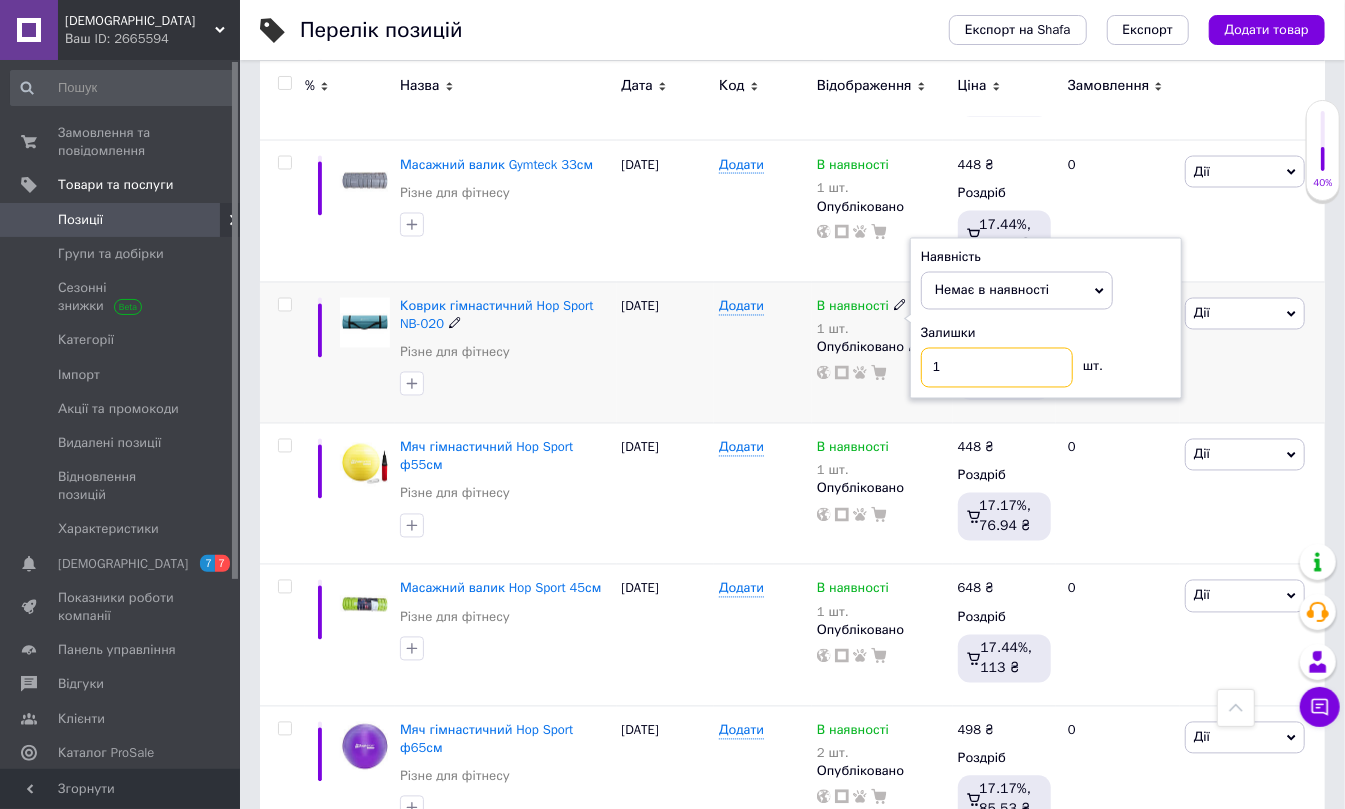drag, startPoint x: 966, startPoint y: 385, endPoint x: 898, endPoint y: 385, distance: 68 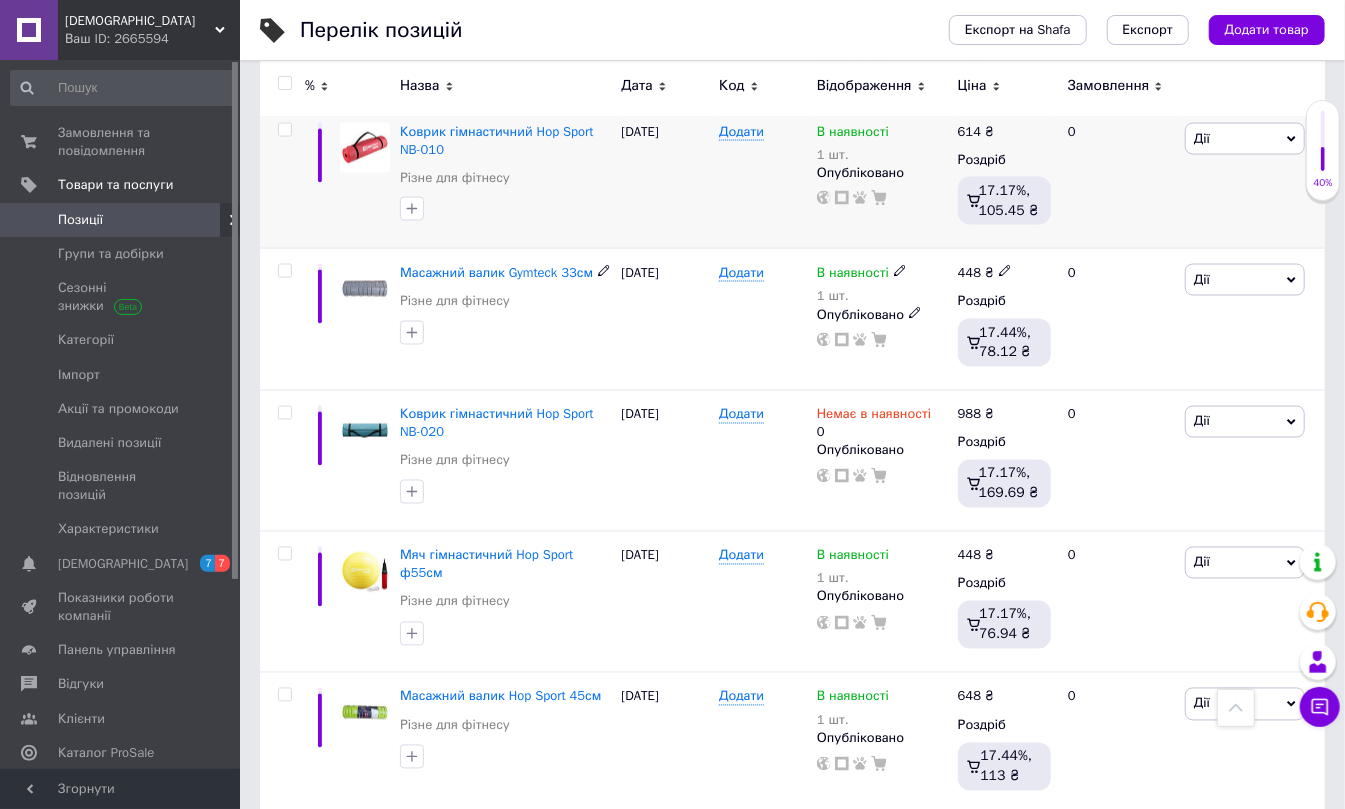 scroll, scrollTop: 1600, scrollLeft: 0, axis: vertical 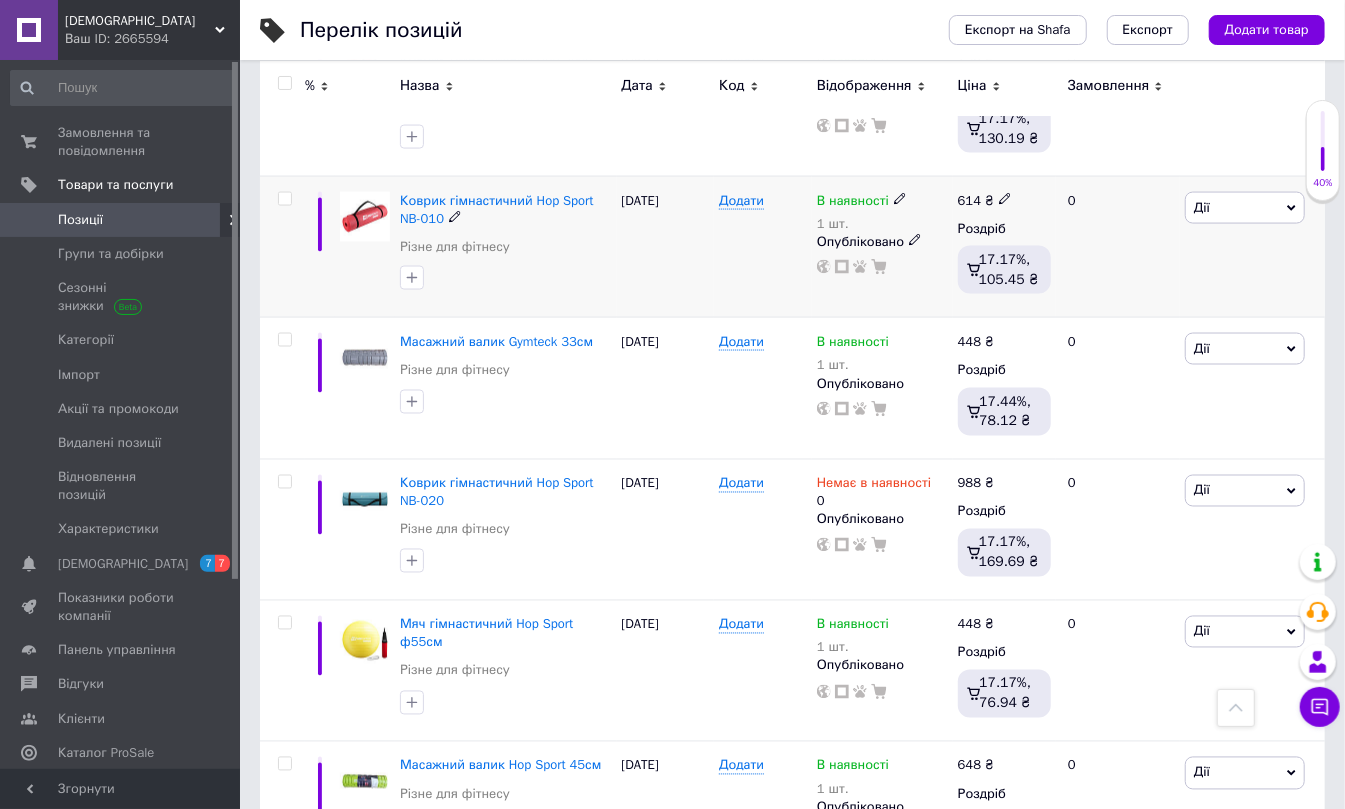 click 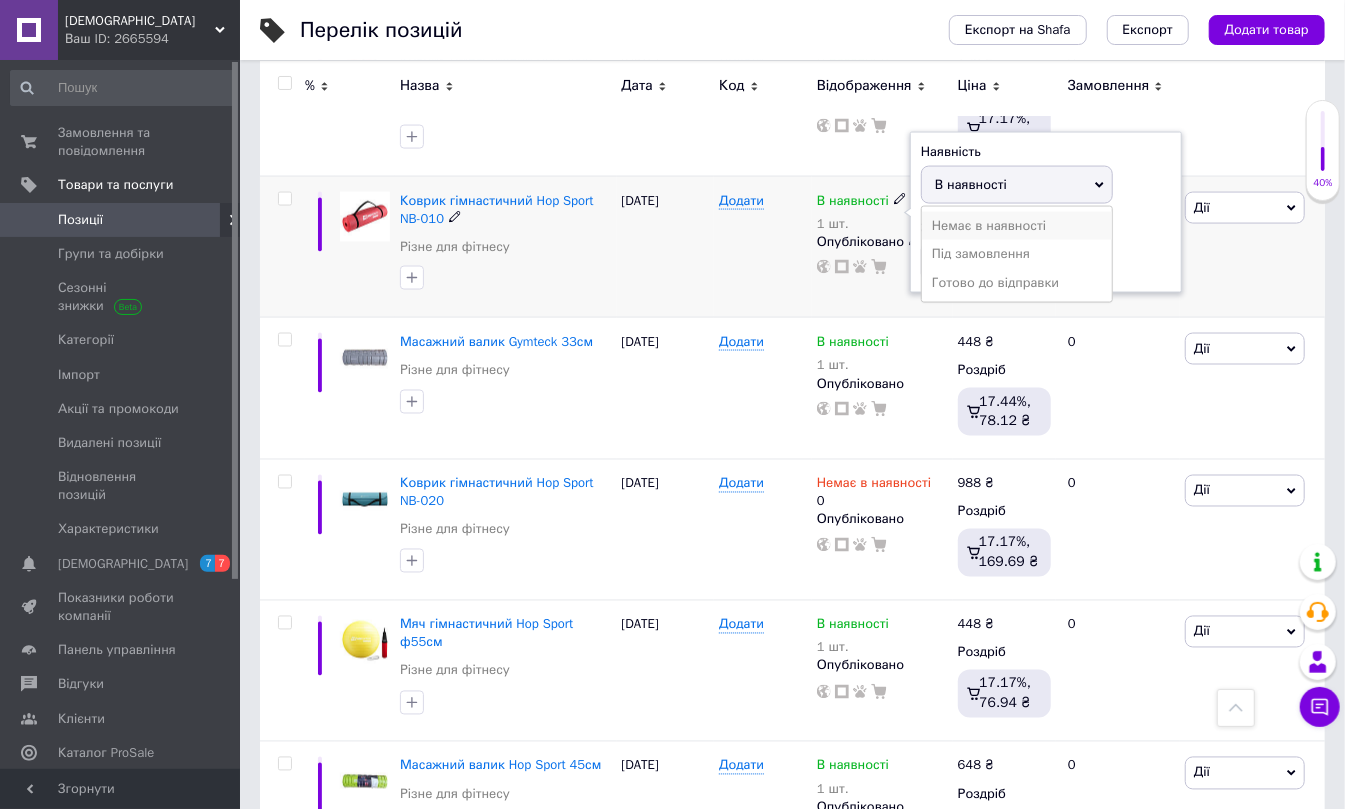 click on "Немає в наявності" at bounding box center (1017, 226) 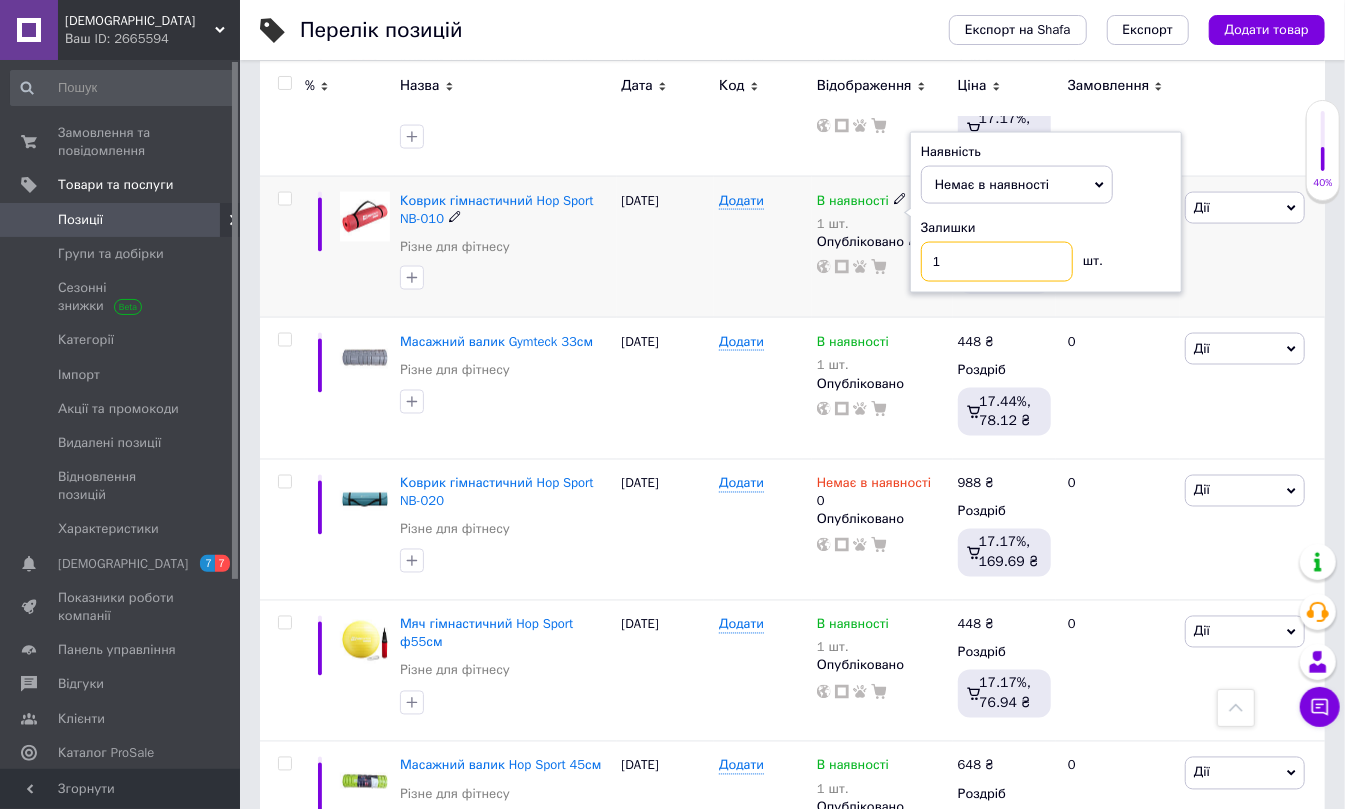 drag, startPoint x: 977, startPoint y: 265, endPoint x: 936, endPoint y: 288, distance: 47.010635 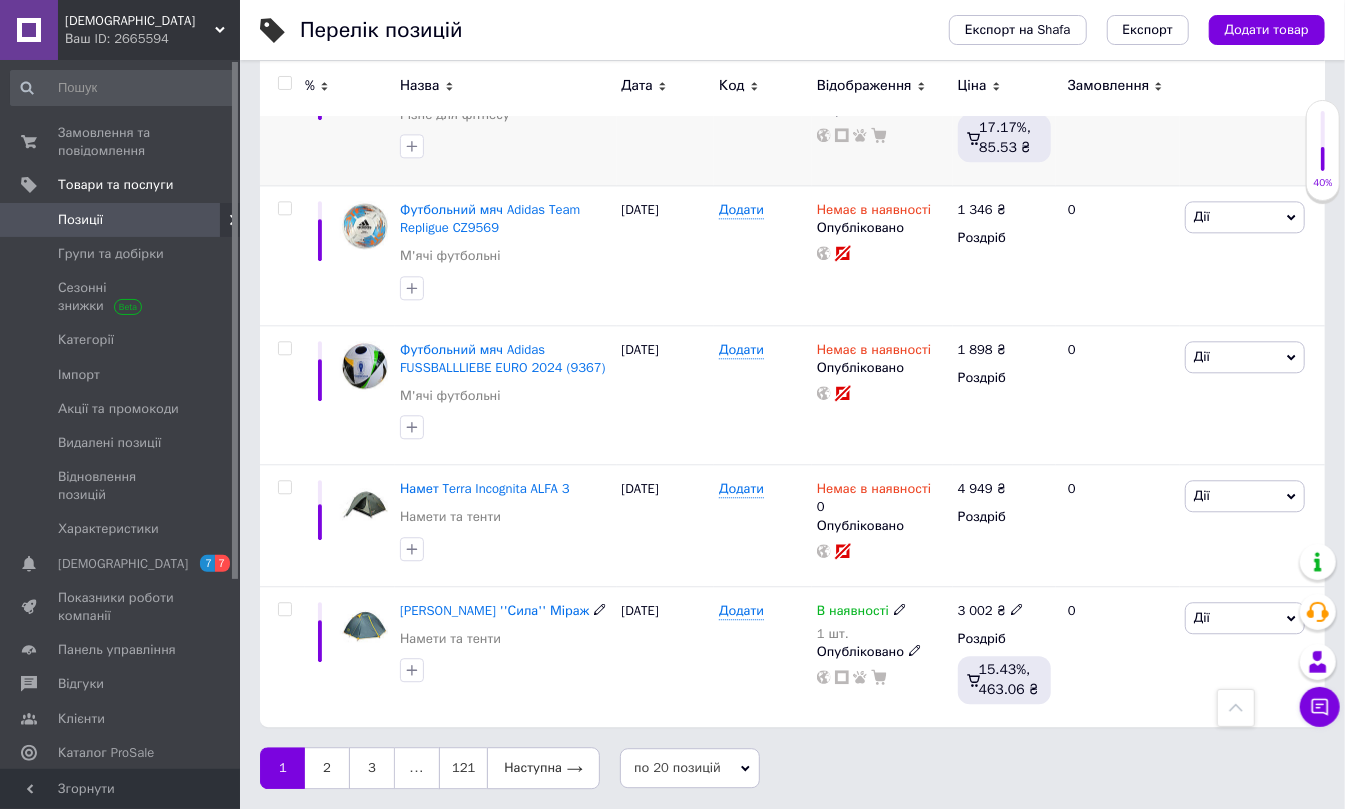 scroll, scrollTop: 2448, scrollLeft: 0, axis: vertical 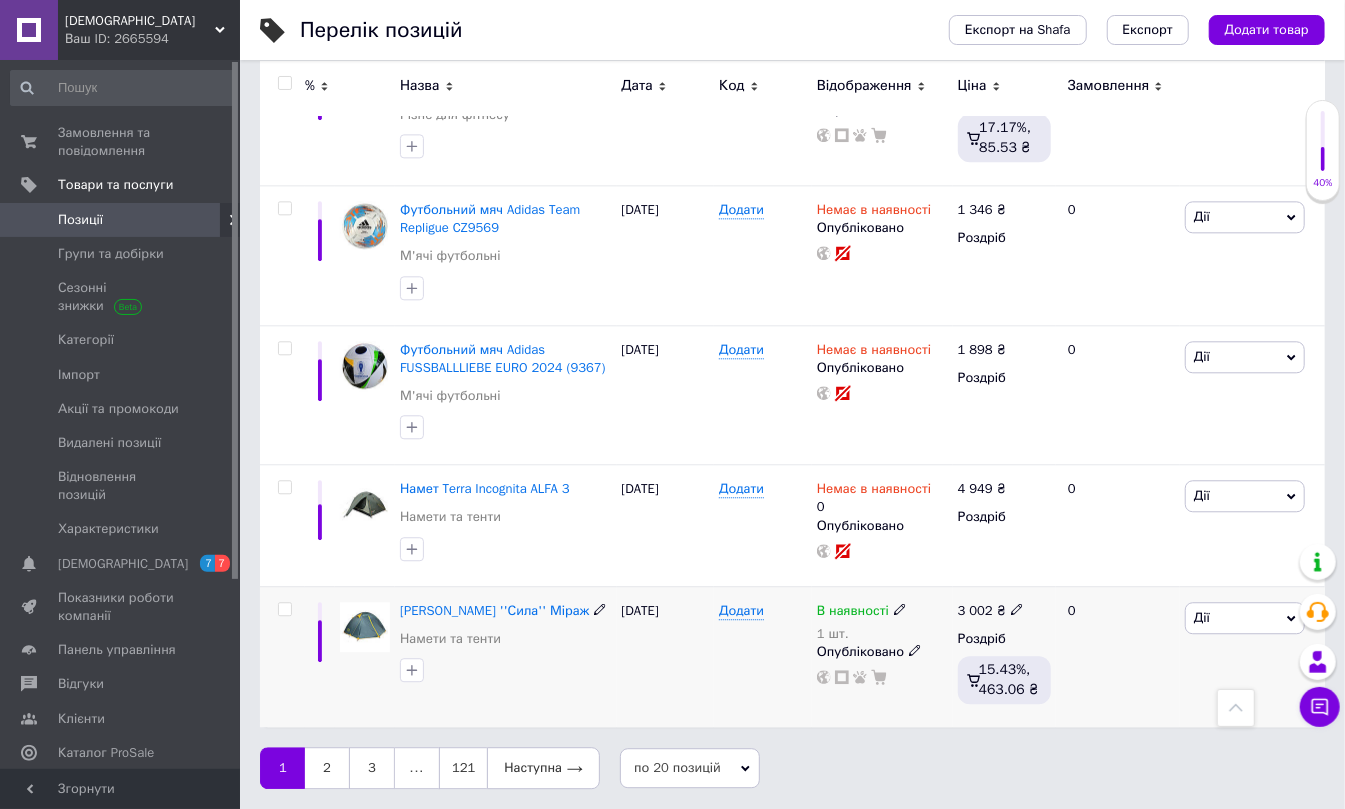 click 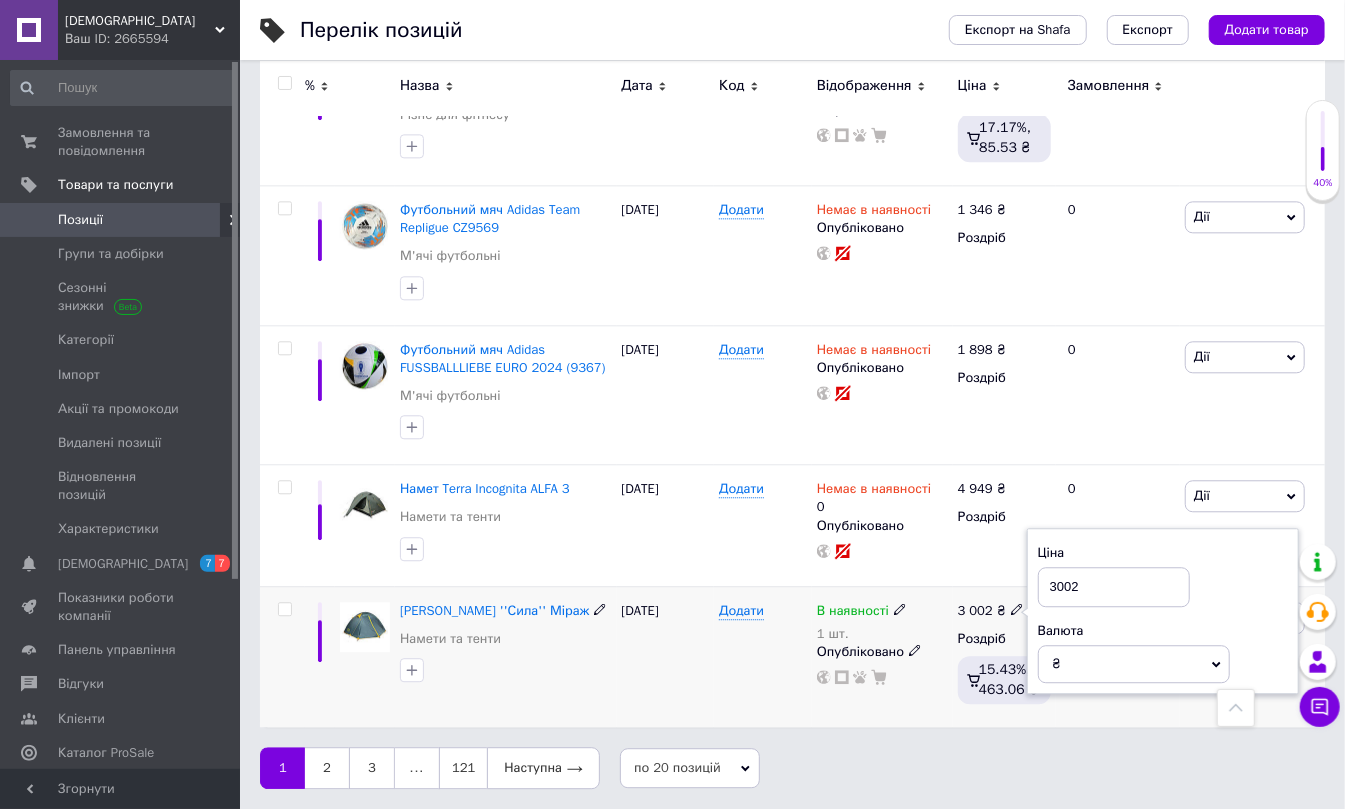 drag, startPoint x: 1086, startPoint y: 588, endPoint x: 1005, endPoint y: 593, distance: 81.154175 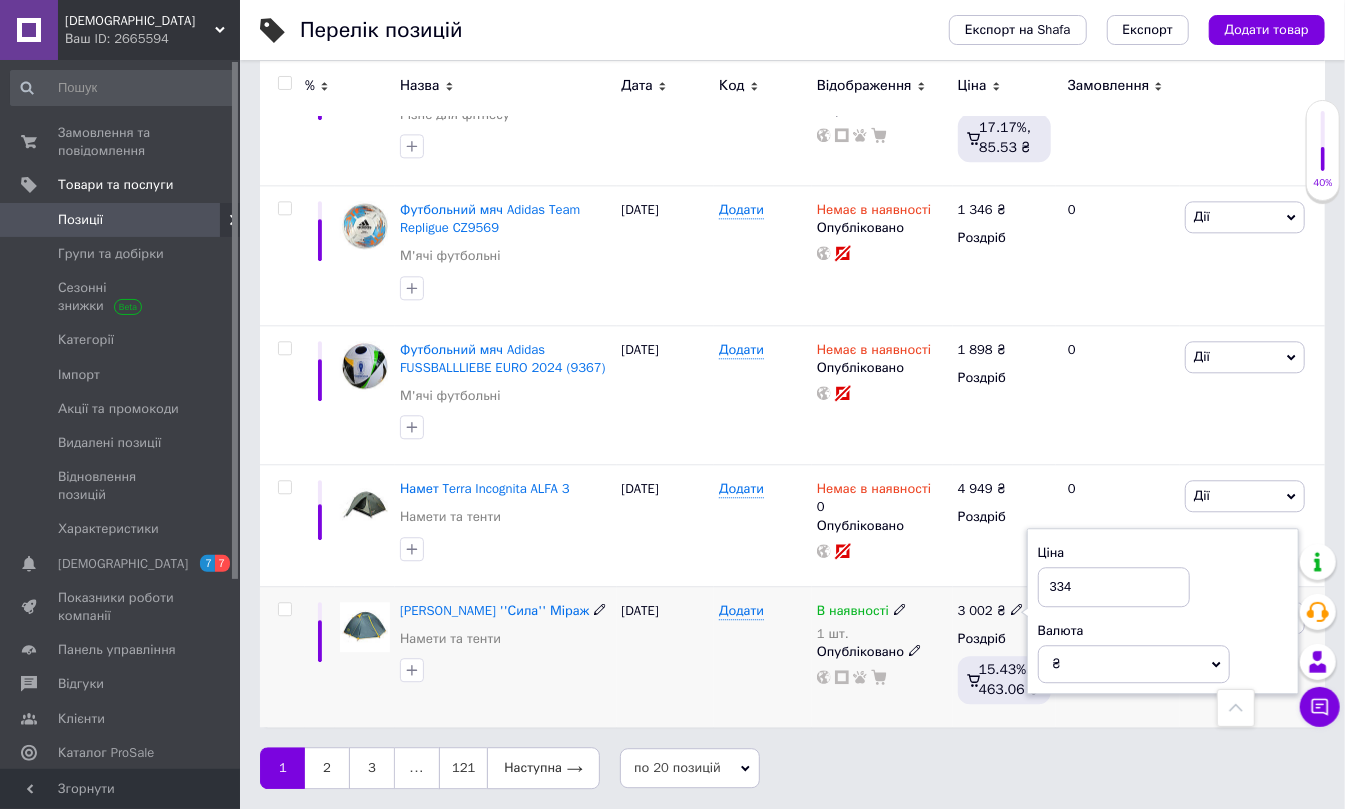 type on "3345" 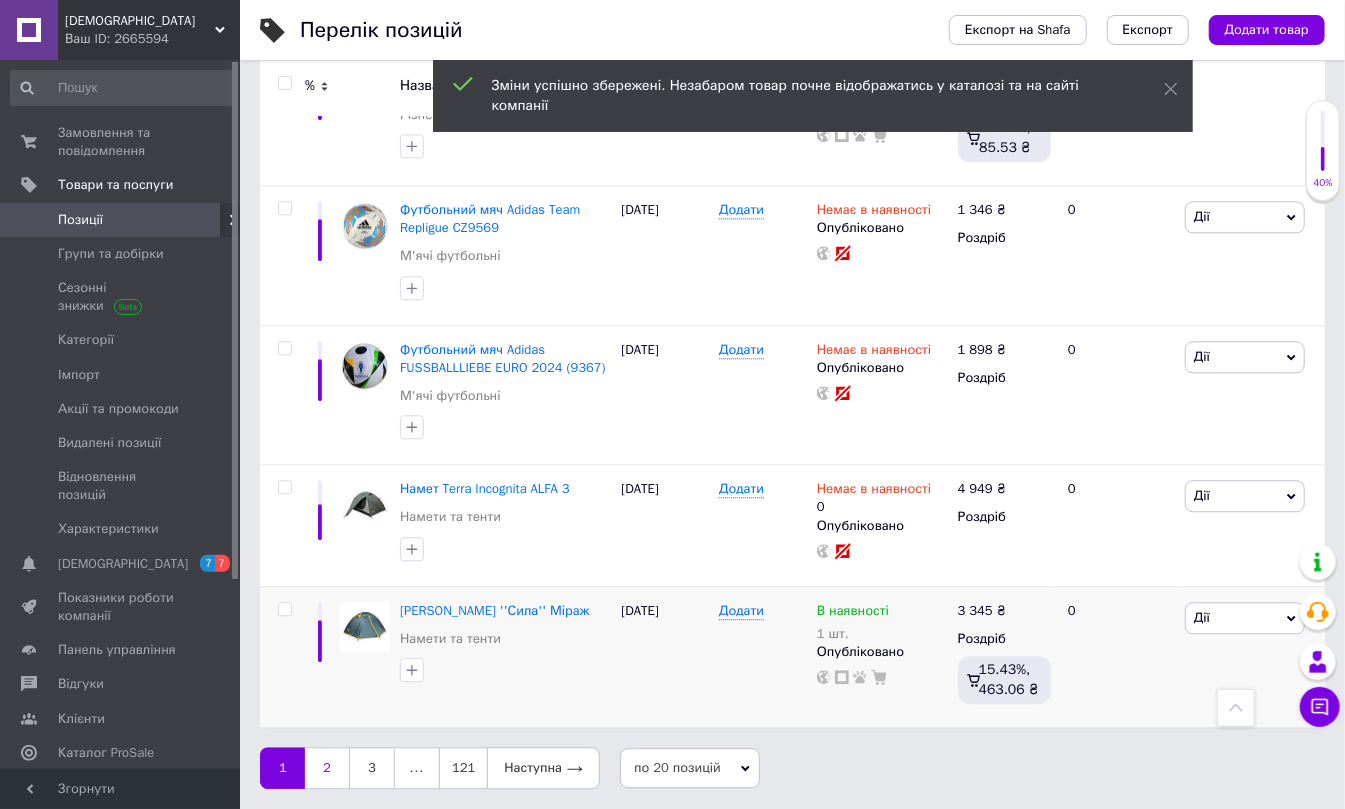 click on "2" at bounding box center [327, 768] 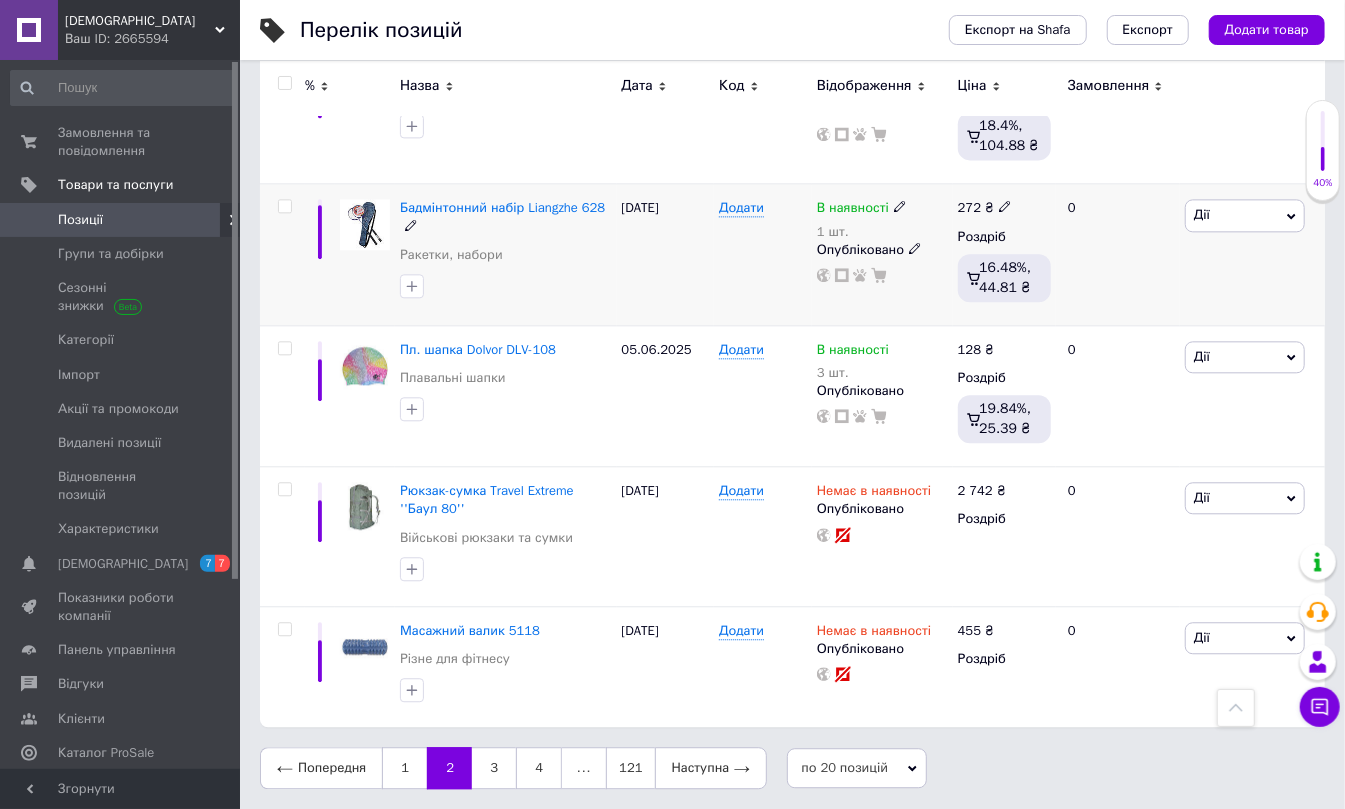 scroll, scrollTop: 2348, scrollLeft: 0, axis: vertical 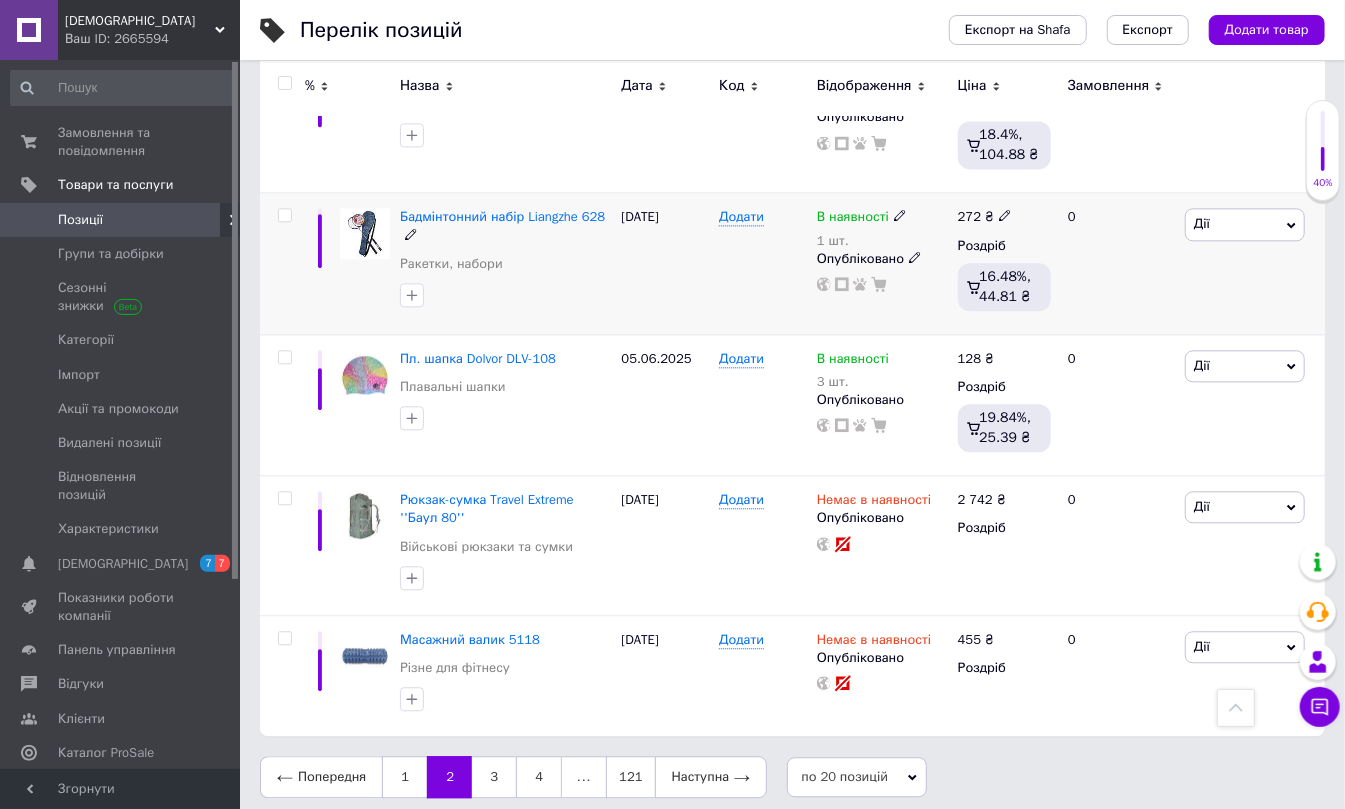 click on "В наявності" at bounding box center (862, 217) 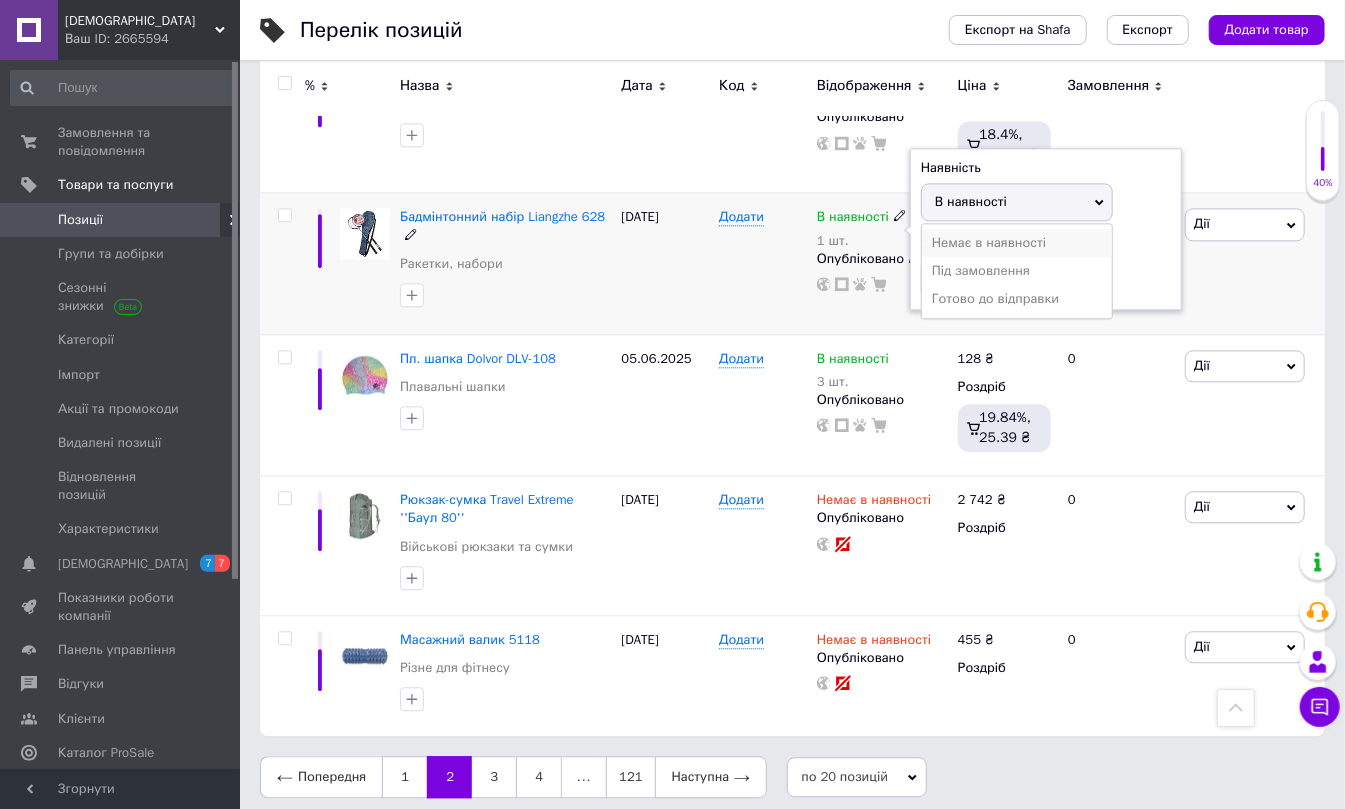 click on "Немає в наявності" at bounding box center (1017, 243) 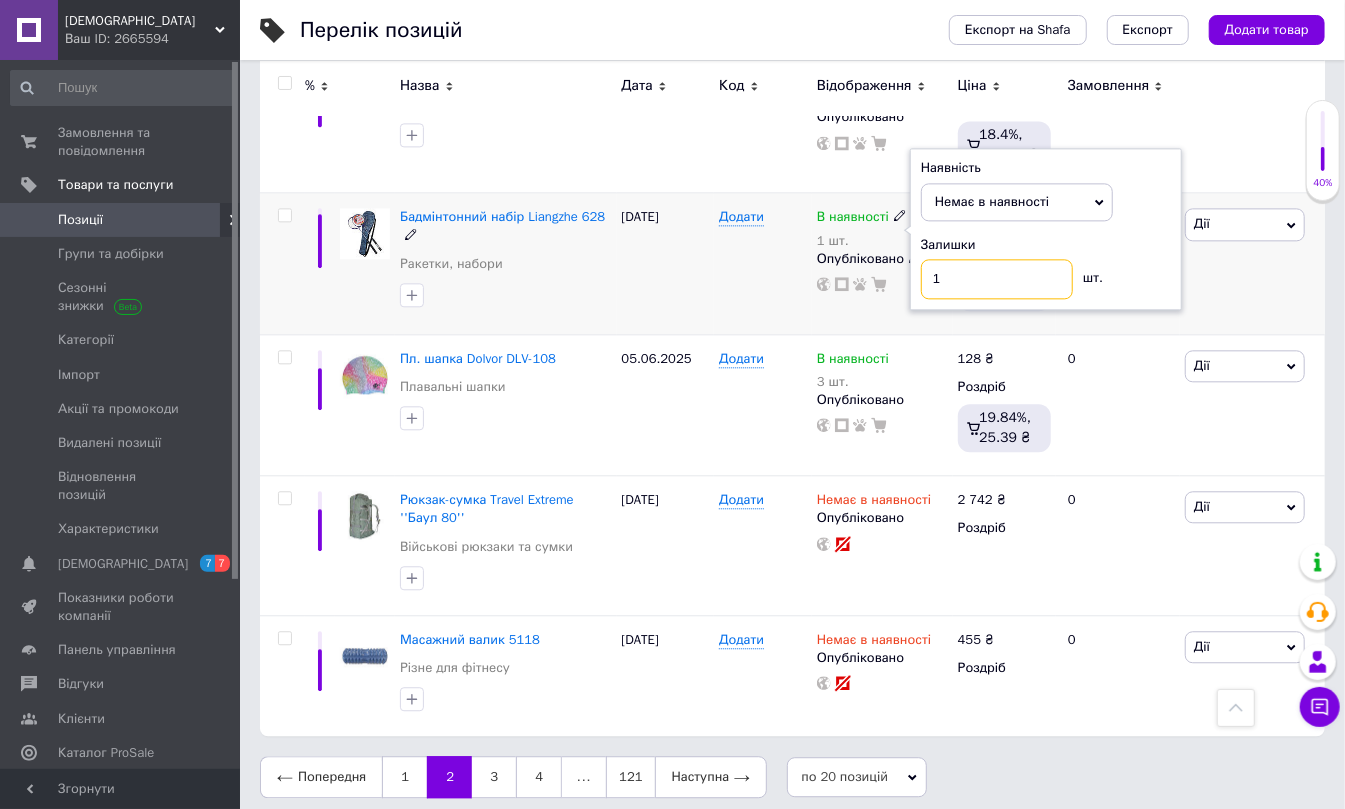 drag, startPoint x: 945, startPoint y: 272, endPoint x: 889, endPoint y: 272, distance: 56 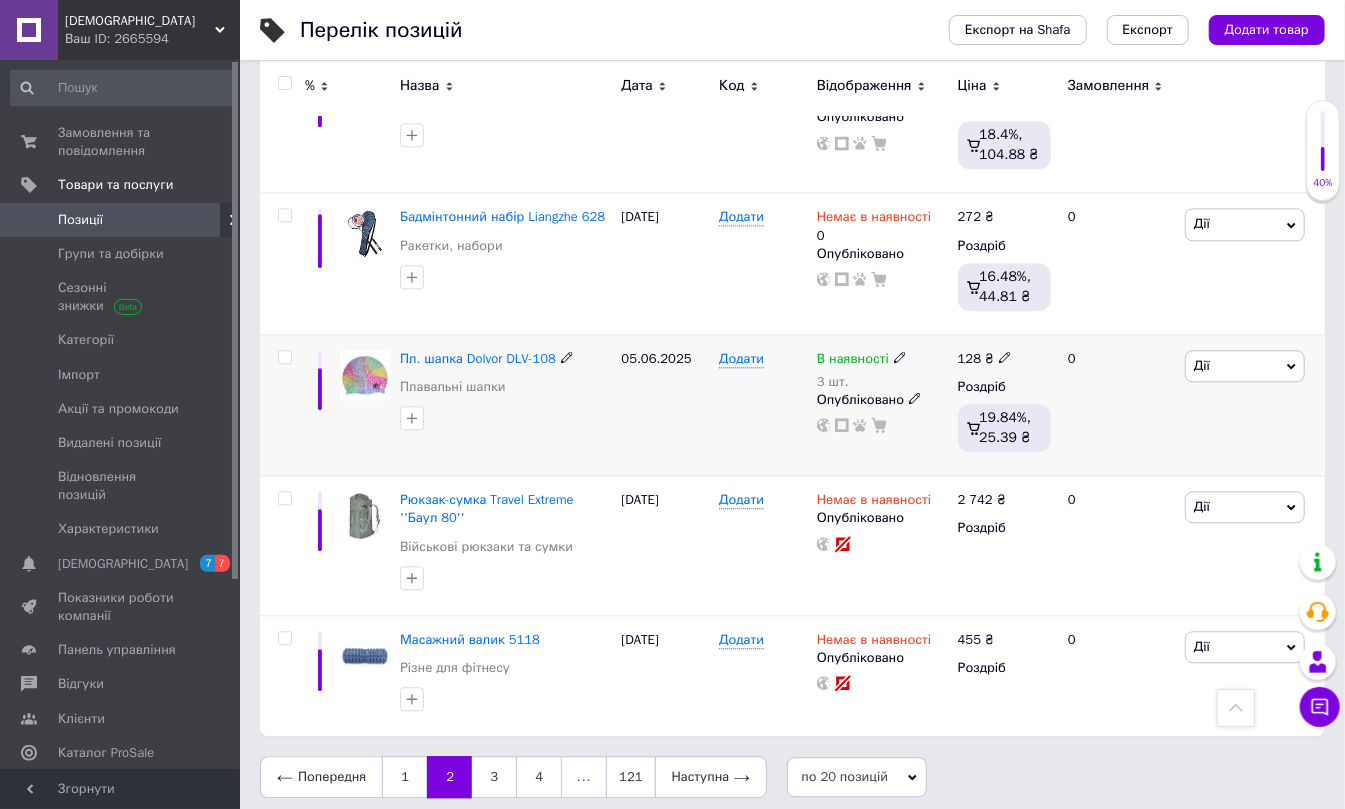 click 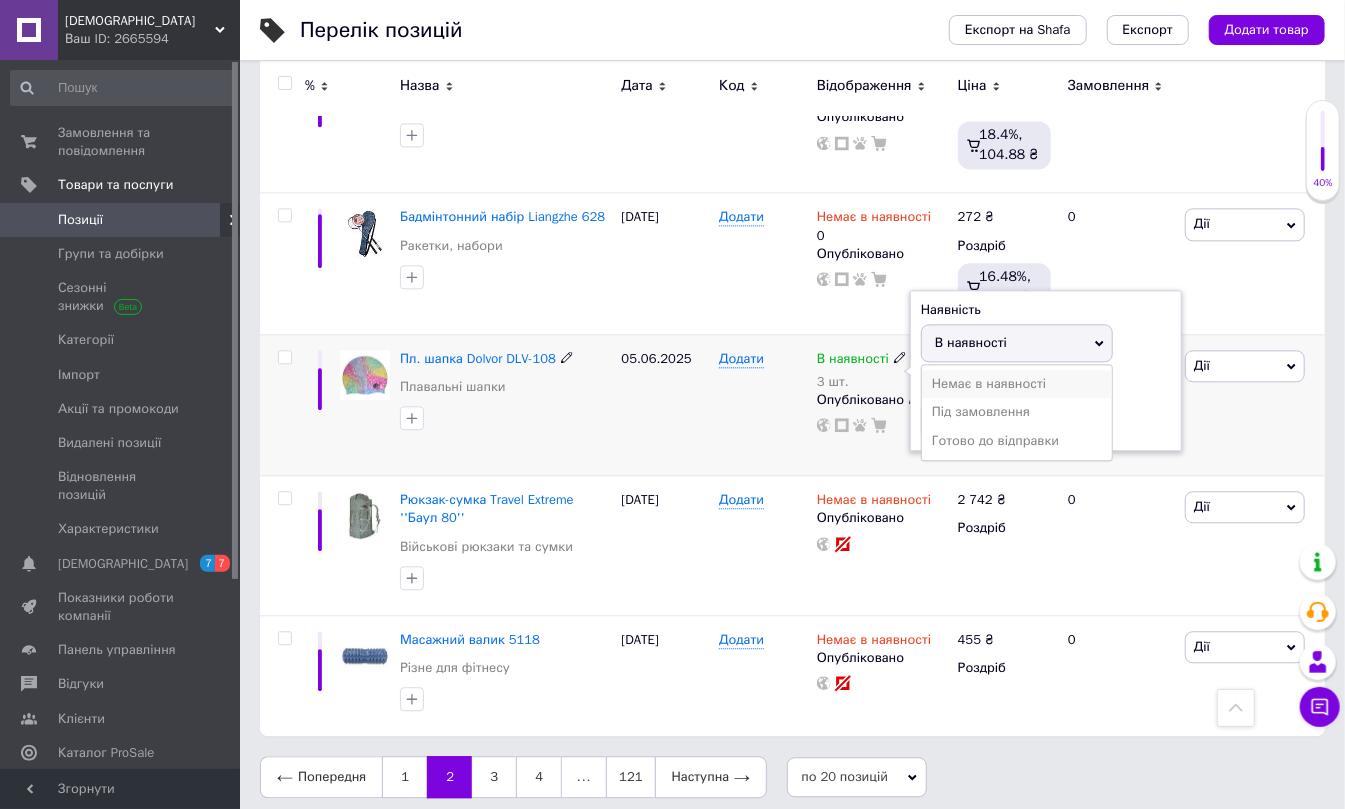 click on "Немає в наявності" at bounding box center [1017, 384] 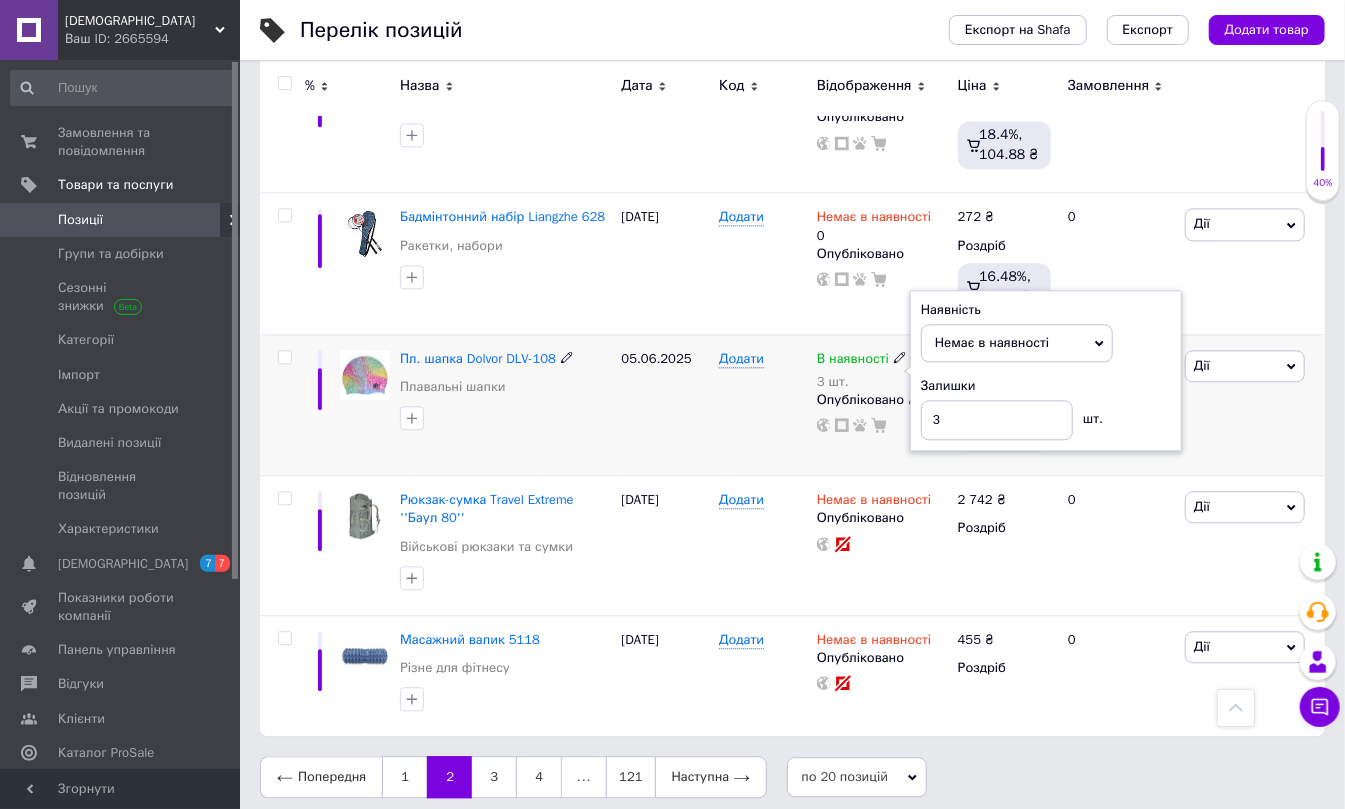 click at bounding box center [882, 425] 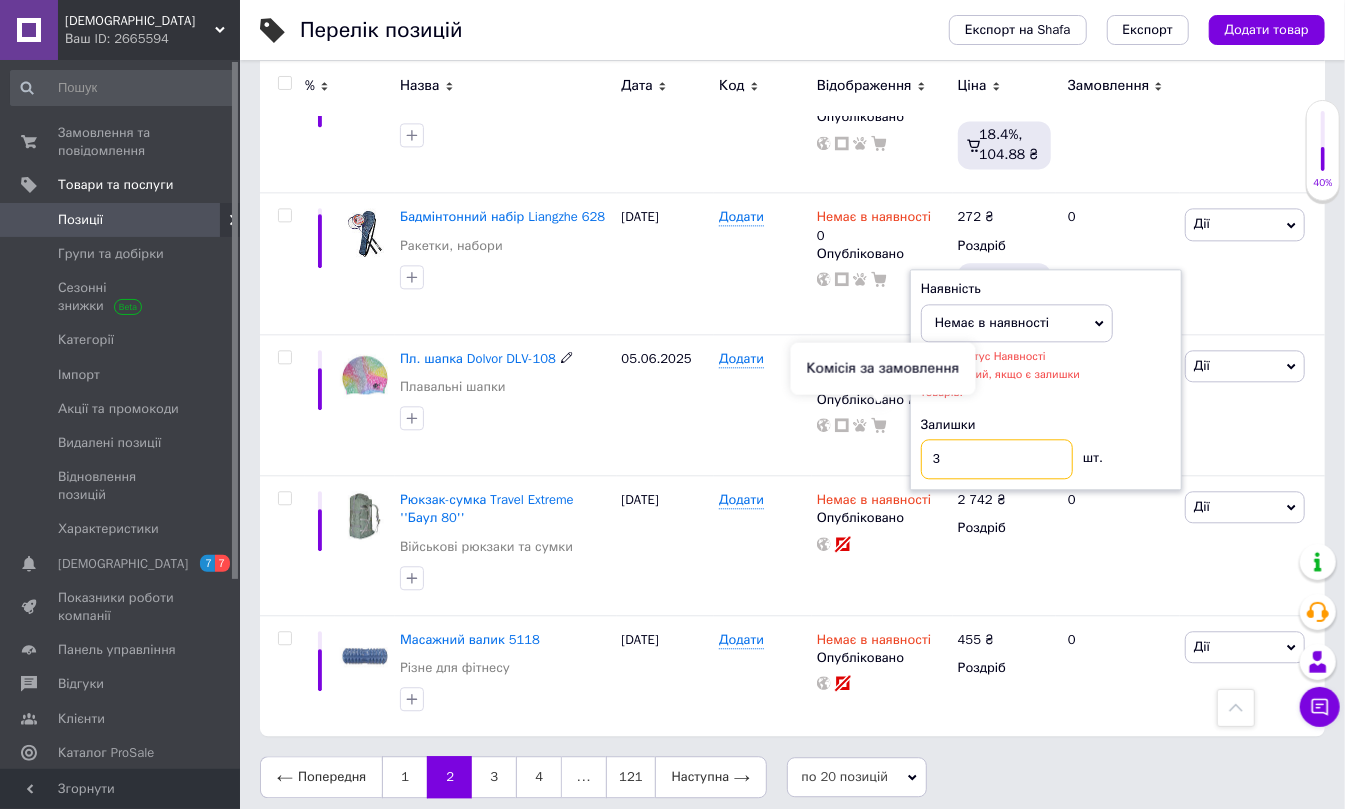 drag, startPoint x: 1034, startPoint y: 414, endPoint x: 625, endPoint y: 404, distance: 409.12222 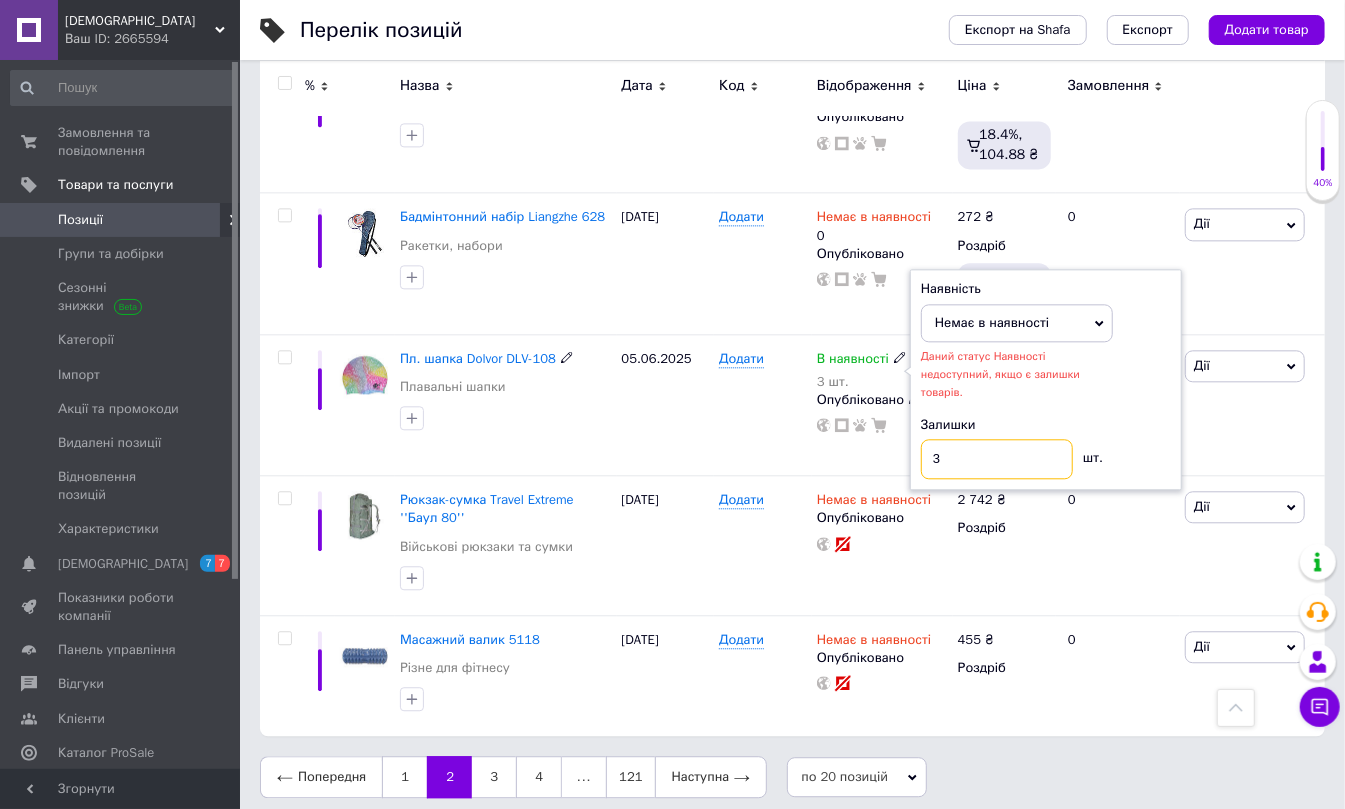 type on "0" 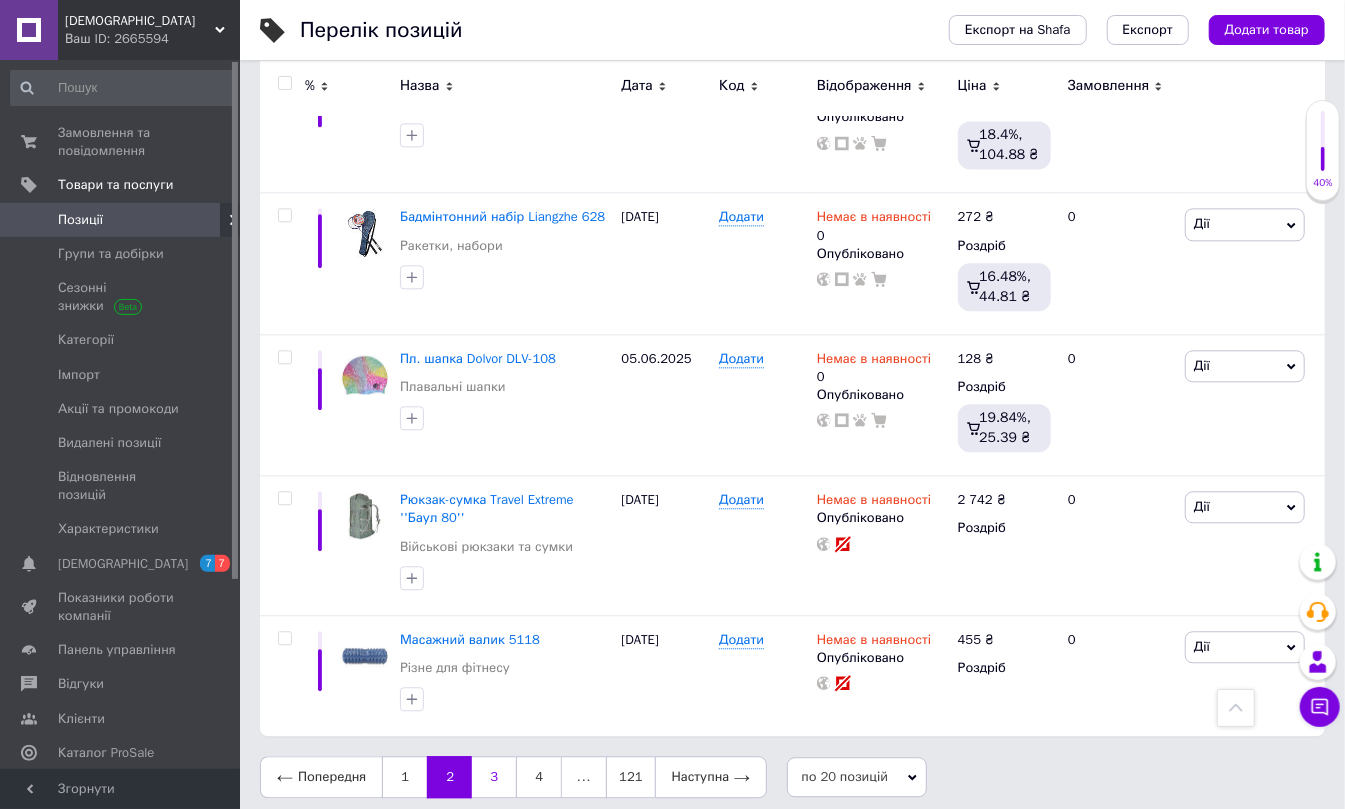 click on "3" at bounding box center [494, 777] 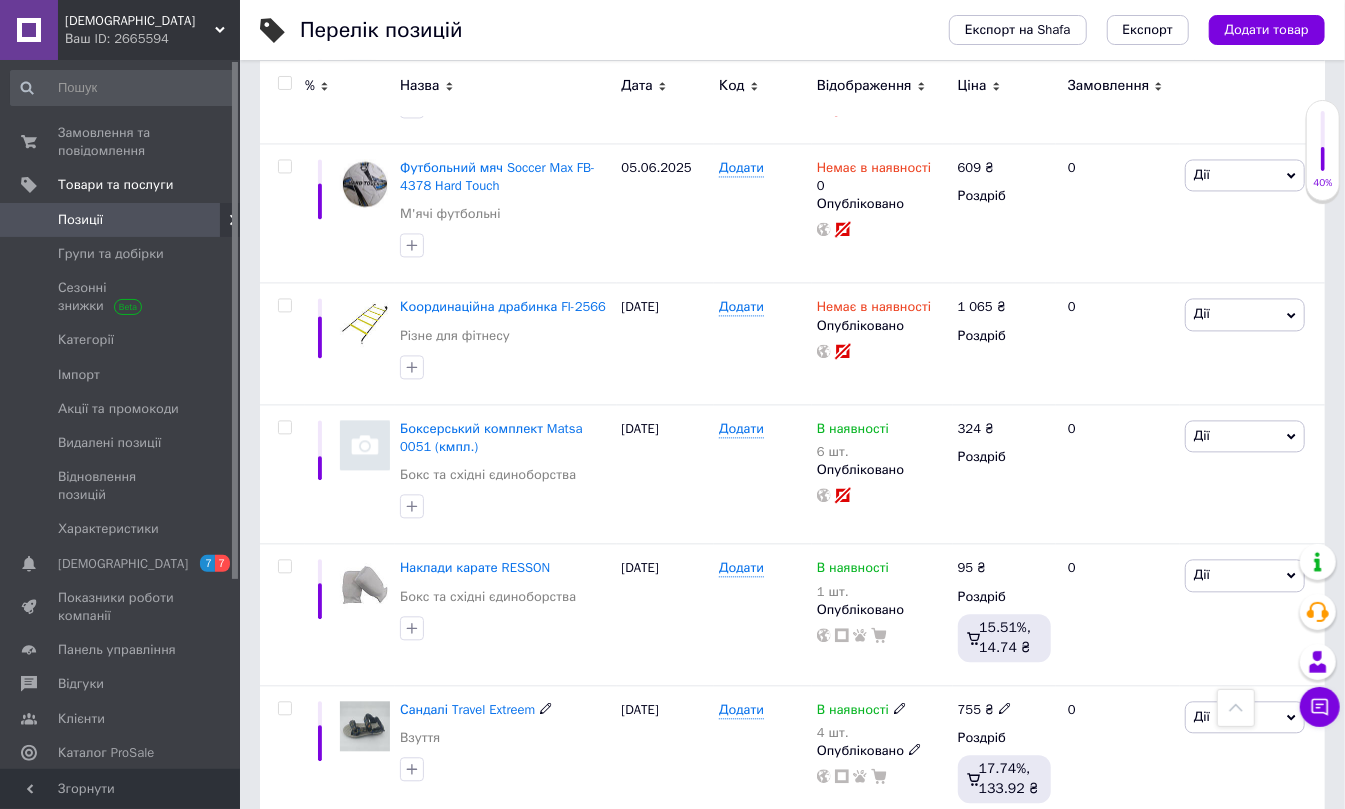 scroll, scrollTop: 2322, scrollLeft: 0, axis: vertical 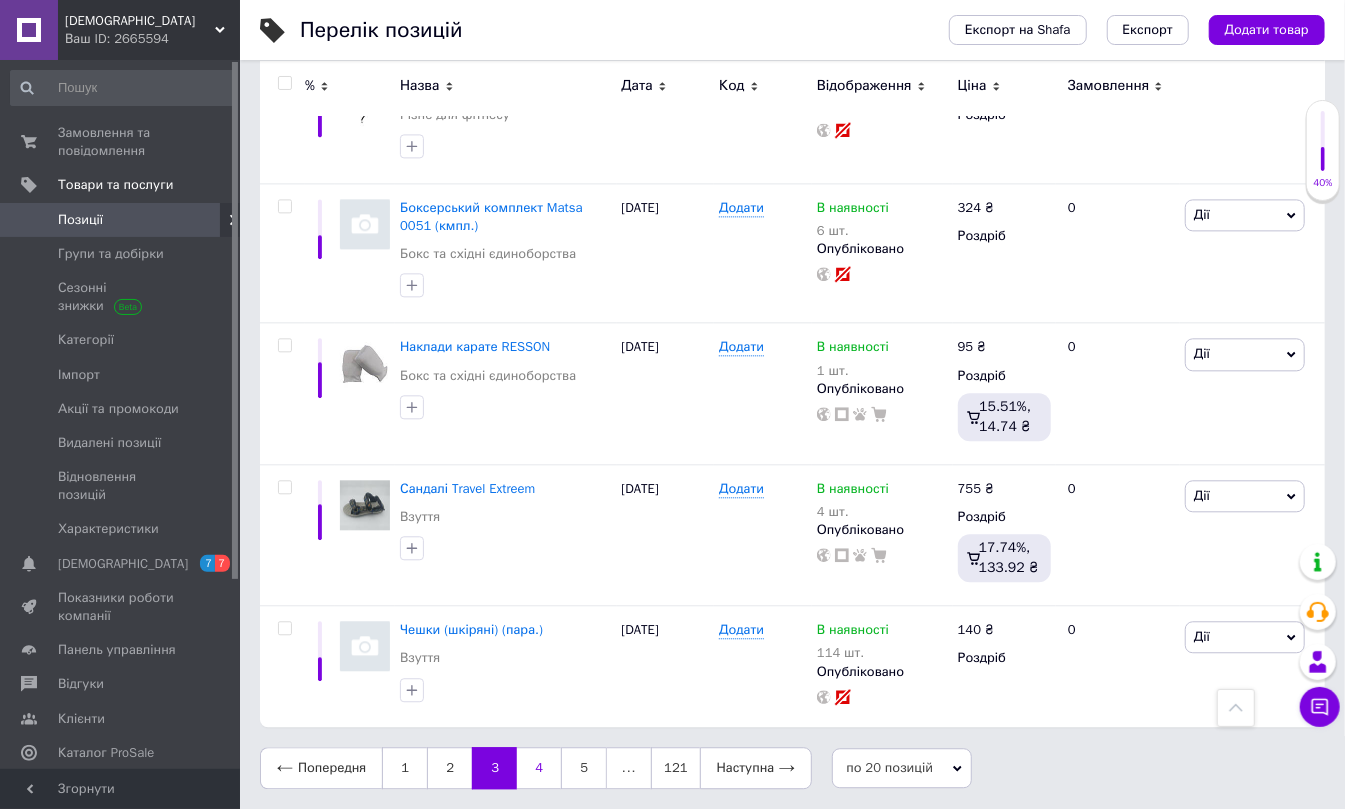 click on "4" at bounding box center (539, 768) 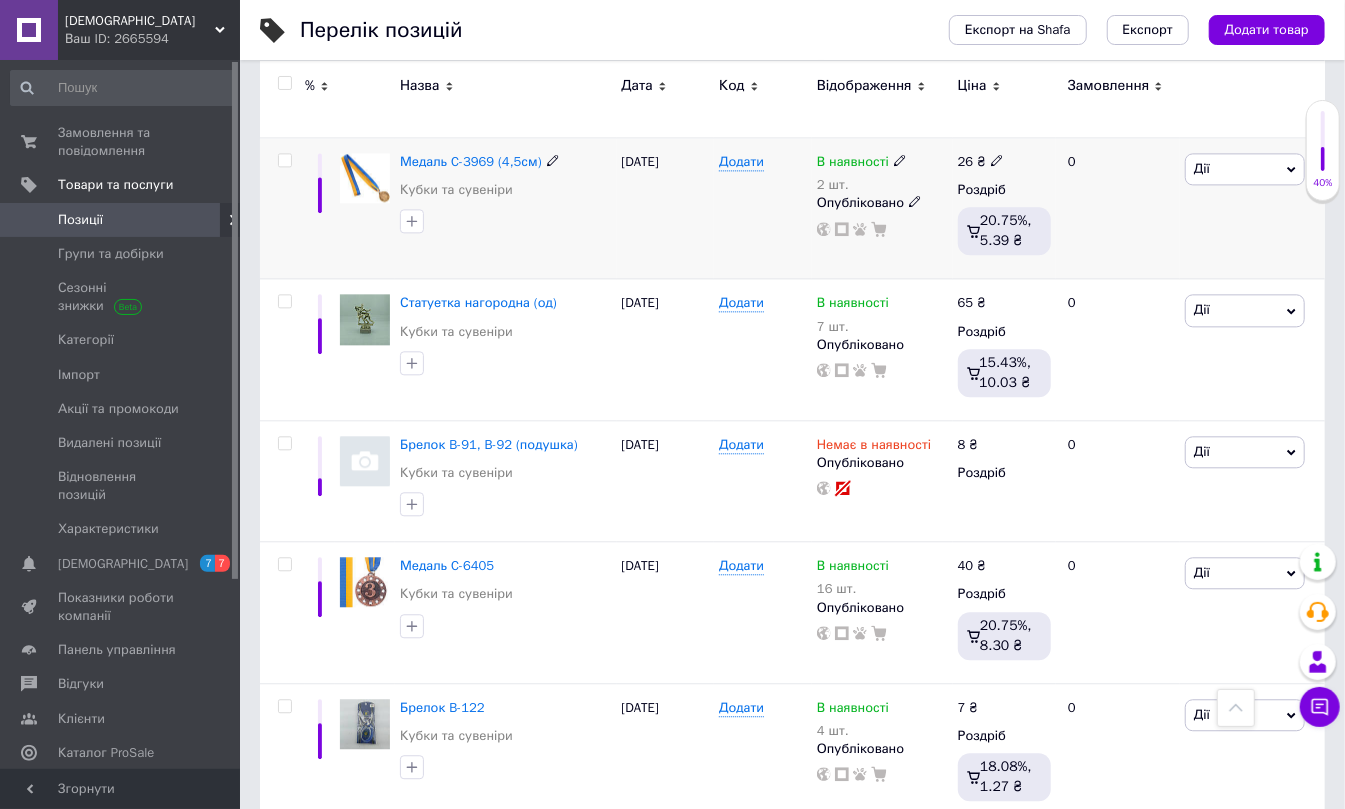 click on "26" at bounding box center (966, 161) 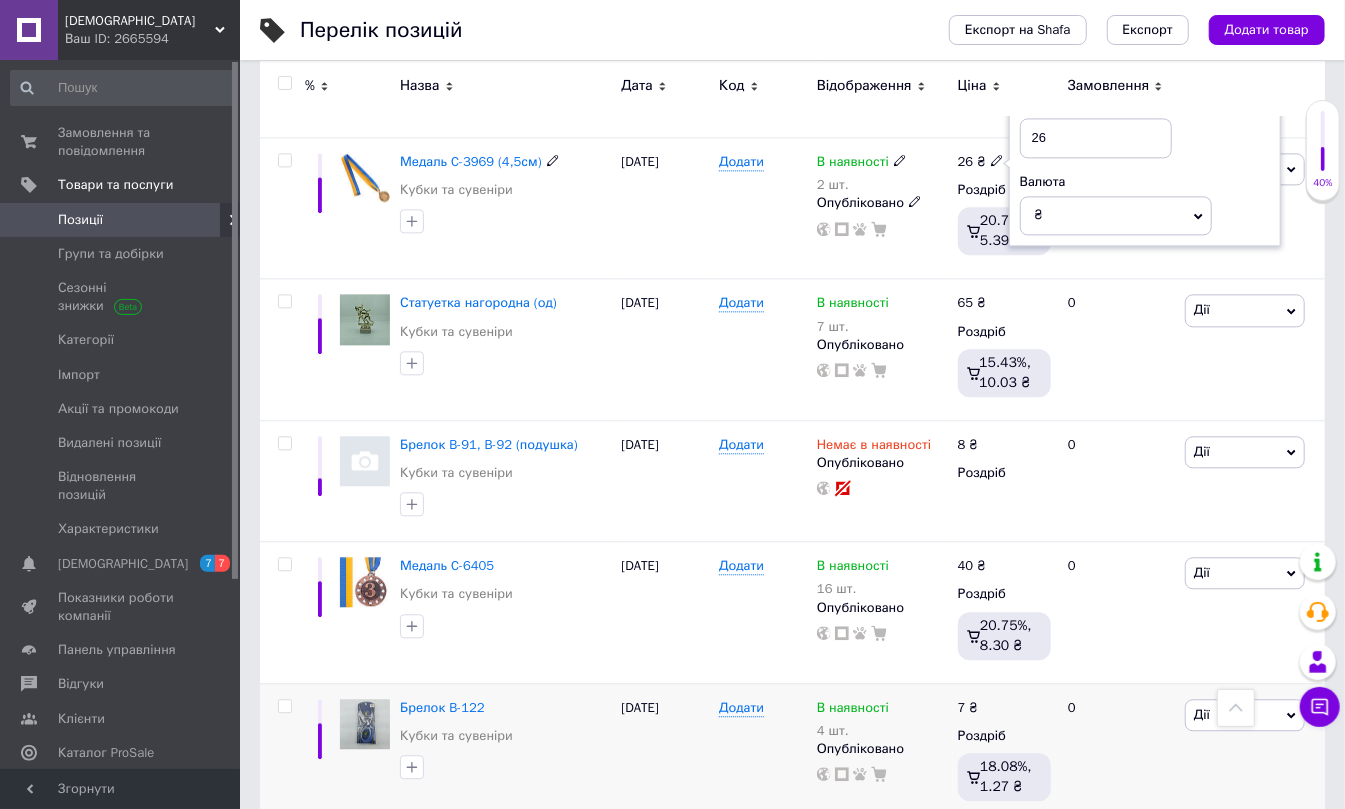 drag, startPoint x: 1061, startPoint y: 124, endPoint x: 396, endPoint y: 789, distance: 940.452 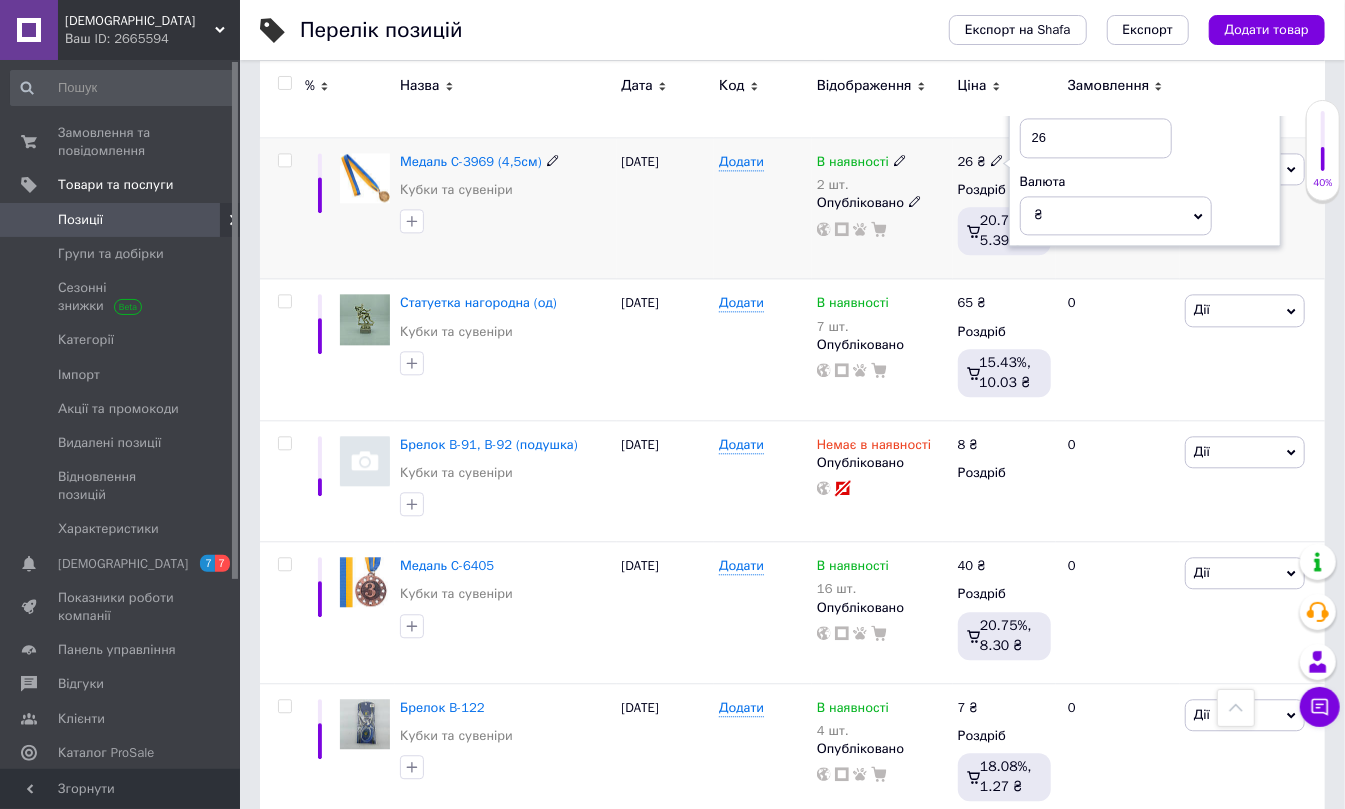 click on "В наявності" at bounding box center (853, 164) 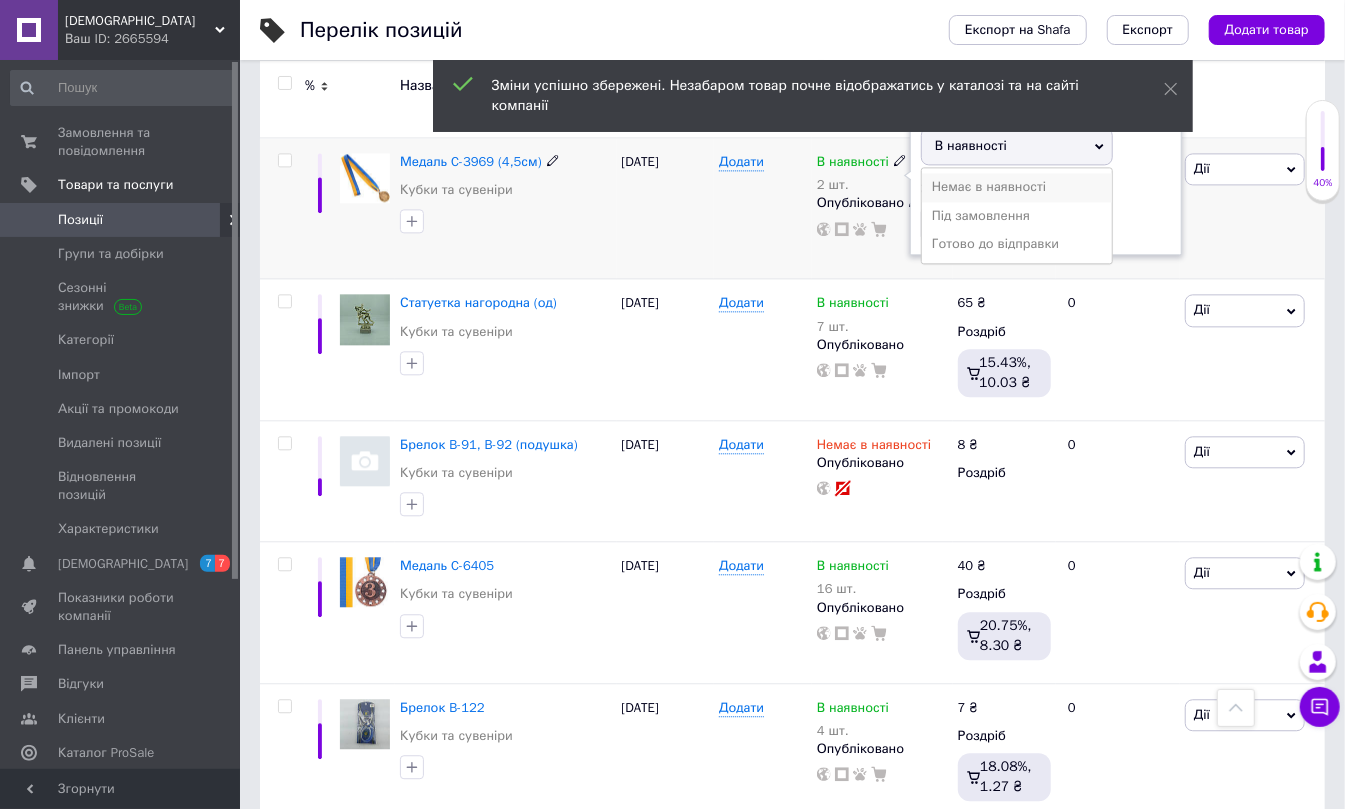 click on "Немає в наявності" at bounding box center [1017, 187] 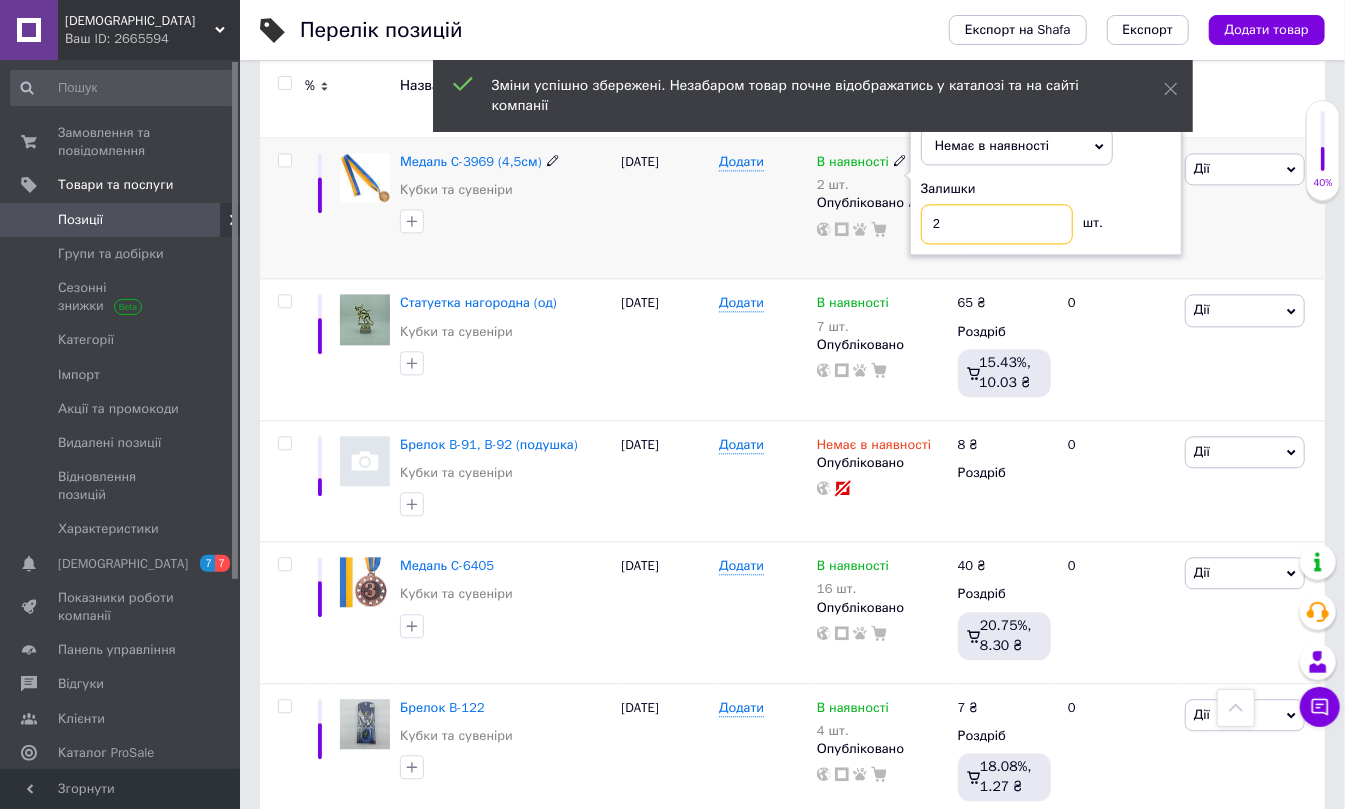 drag, startPoint x: 894, startPoint y: 216, endPoint x: 809, endPoint y: 217, distance: 85.00588 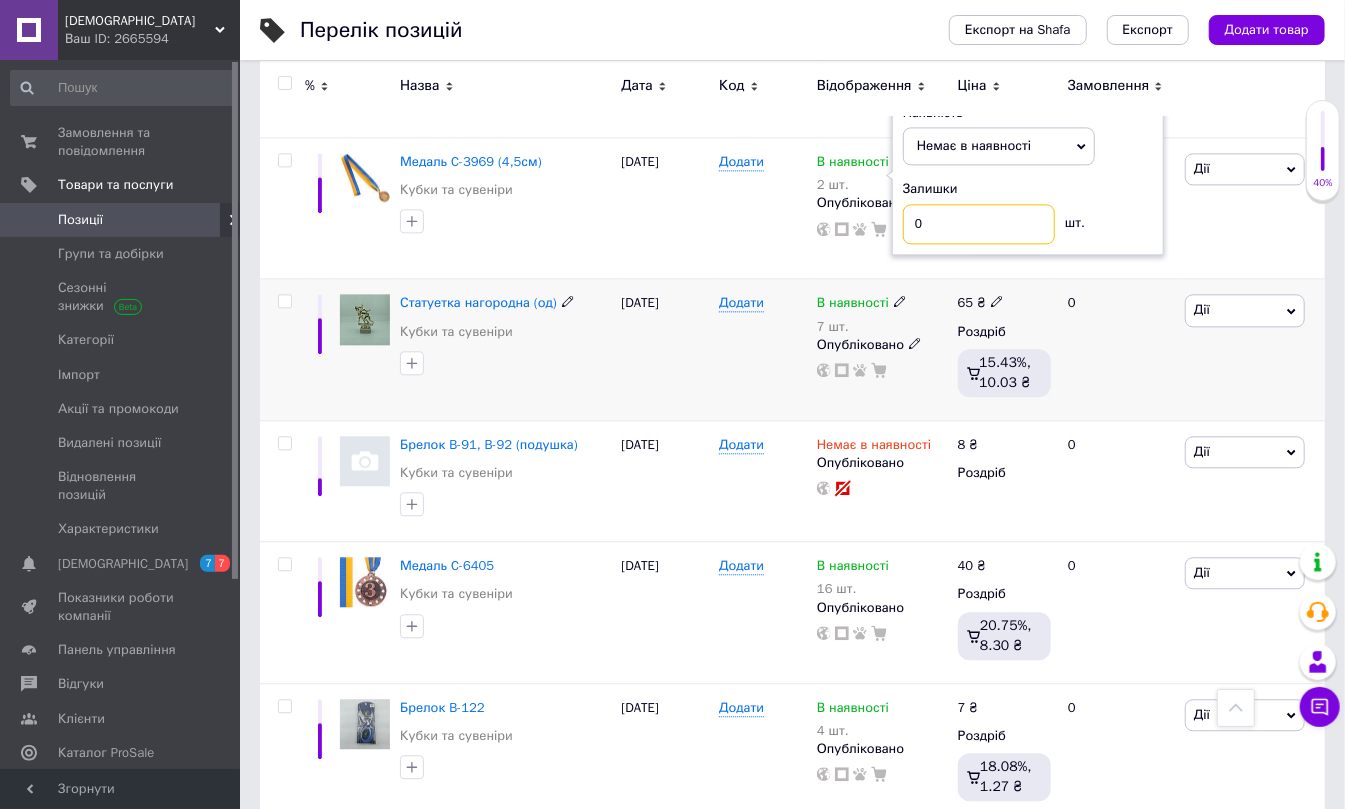 type on "0" 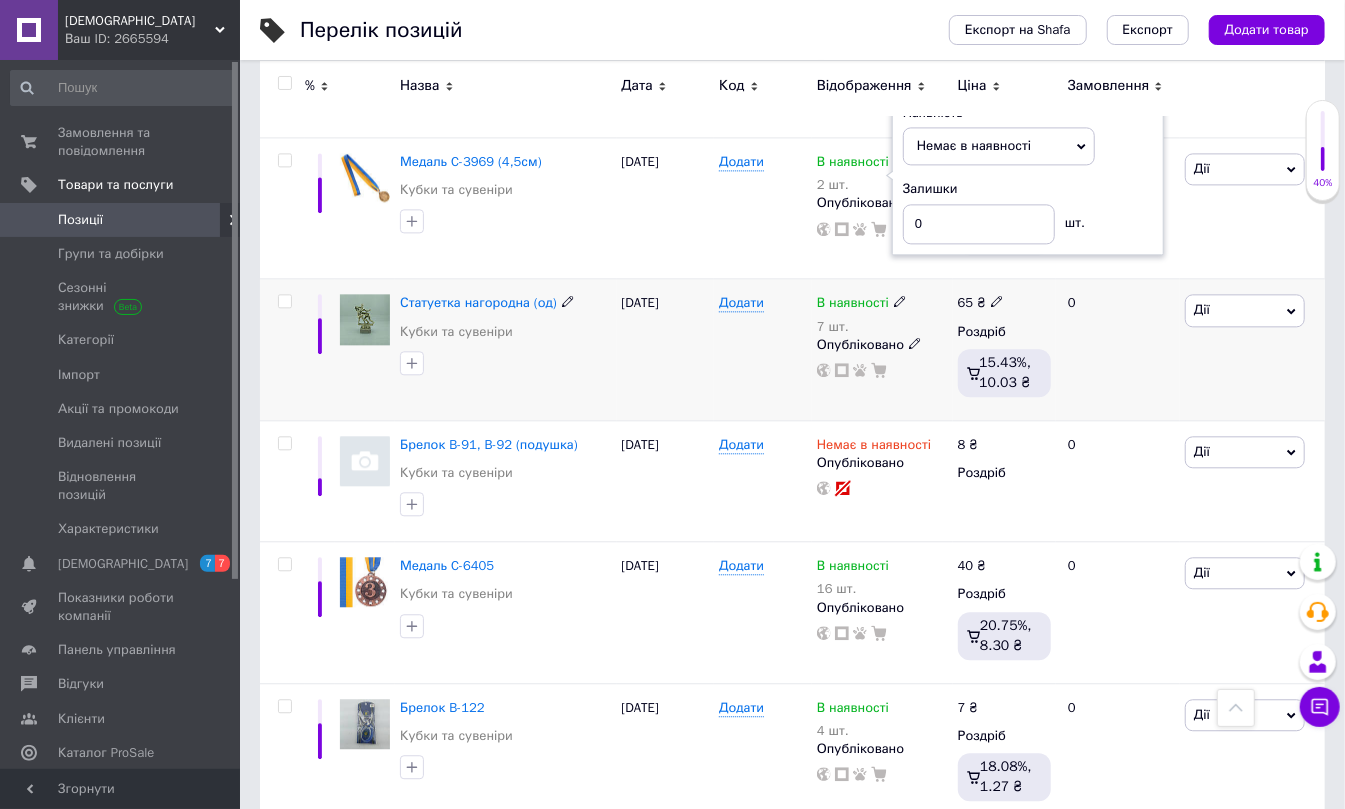 click on "0" at bounding box center [1118, 349] 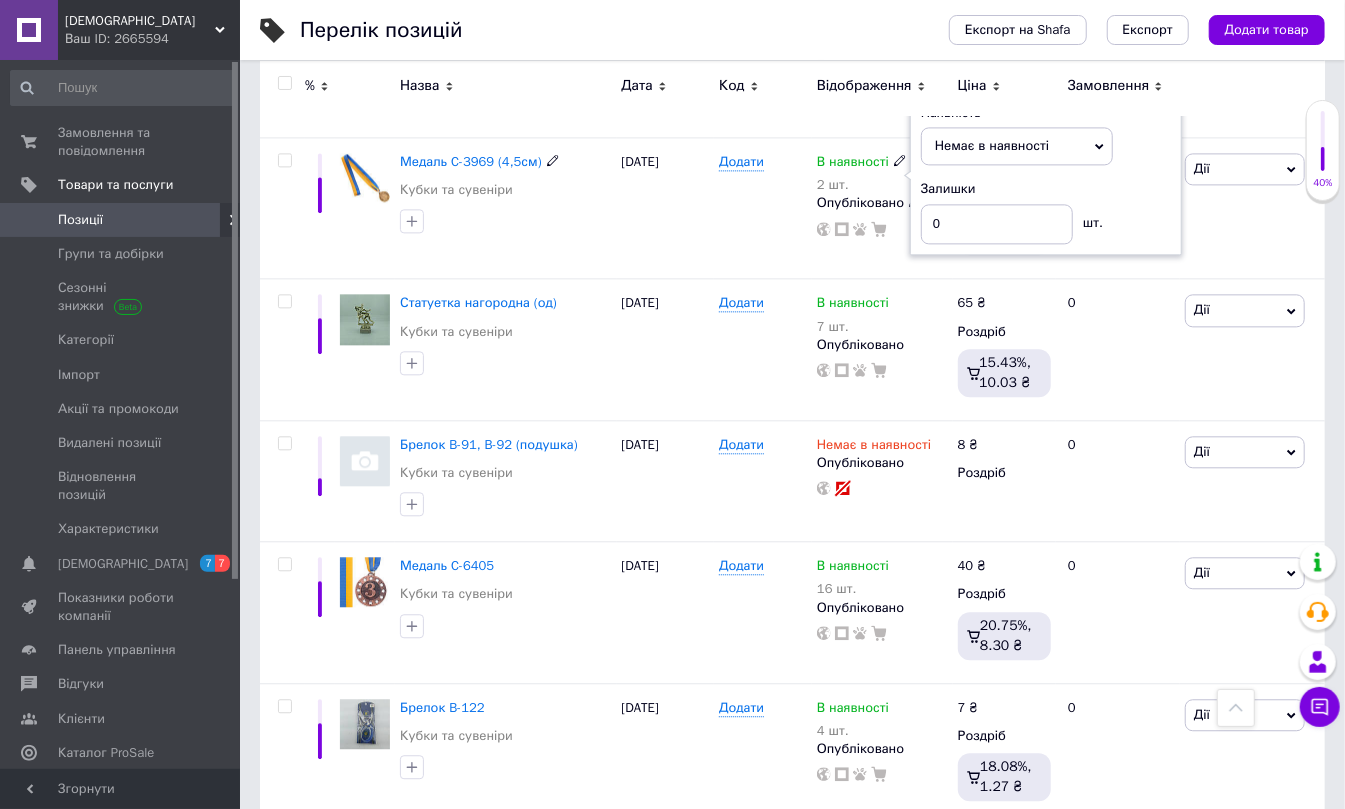 click on "Наявність Немає в наявності В наявності Під замовлення Готово до відправки Залишки 0 шт." at bounding box center [1046, 174] 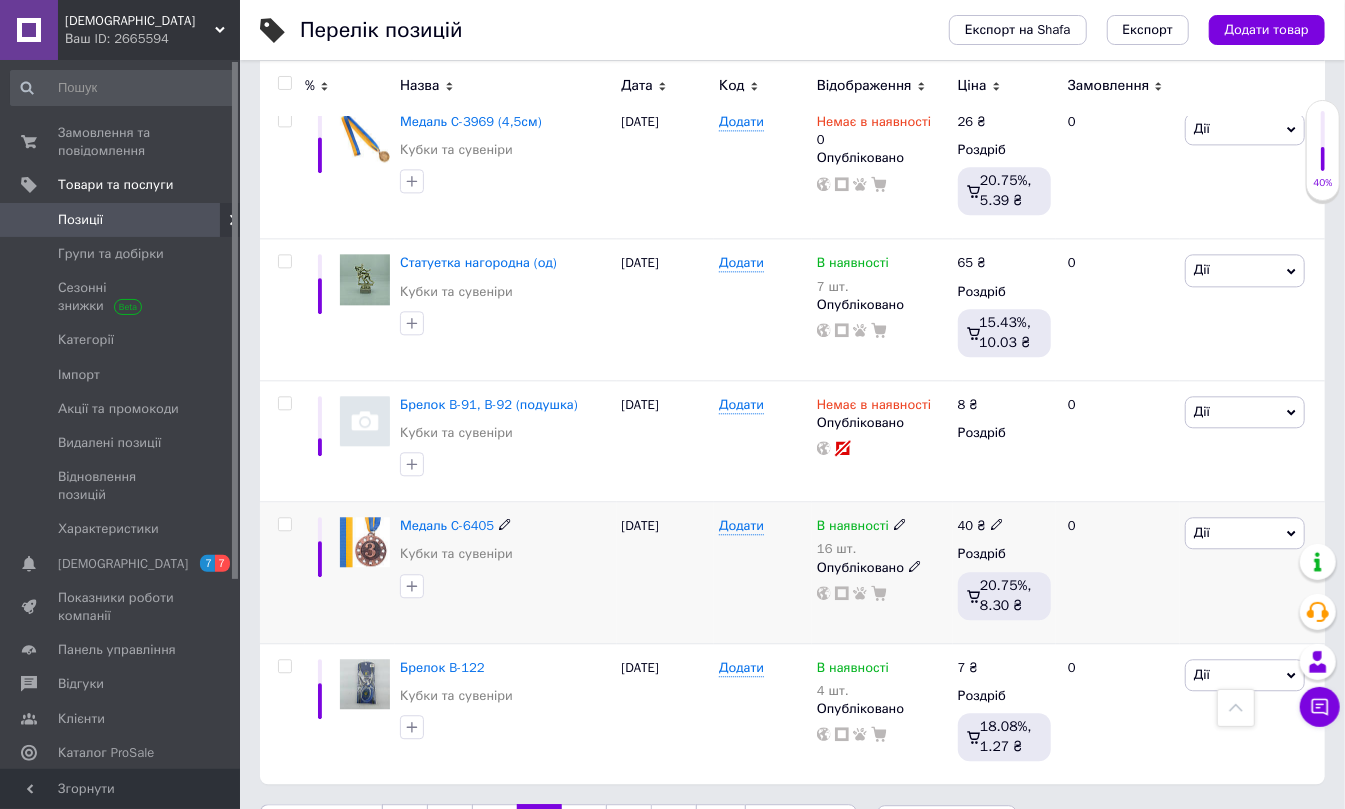 scroll, scrollTop: 2410, scrollLeft: 0, axis: vertical 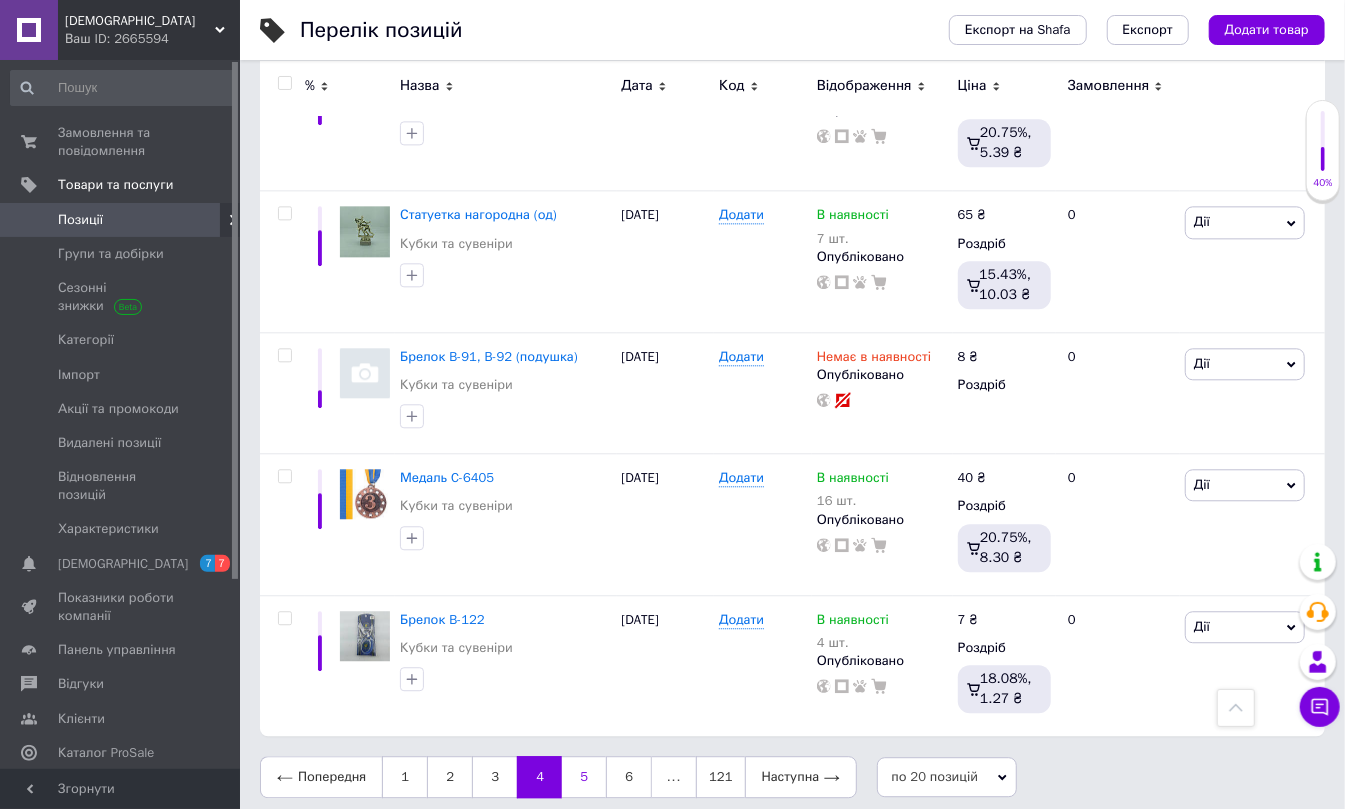 click on "5" at bounding box center [584, 777] 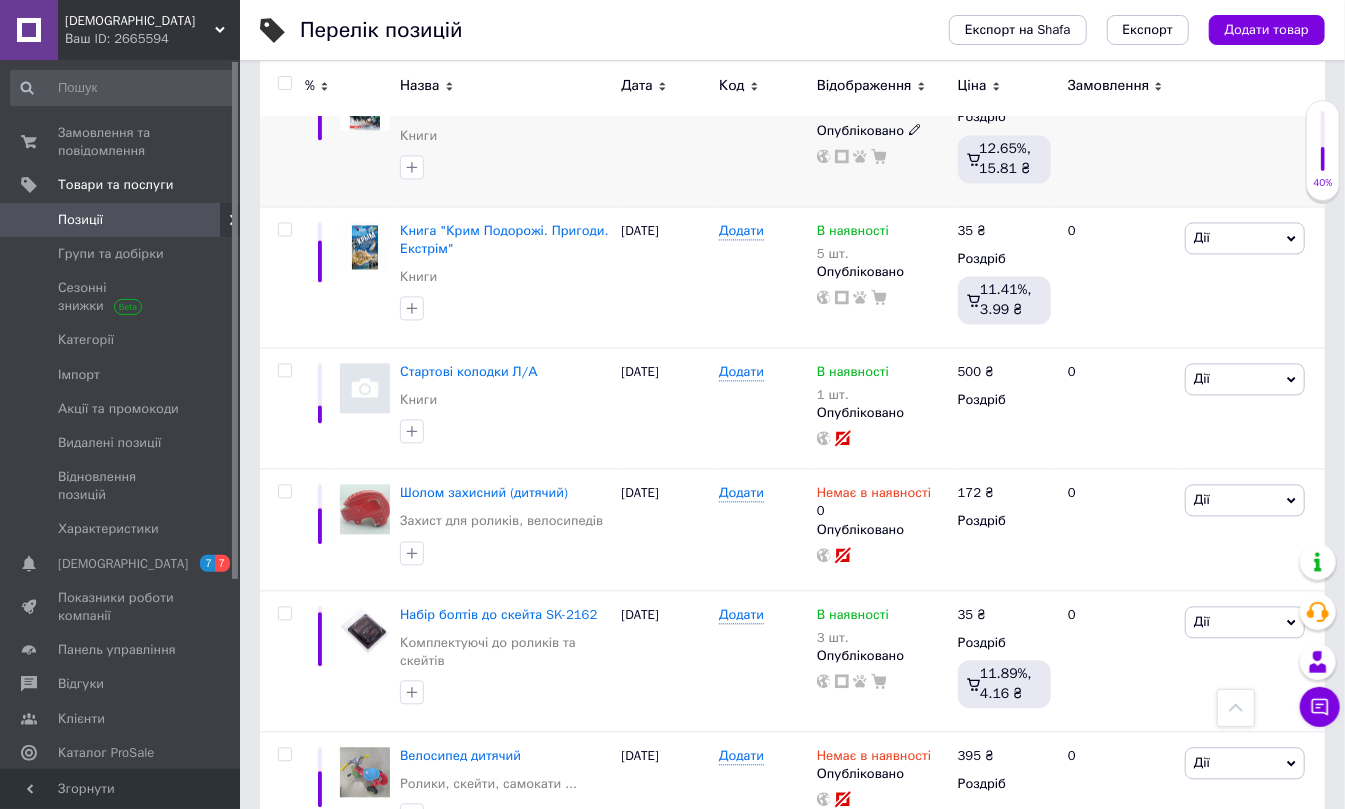 scroll, scrollTop: 2370, scrollLeft: 0, axis: vertical 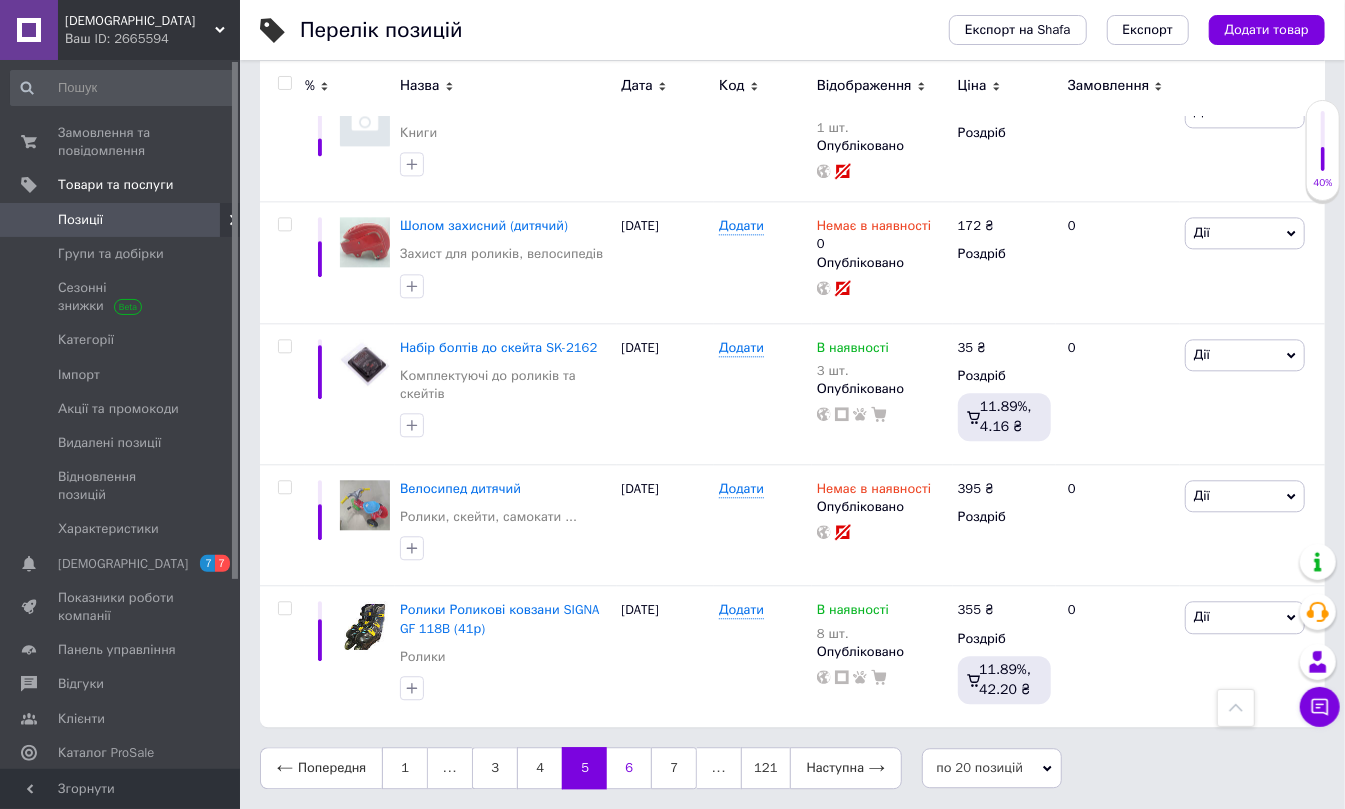 click on "6" at bounding box center [629, 768] 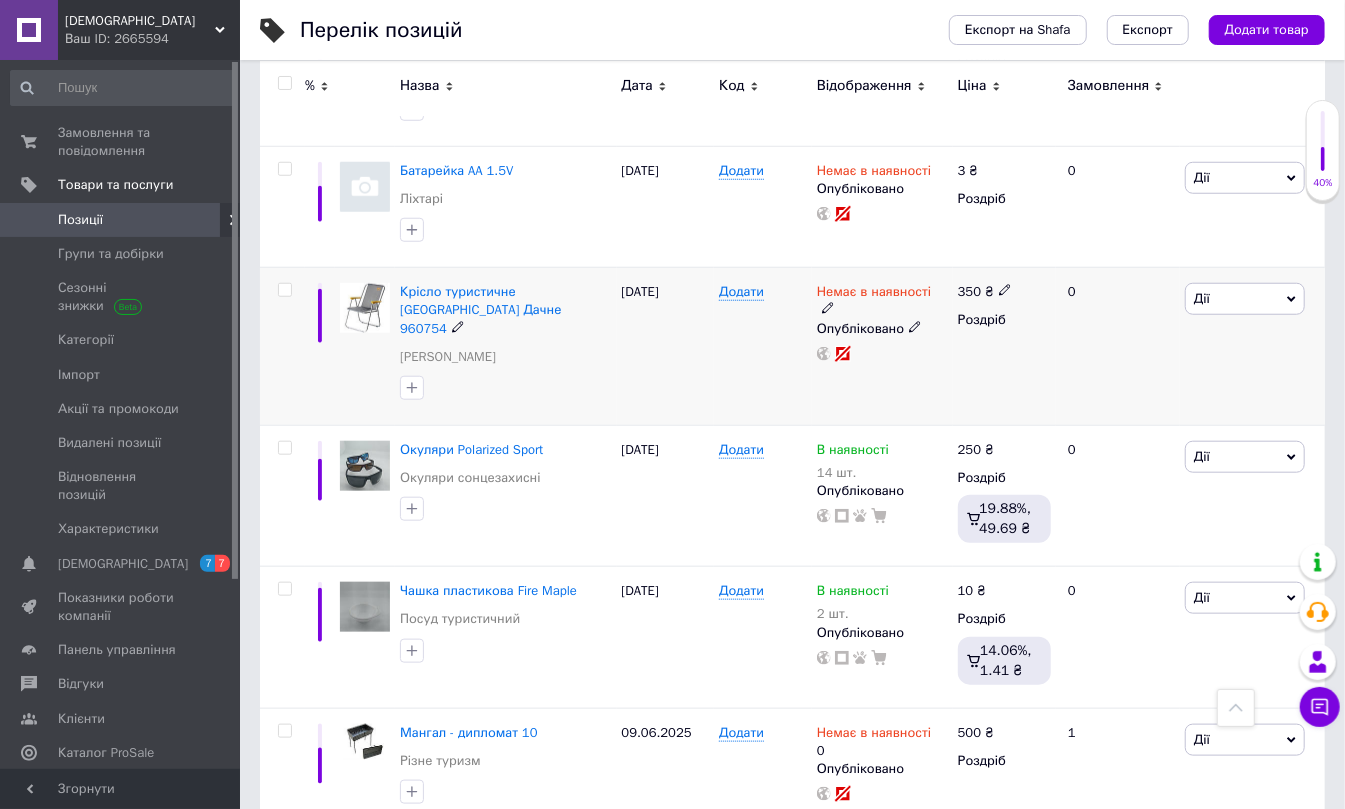 scroll, scrollTop: 889, scrollLeft: 0, axis: vertical 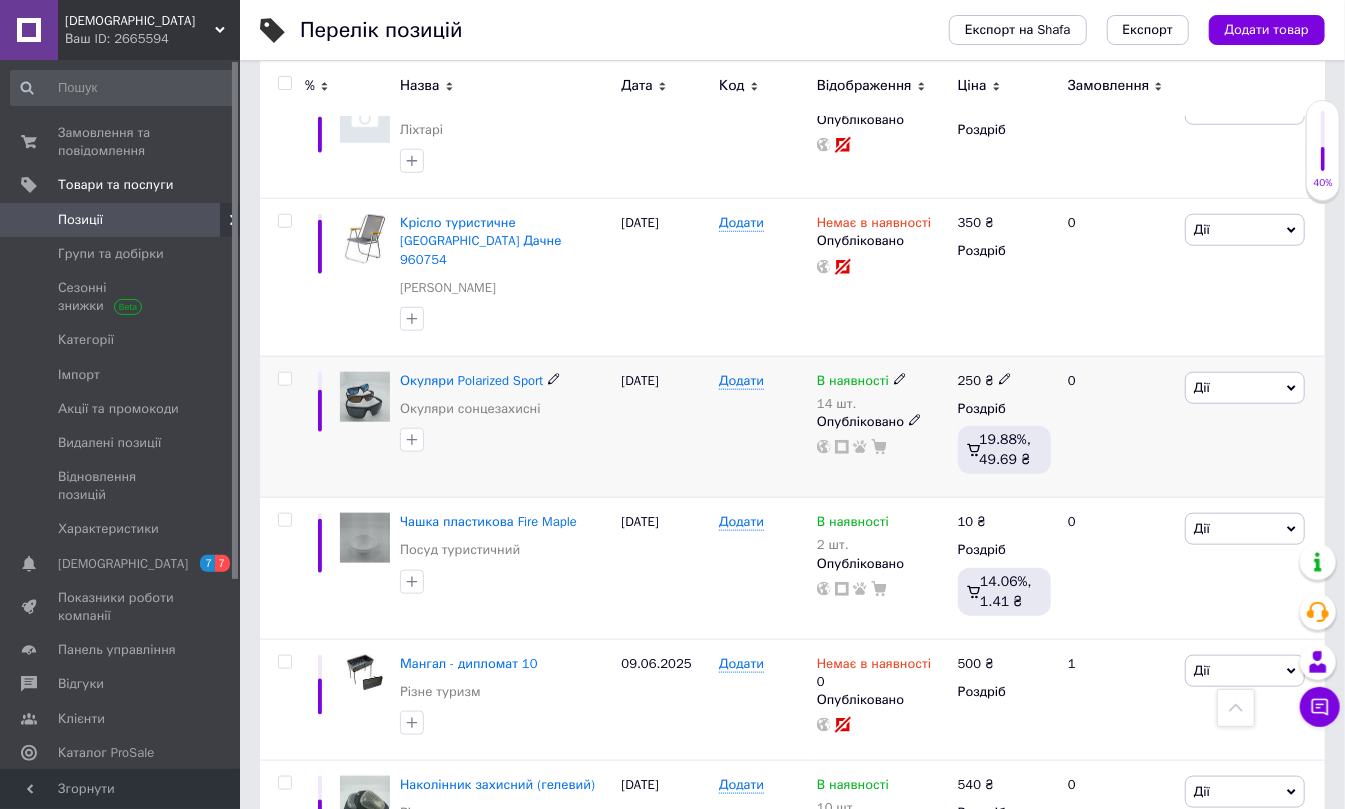 click 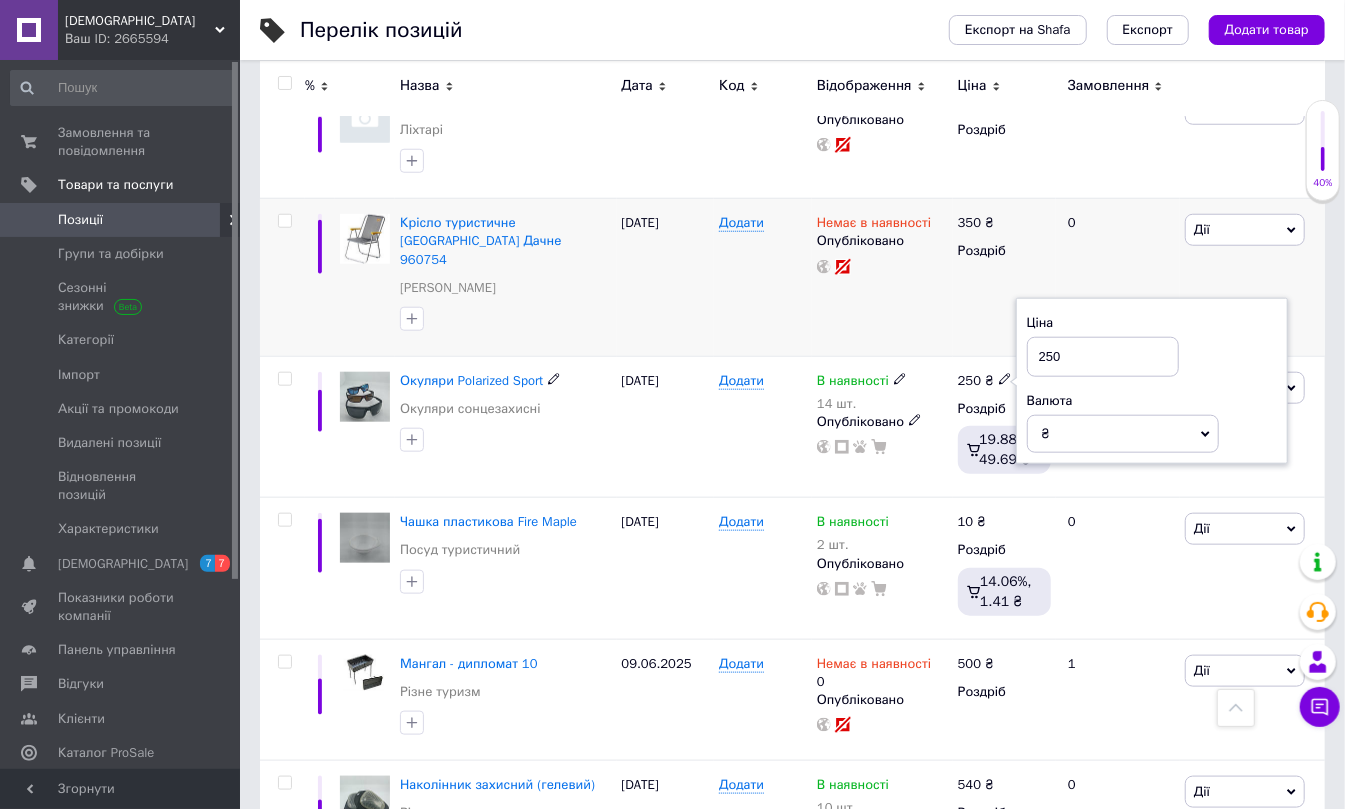 drag, startPoint x: 1104, startPoint y: 338, endPoint x: 946, endPoint y: 336, distance: 158.01266 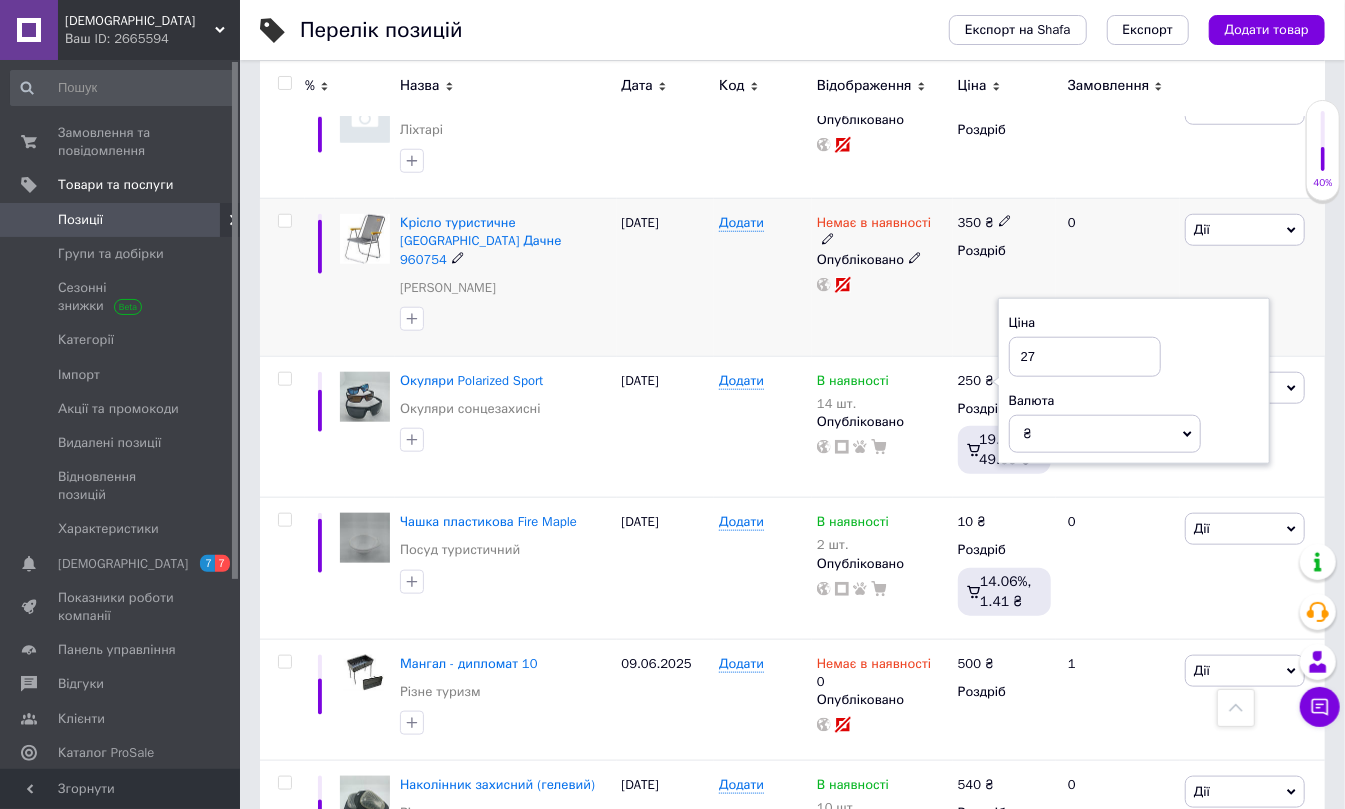 type on "275" 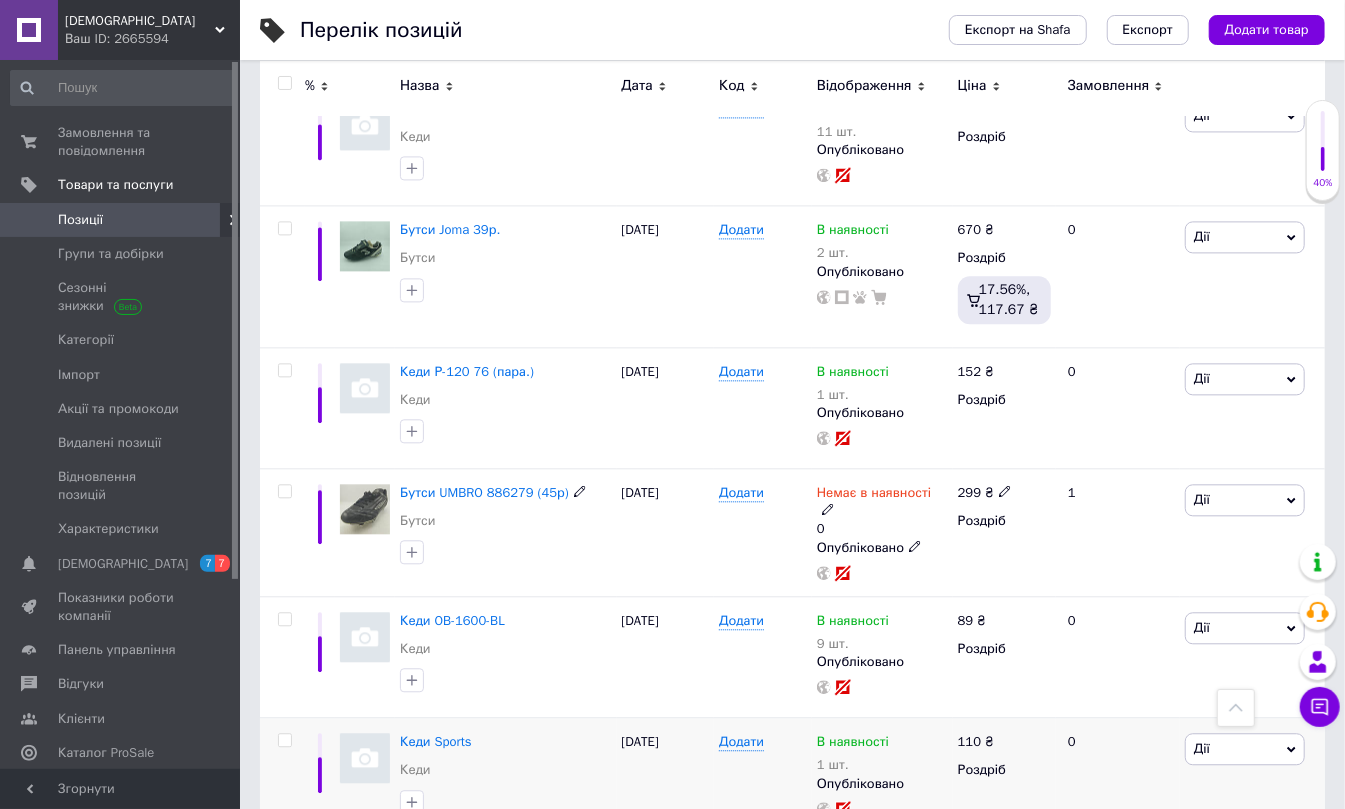 scroll, scrollTop: 2310, scrollLeft: 0, axis: vertical 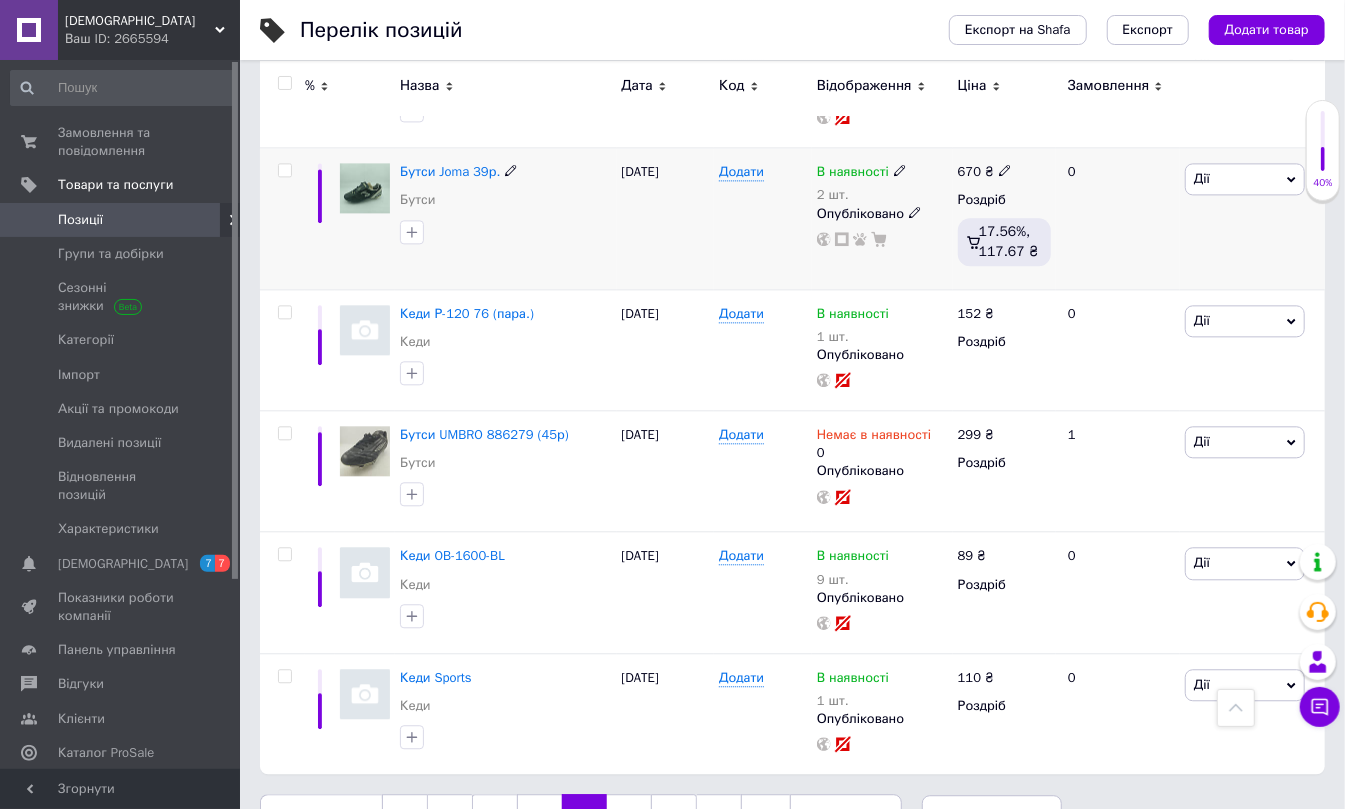 click at bounding box center (365, 188) 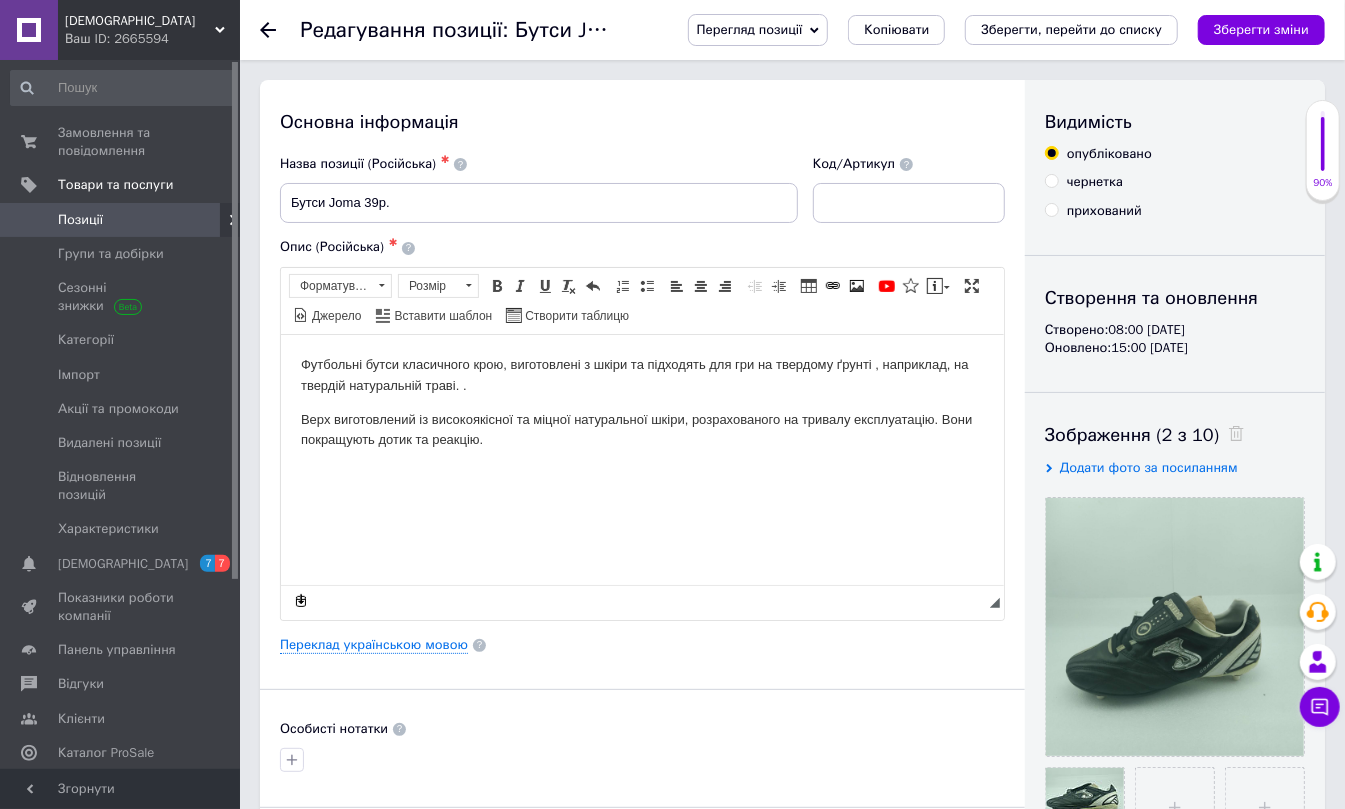 scroll, scrollTop: 0, scrollLeft: 0, axis: both 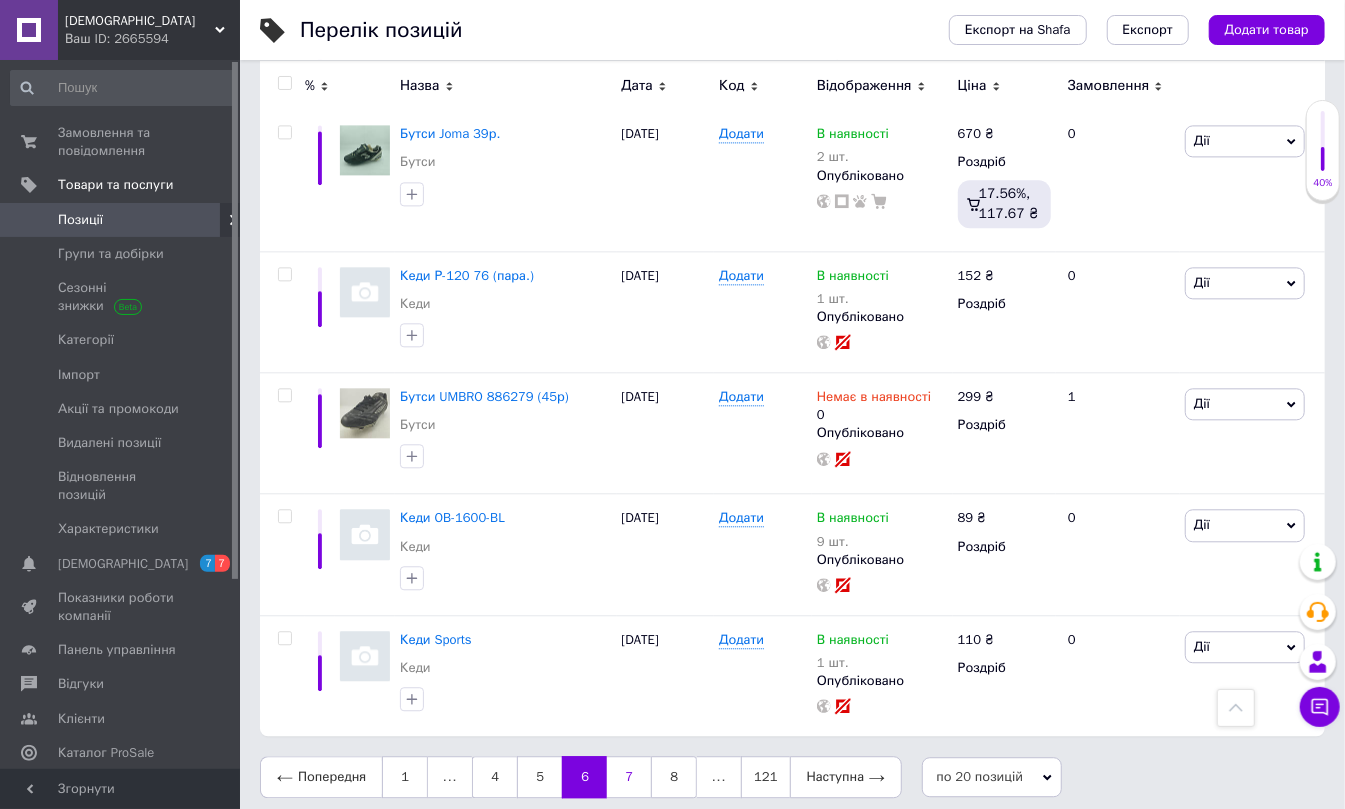 click on "7" at bounding box center (629, 777) 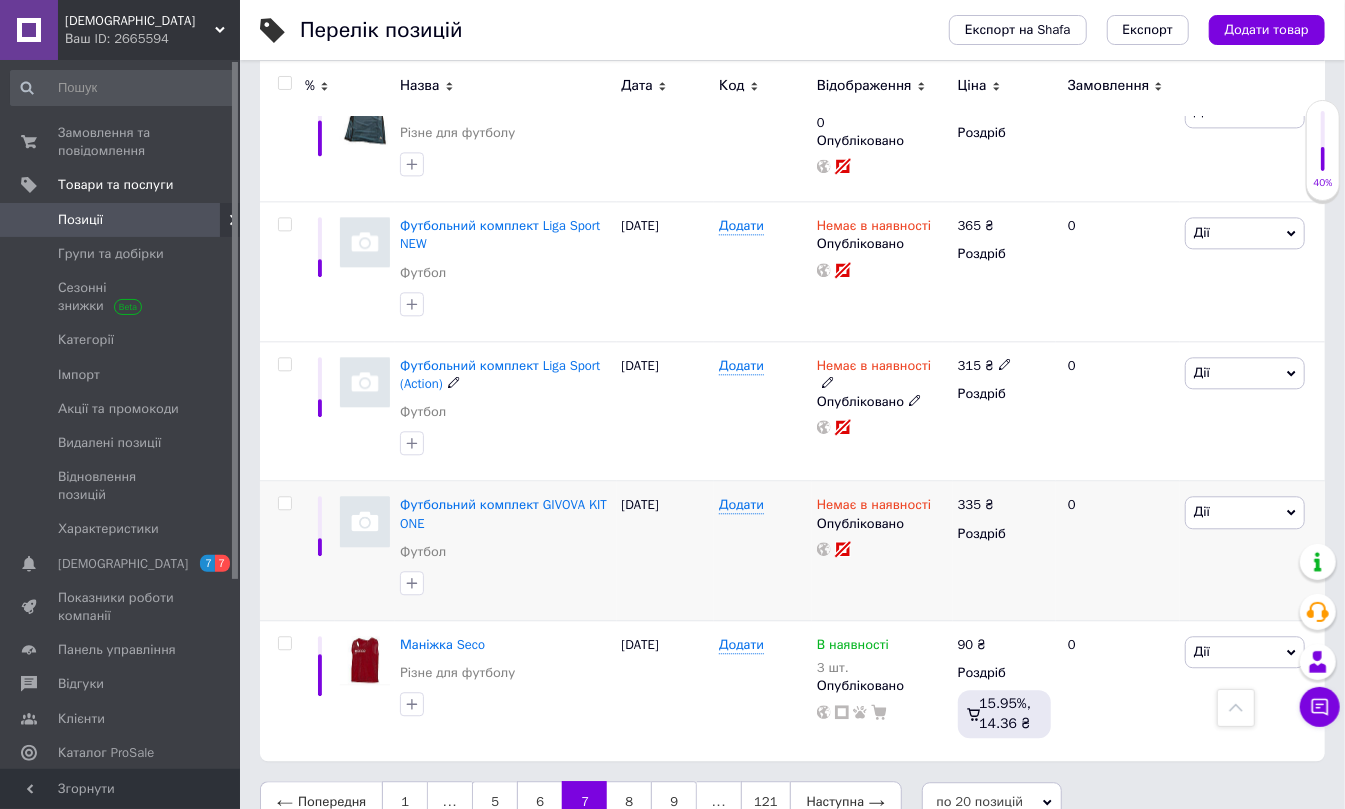 scroll, scrollTop: 2405, scrollLeft: 0, axis: vertical 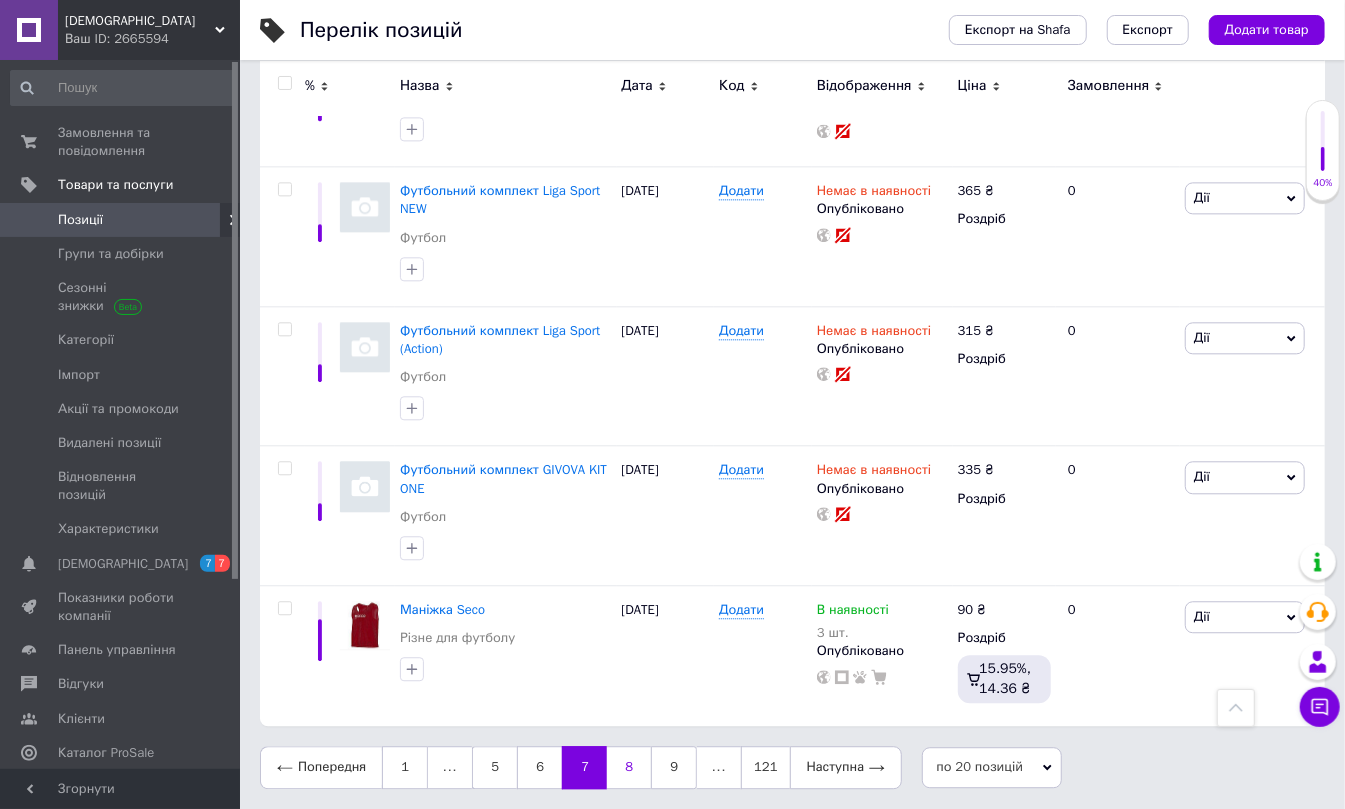 click on "8" at bounding box center [629, 767] 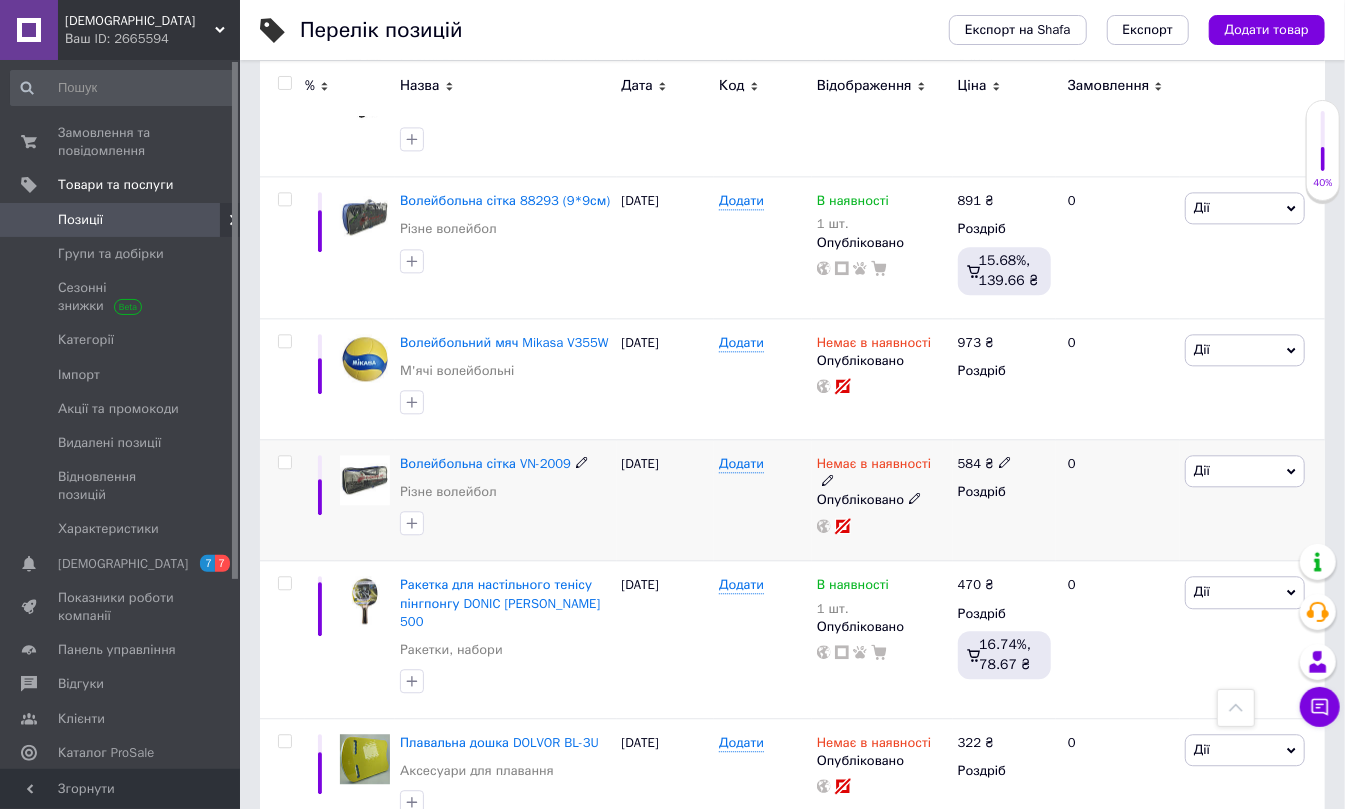 scroll, scrollTop: 2401, scrollLeft: 0, axis: vertical 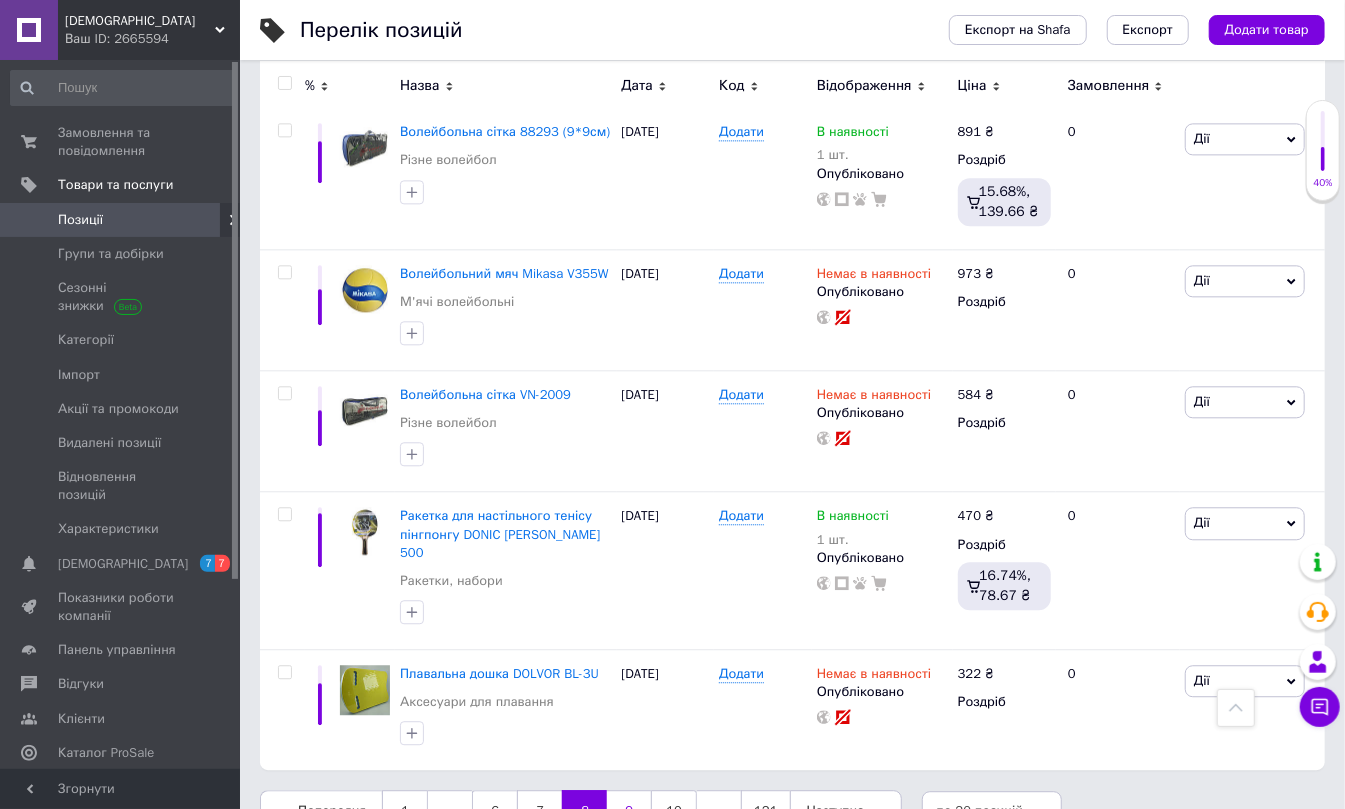 click on "9" at bounding box center (629, 811) 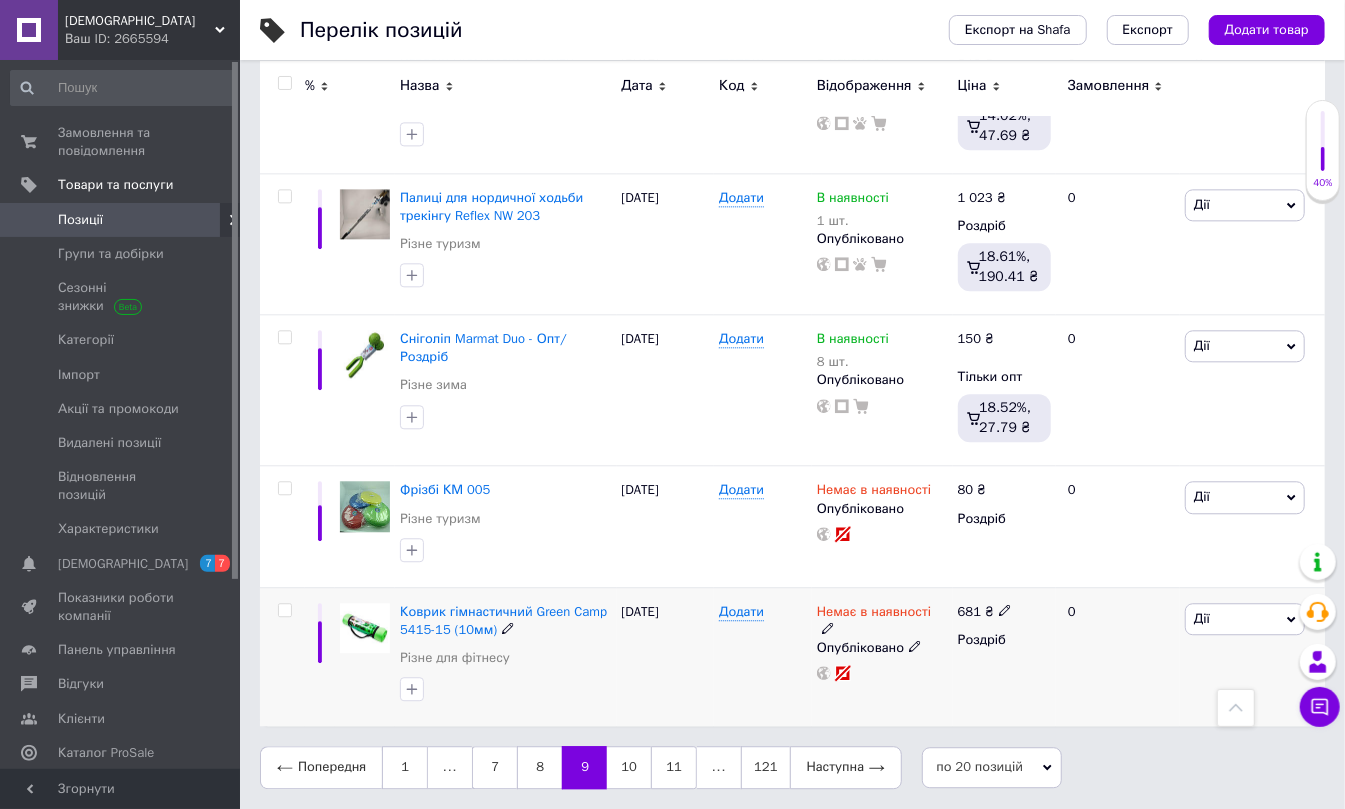 scroll, scrollTop: 2414, scrollLeft: 0, axis: vertical 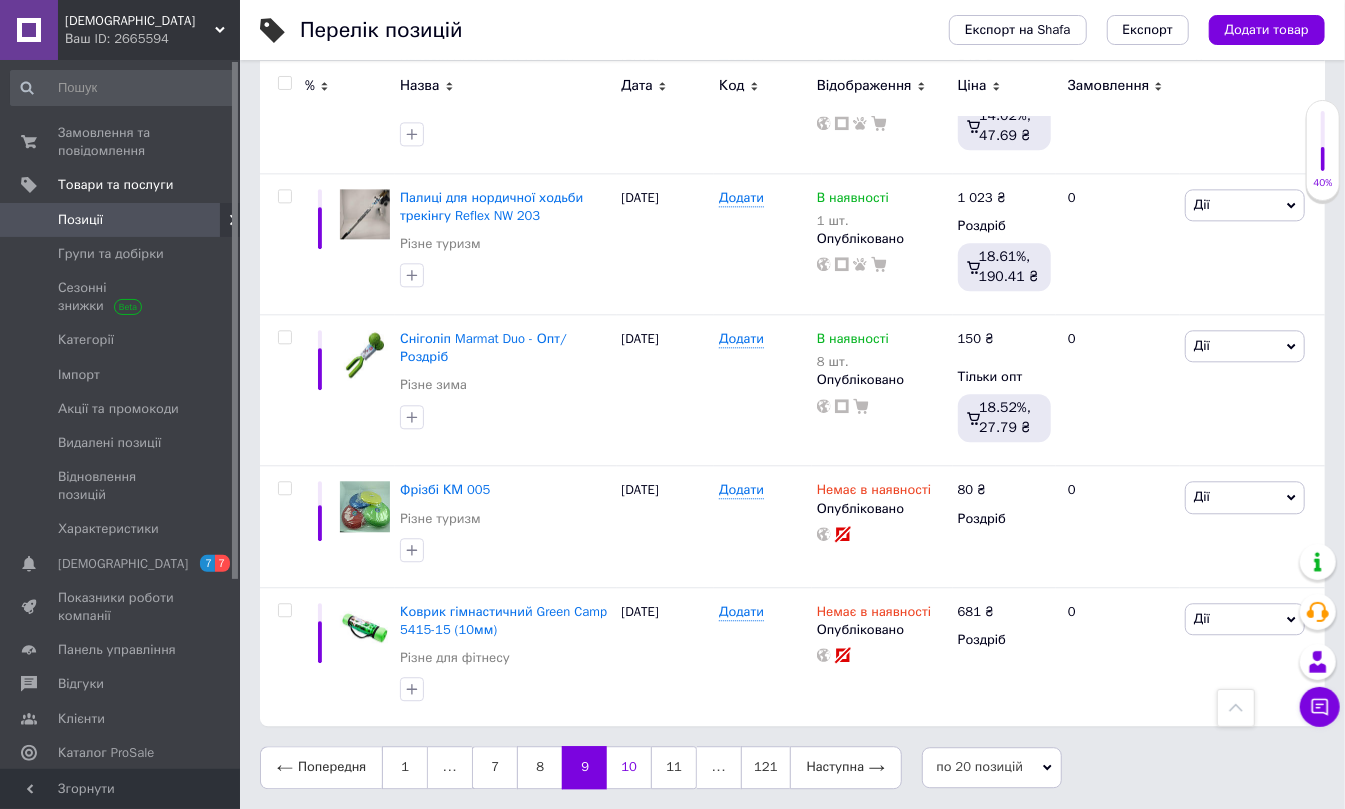click on "10" at bounding box center [629, 767] 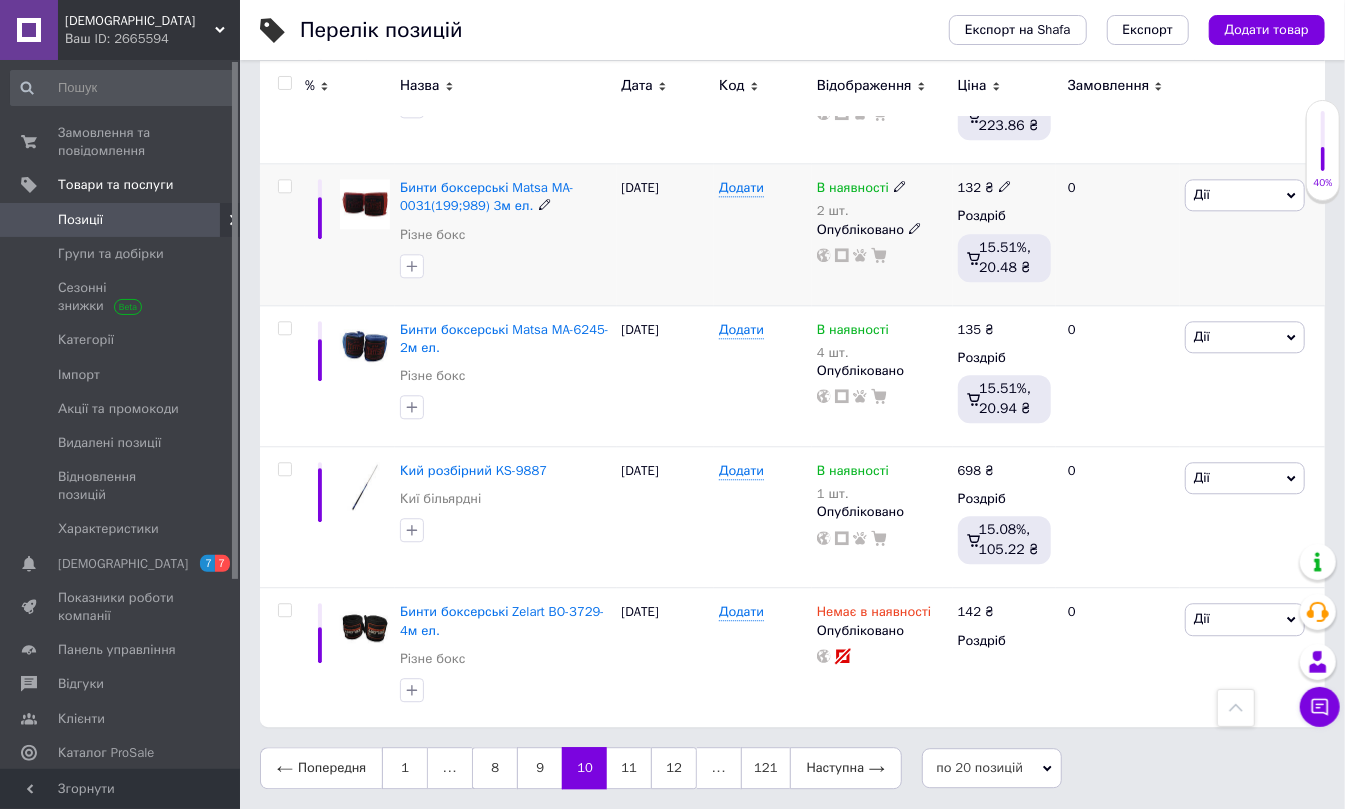 scroll, scrollTop: 2489, scrollLeft: 0, axis: vertical 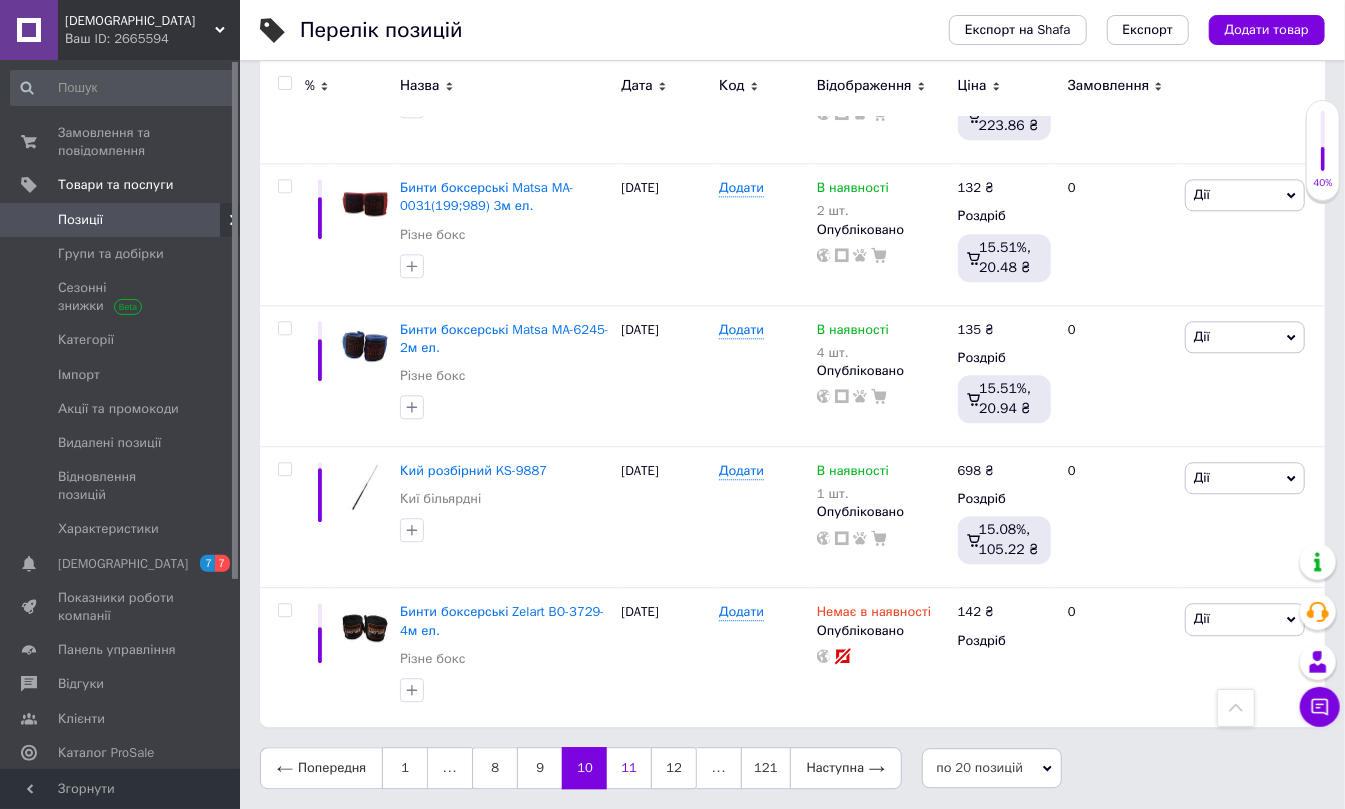 click on "11" at bounding box center (629, 768) 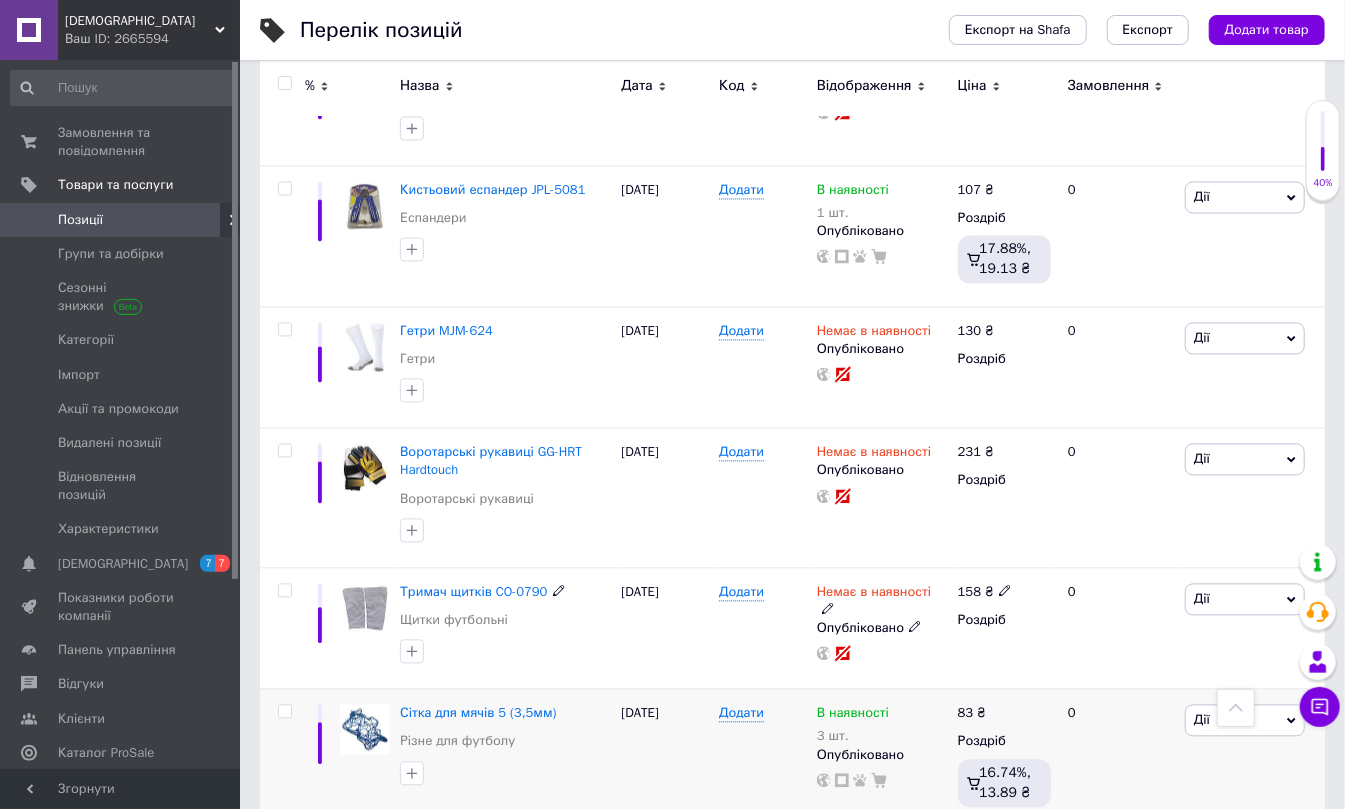 scroll, scrollTop: 2365, scrollLeft: 0, axis: vertical 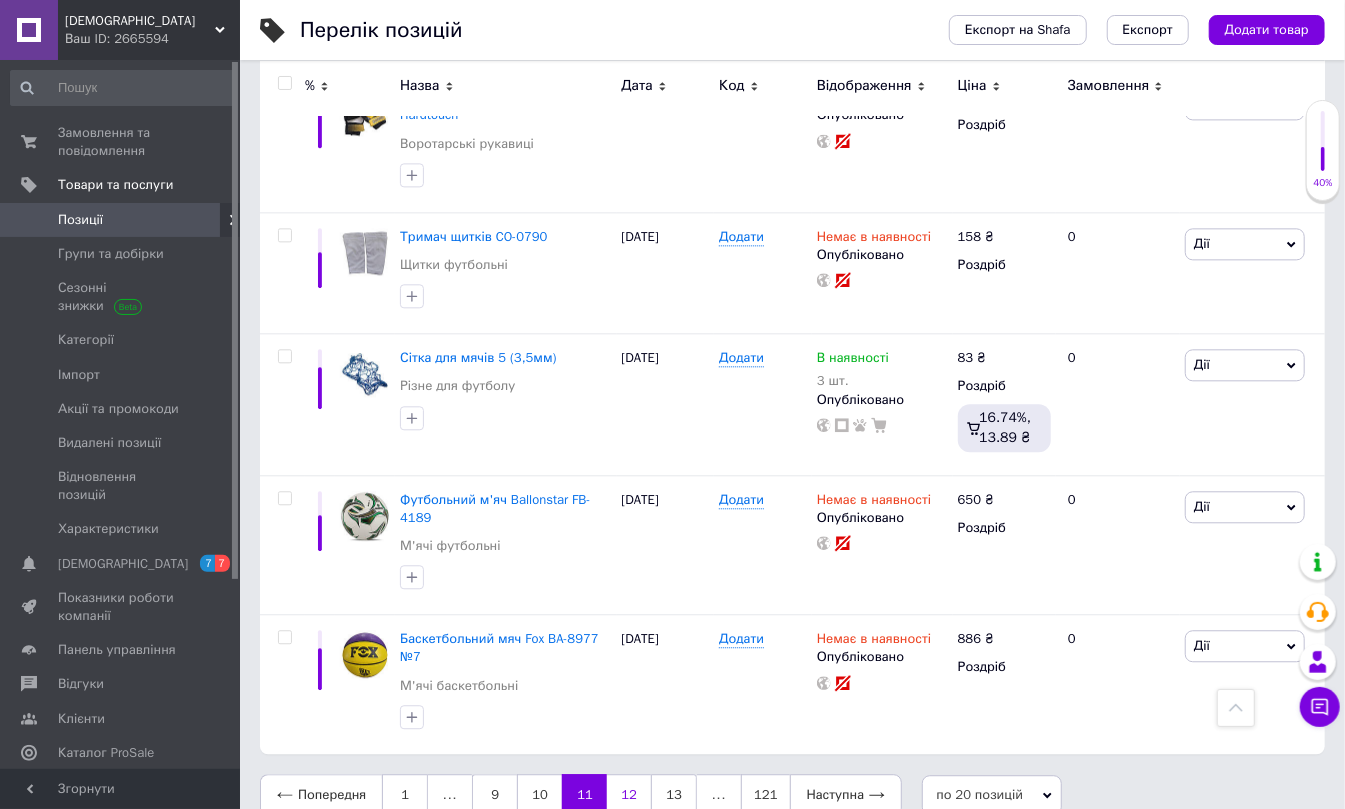 click on "12" at bounding box center [629, 795] 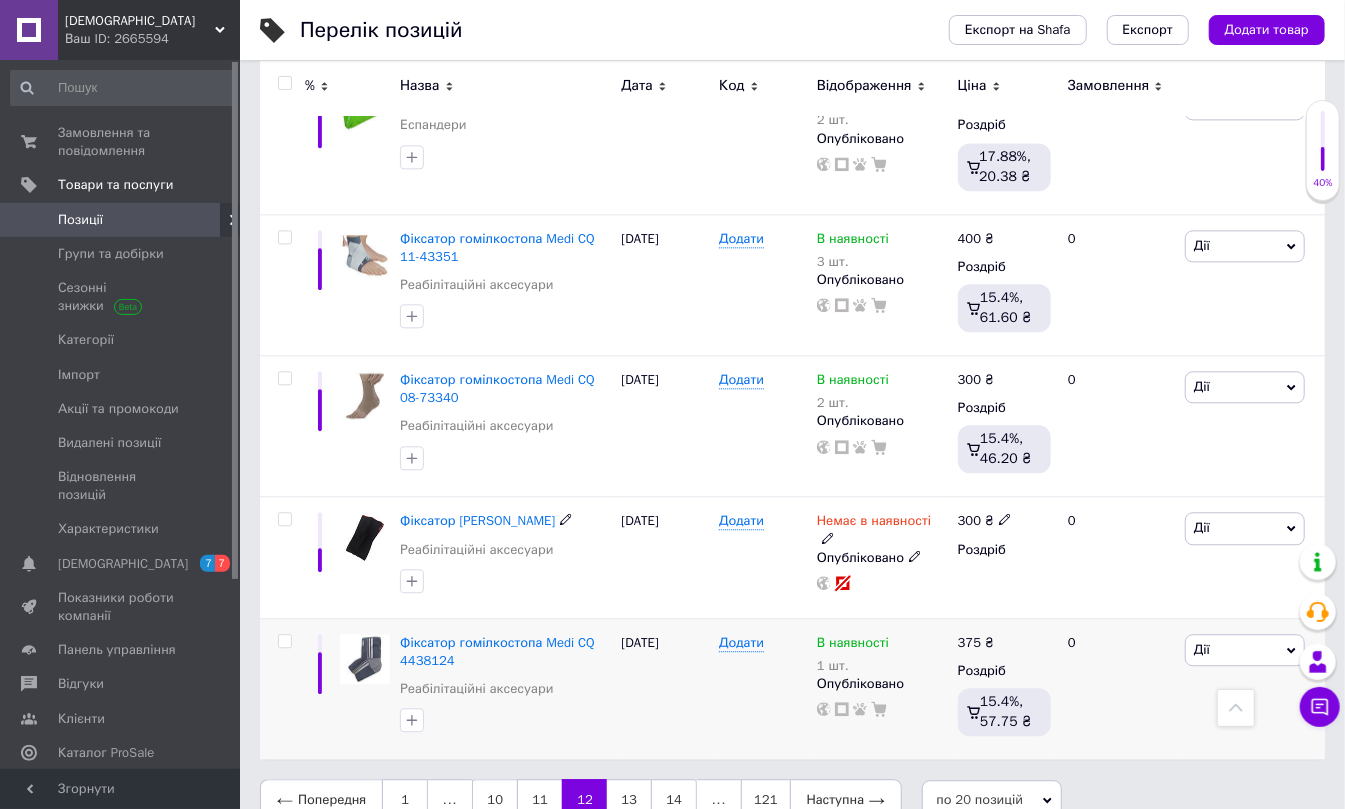 scroll, scrollTop: 2388, scrollLeft: 0, axis: vertical 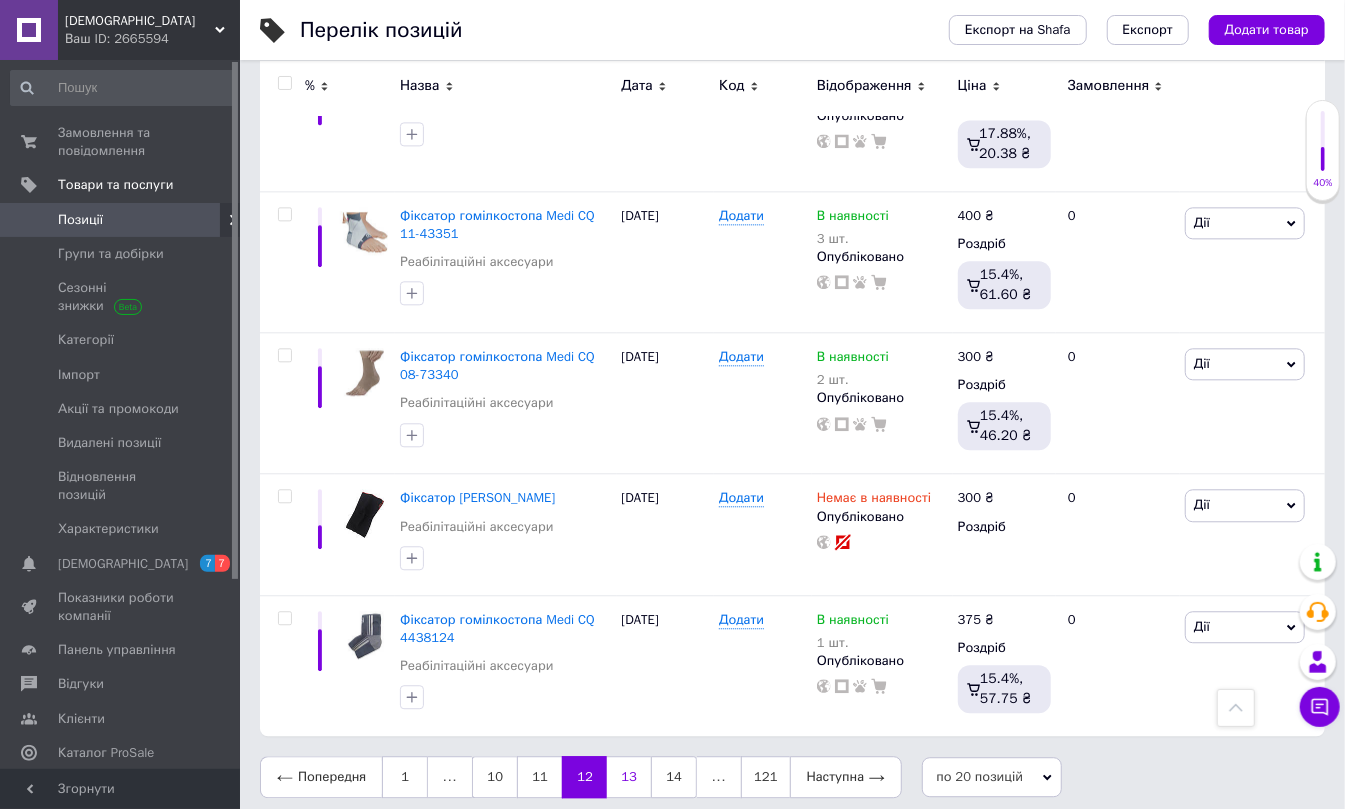 click on "13" at bounding box center [629, 777] 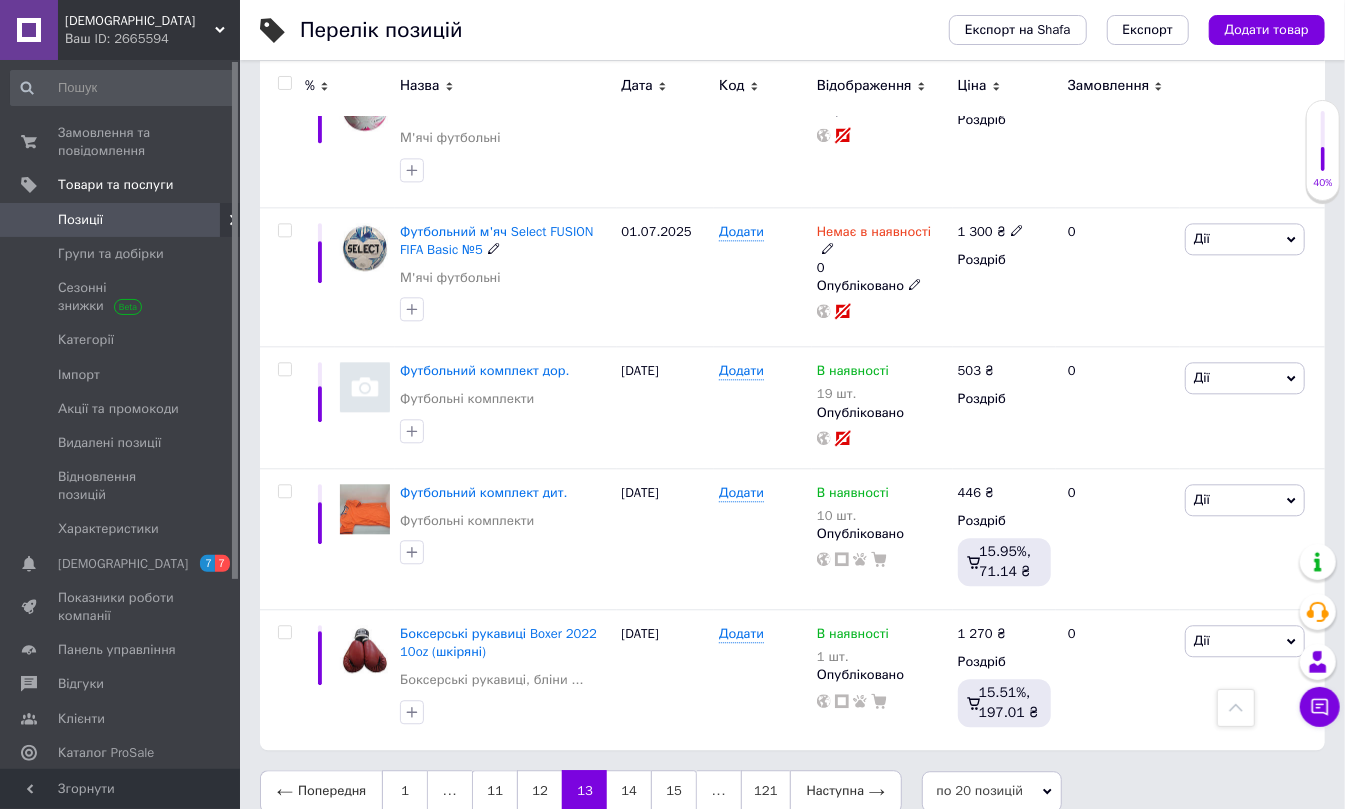 scroll, scrollTop: 2366, scrollLeft: 0, axis: vertical 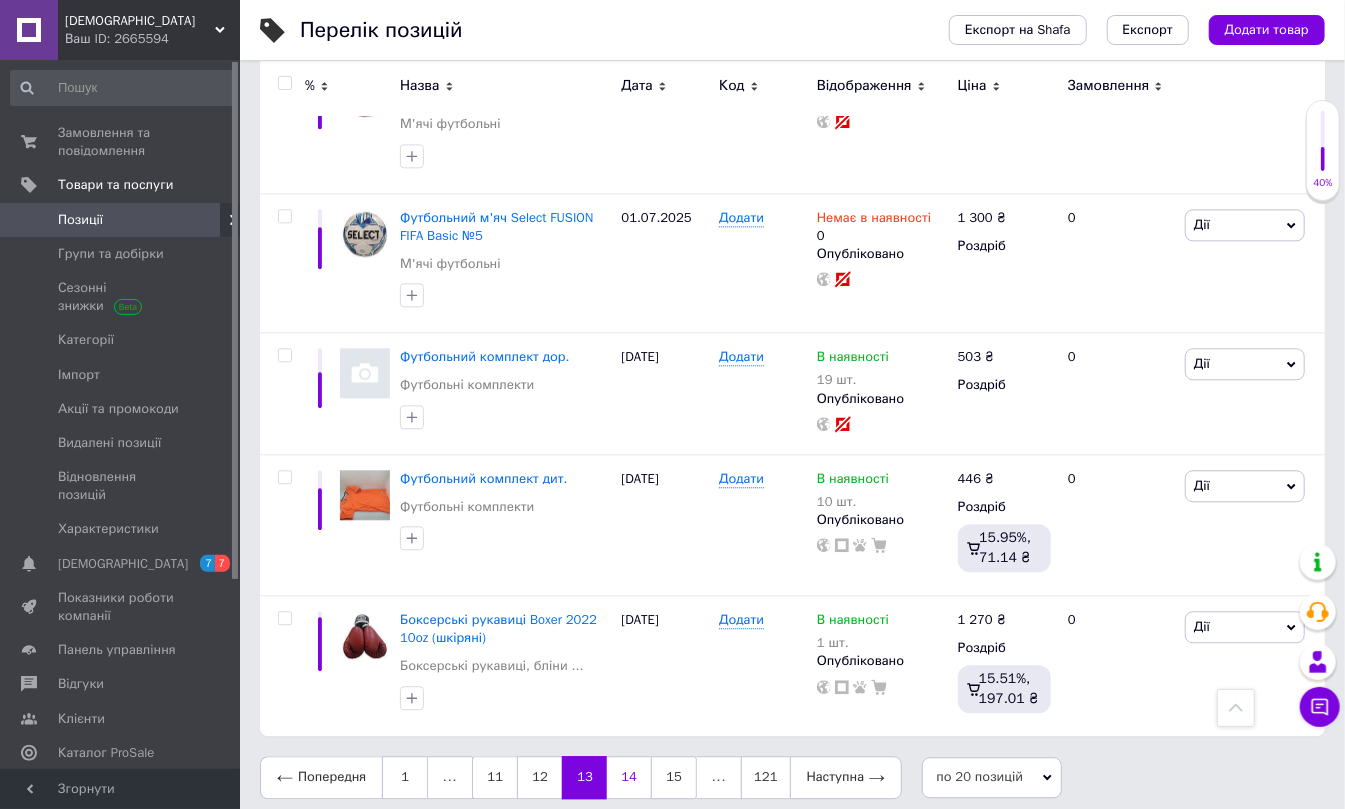 click on "14" at bounding box center [629, 777] 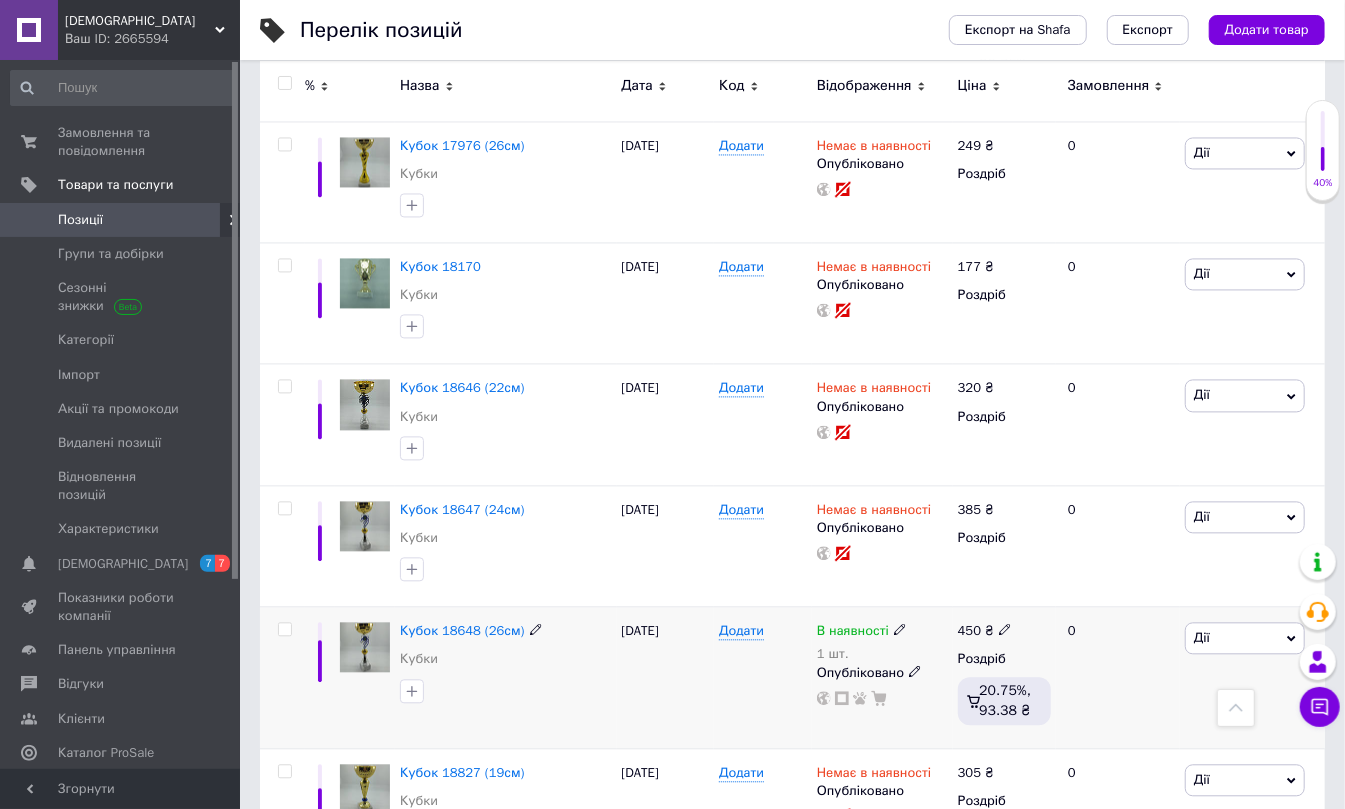 scroll, scrollTop: 2228, scrollLeft: 0, axis: vertical 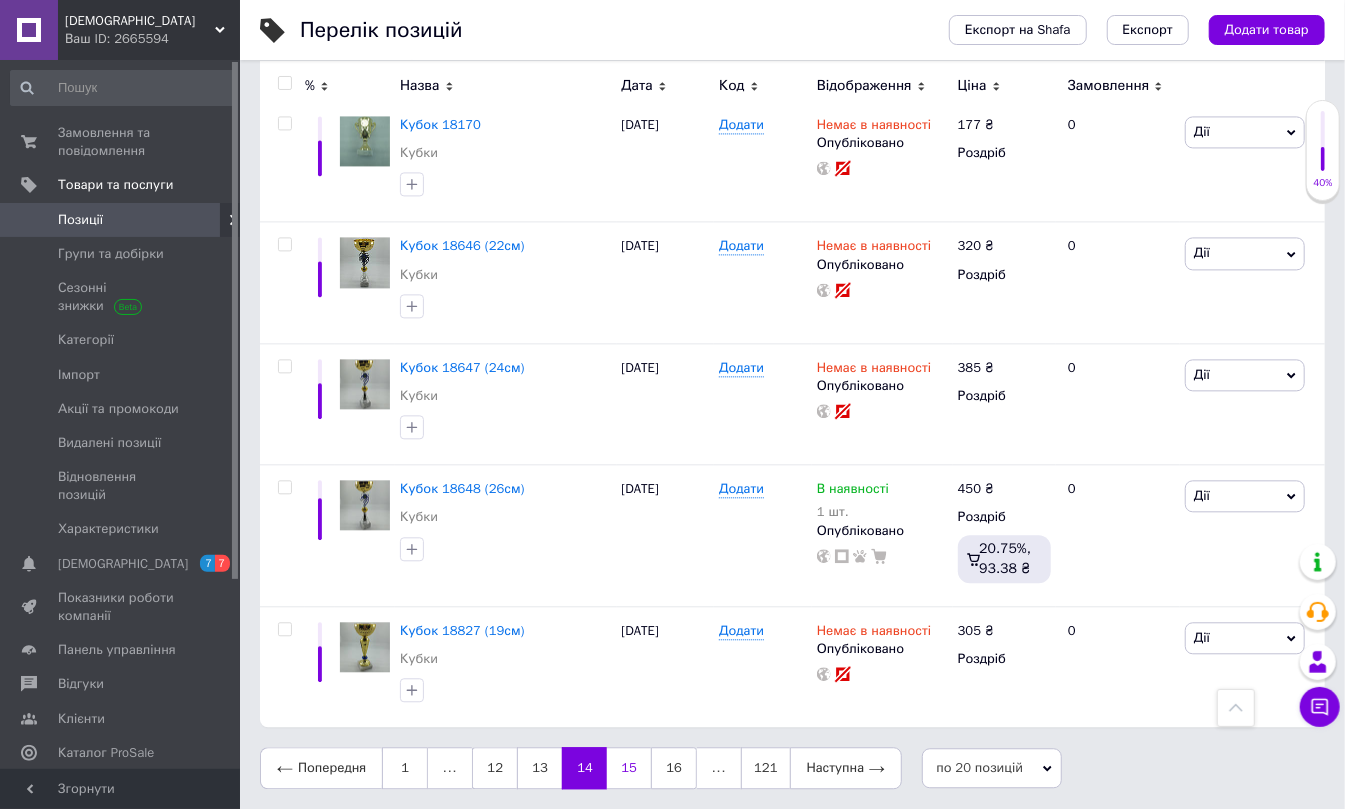 click on "15" at bounding box center [629, 768] 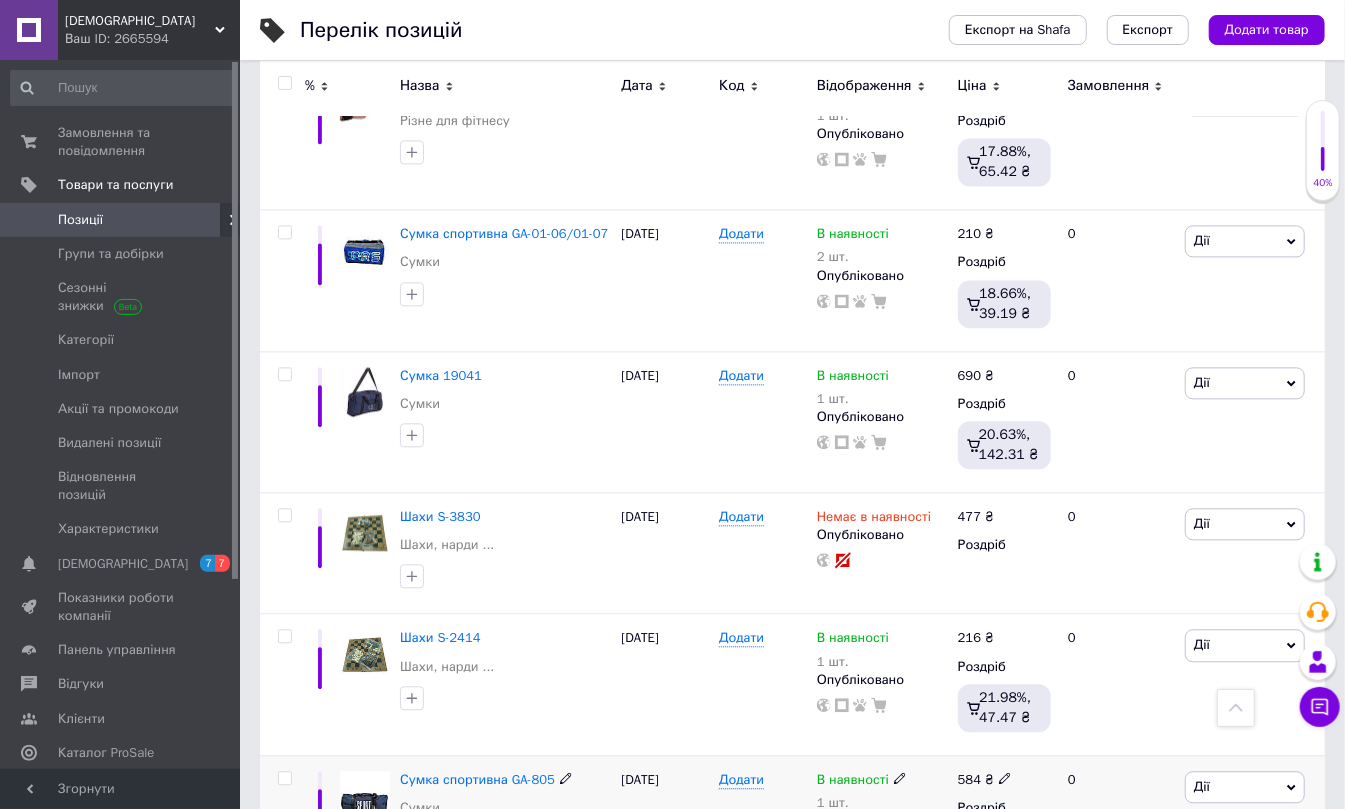 scroll, scrollTop: 2406, scrollLeft: 0, axis: vertical 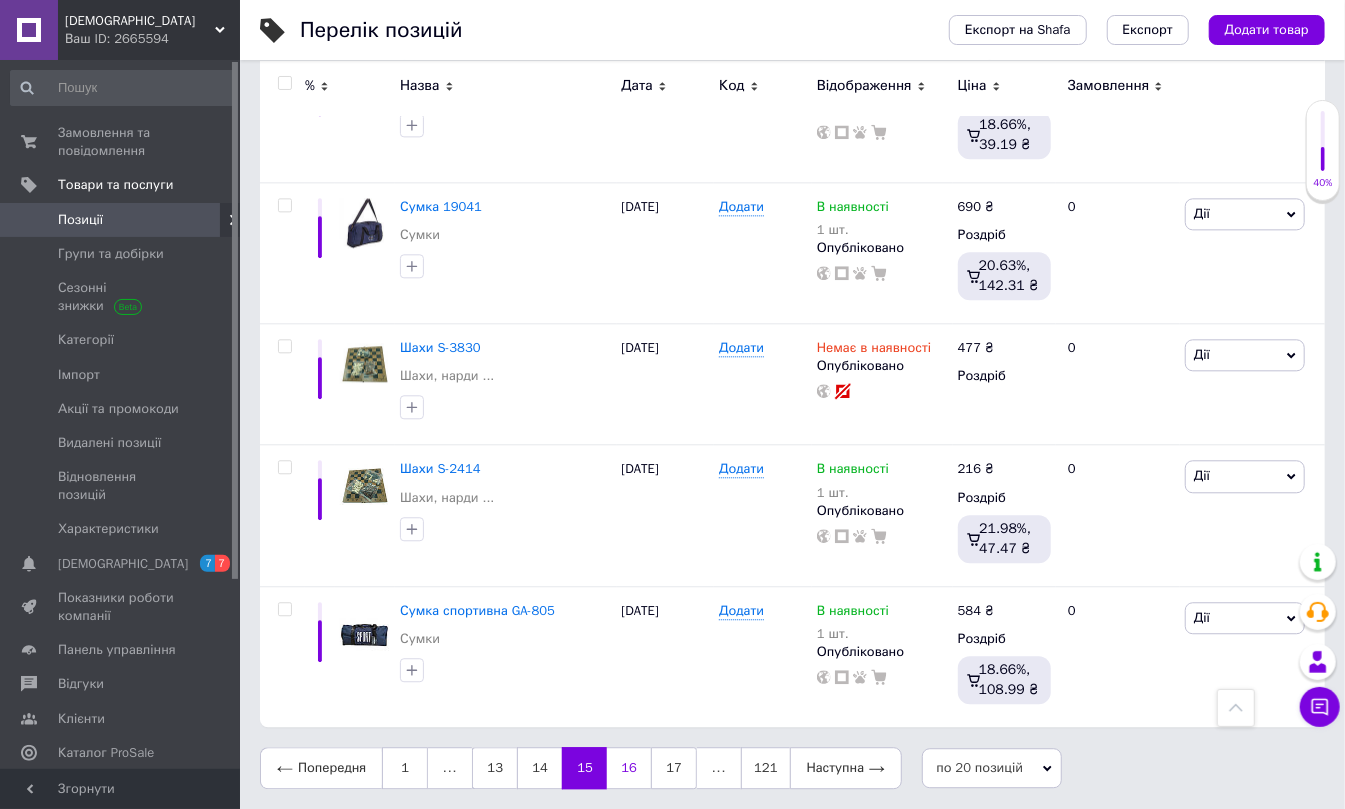 click on "16" at bounding box center (629, 768) 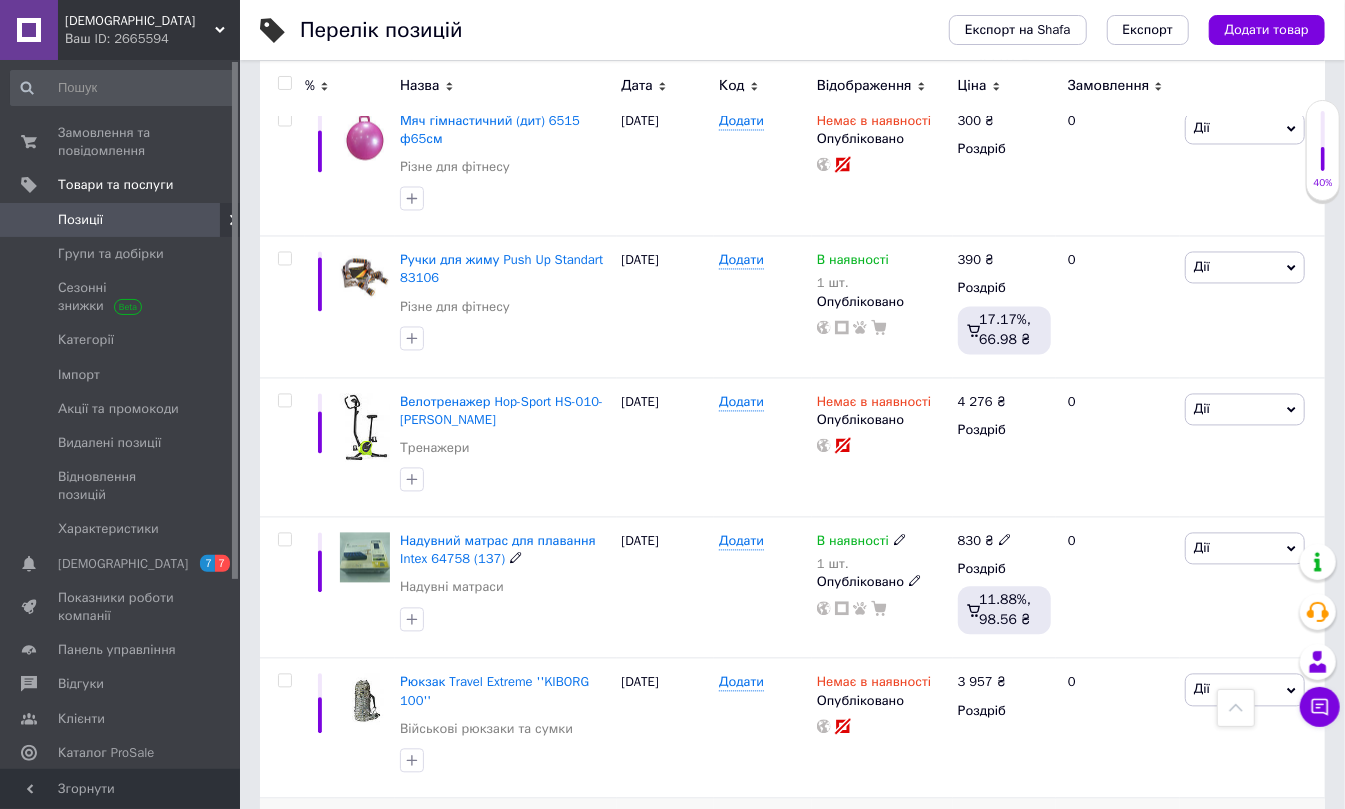 scroll, scrollTop: 1873, scrollLeft: 0, axis: vertical 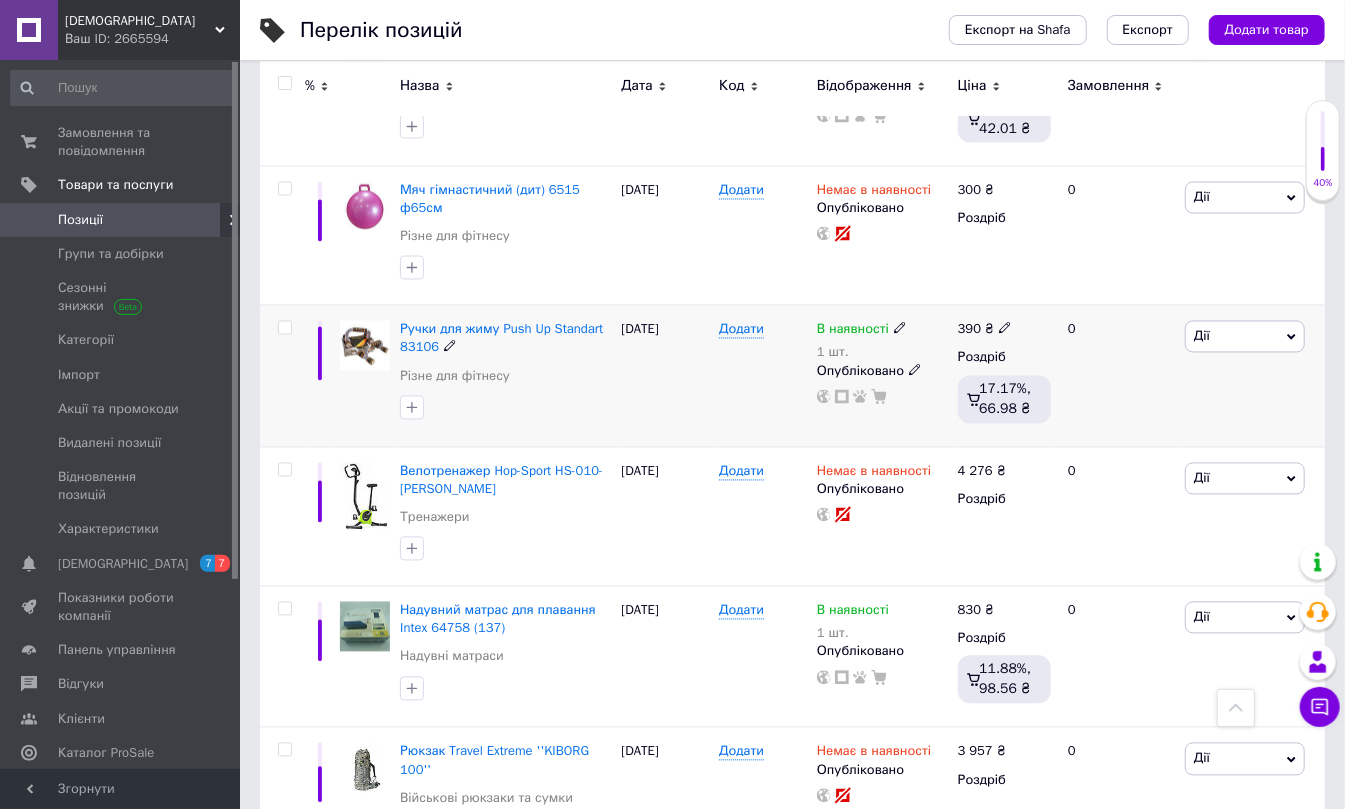 click 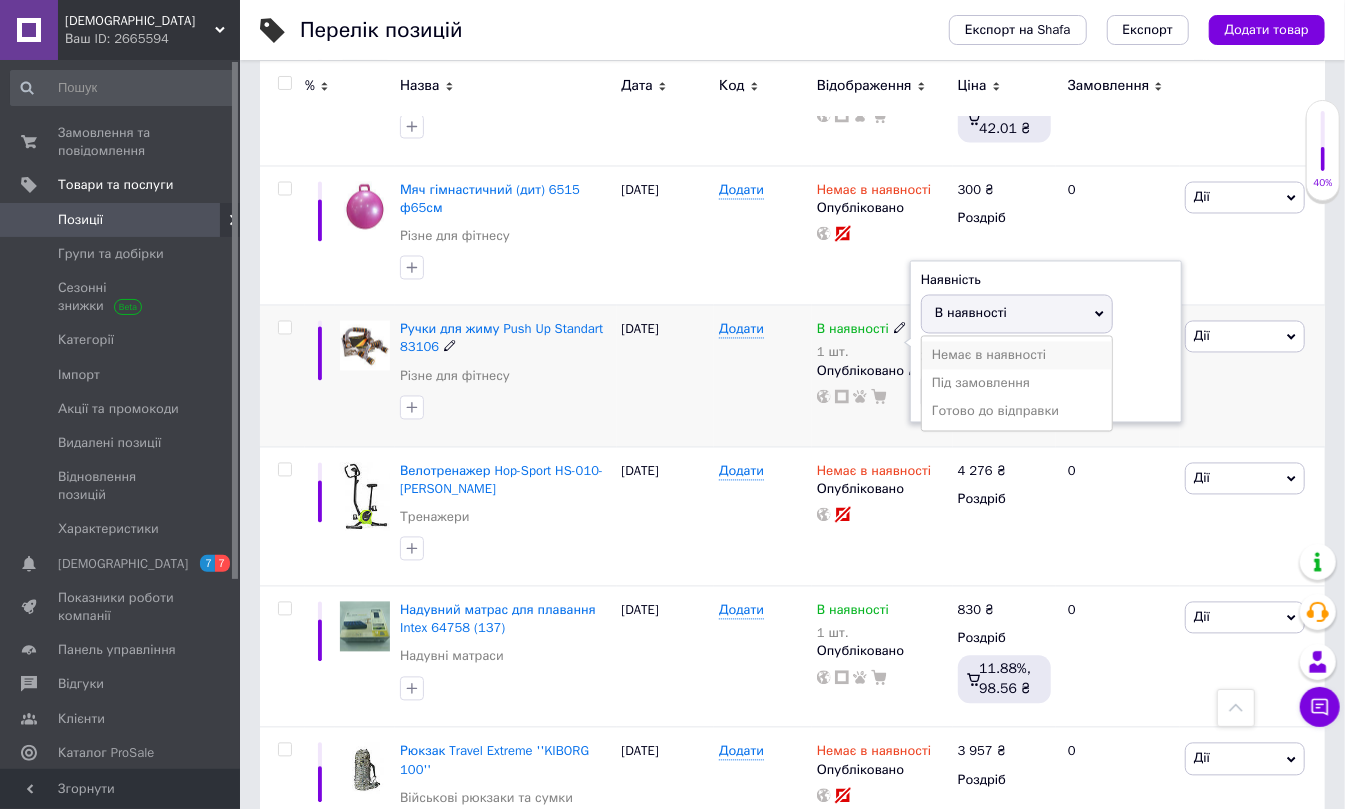 click on "Немає в наявності" at bounding box center [1017, 356] 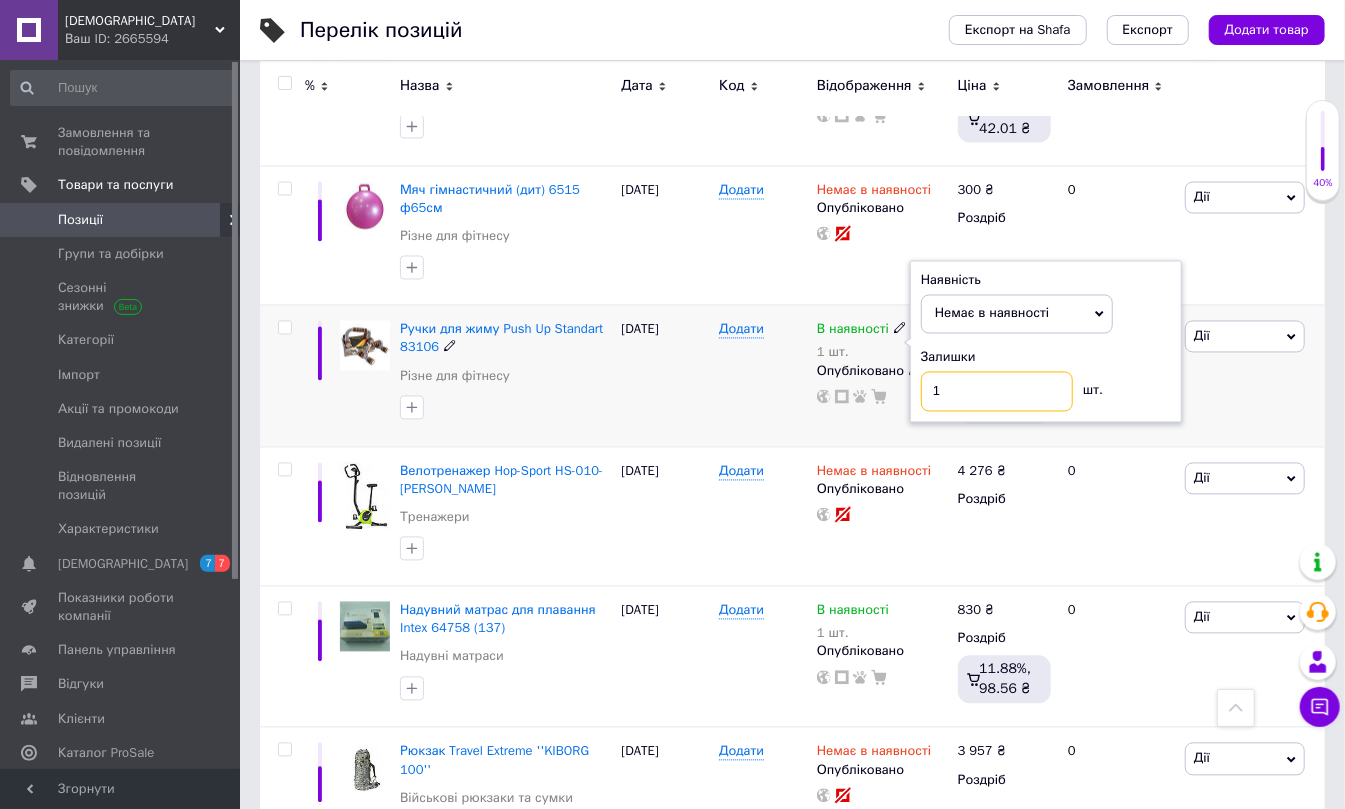 drag, startPoint x: 966, startPoint y: 413, endPoint x: 865, endPoint y: 404, distance: 101.4002 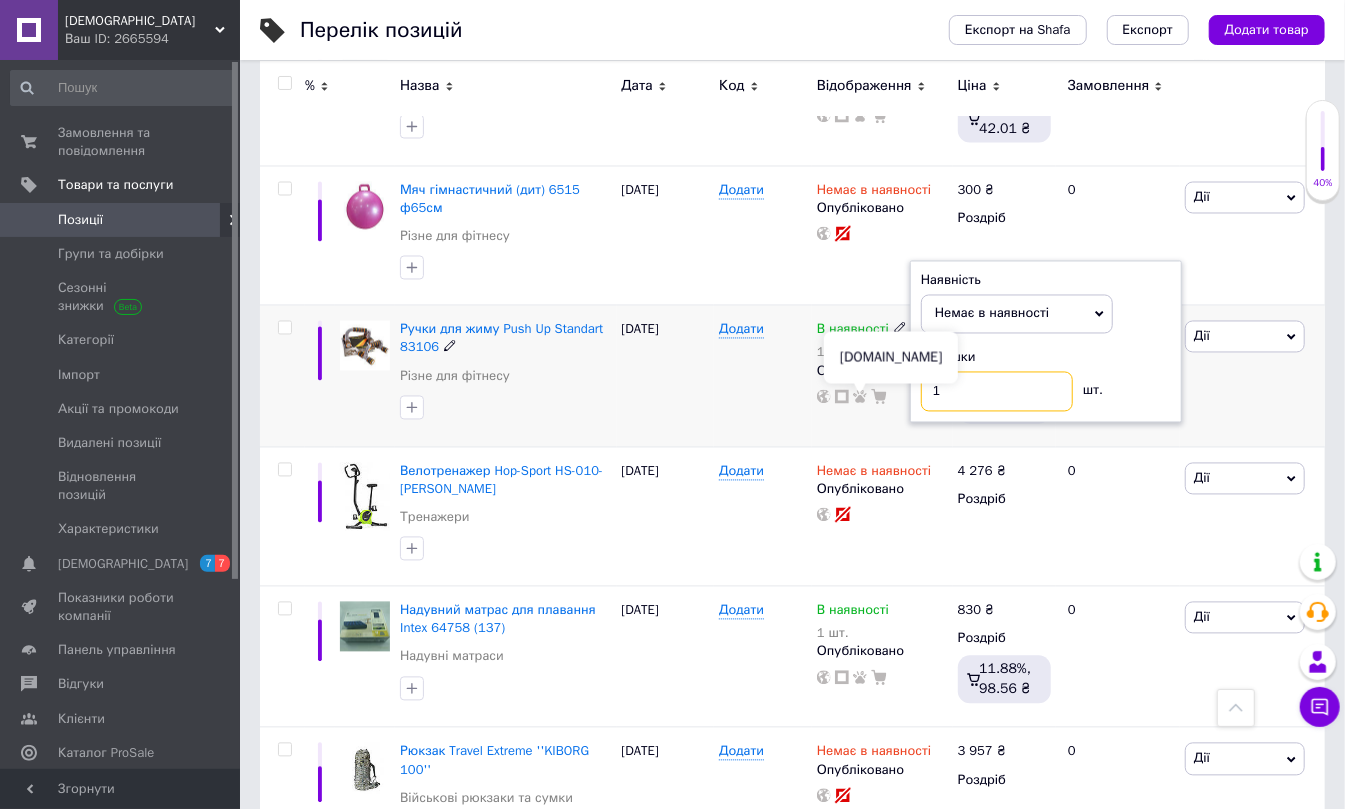 type on "0" 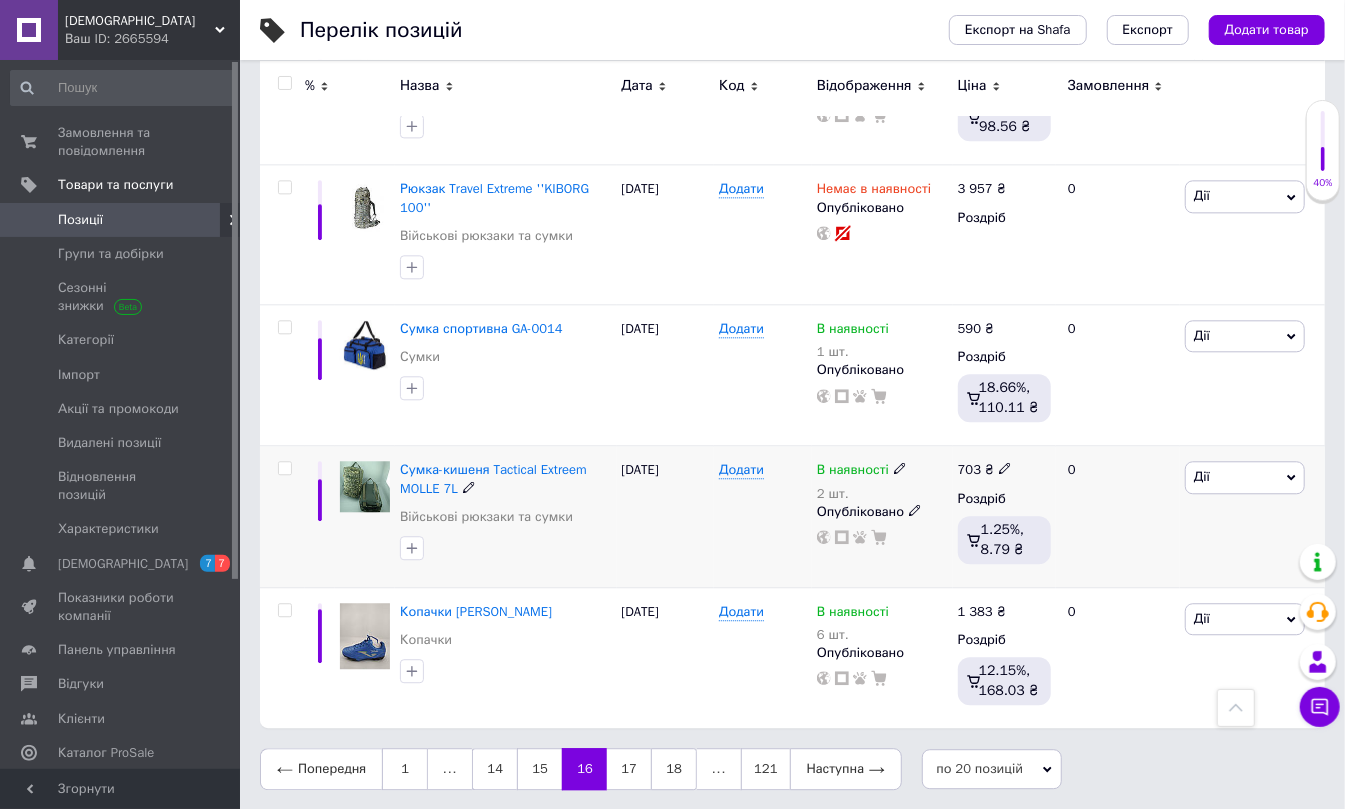 scroll, scrollTop: 2446, scrollLeft: 0, axis: vertical 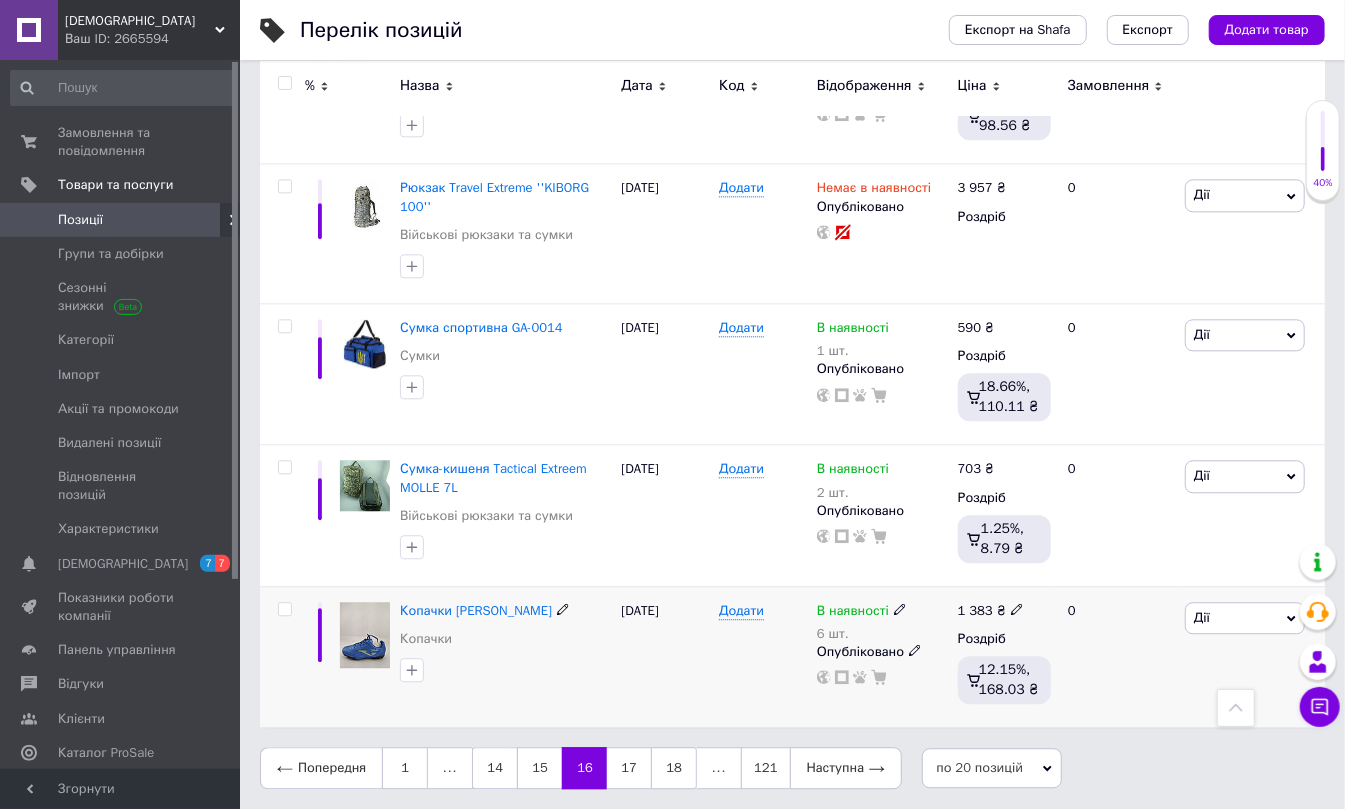 click on "1 383   ₴" at bounding box center (991, 611) 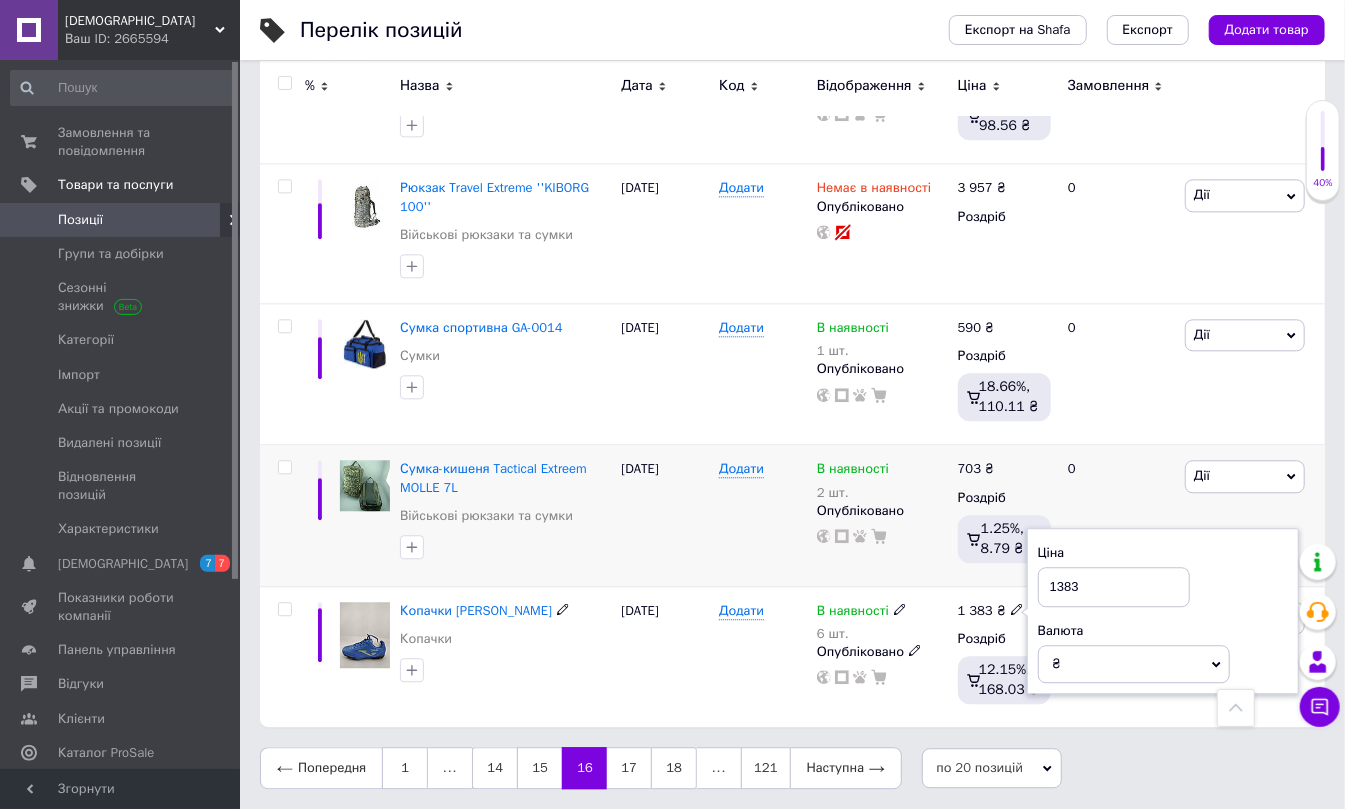 drag, startPoint x: 1102, startPoint y: 581, endPoint x: 884, endPoint y: 577, distance: 218.0367 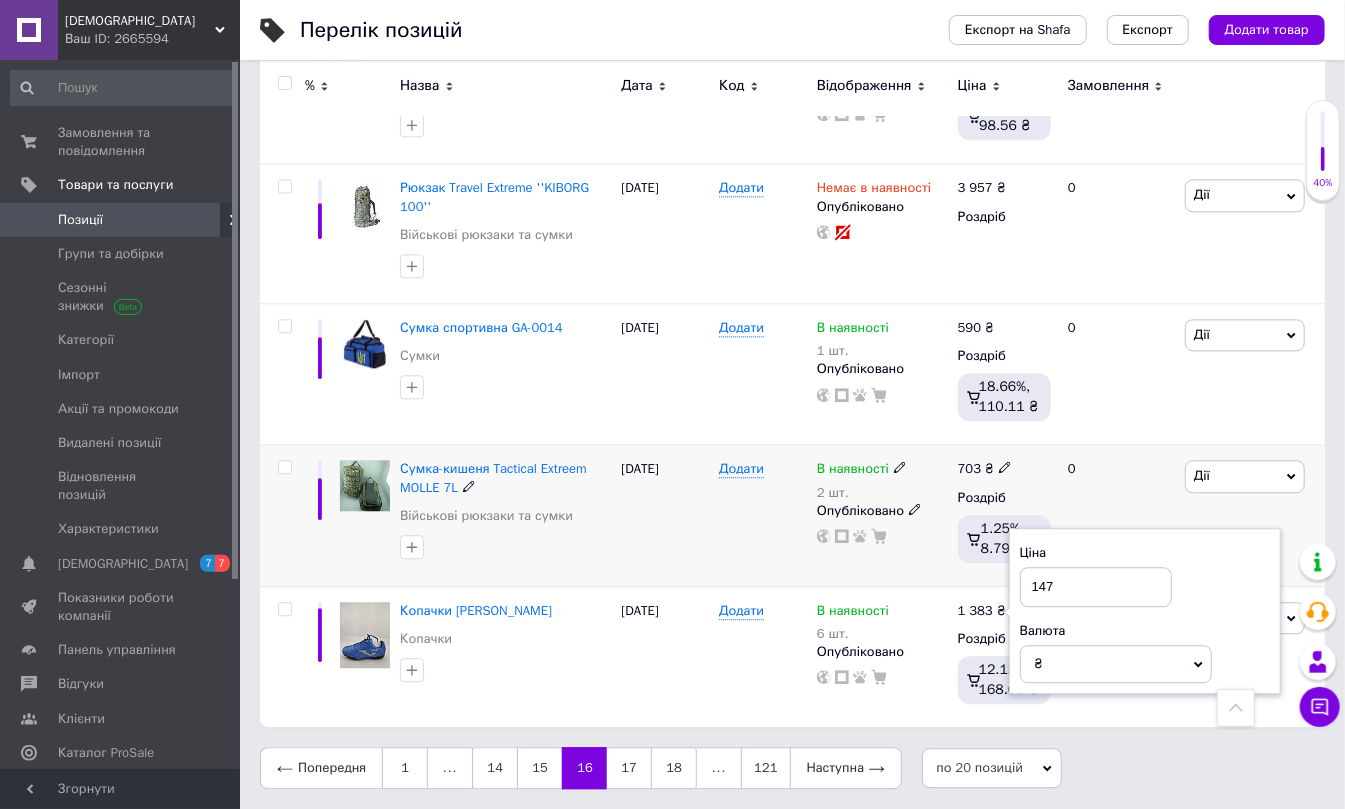 type on "1470" 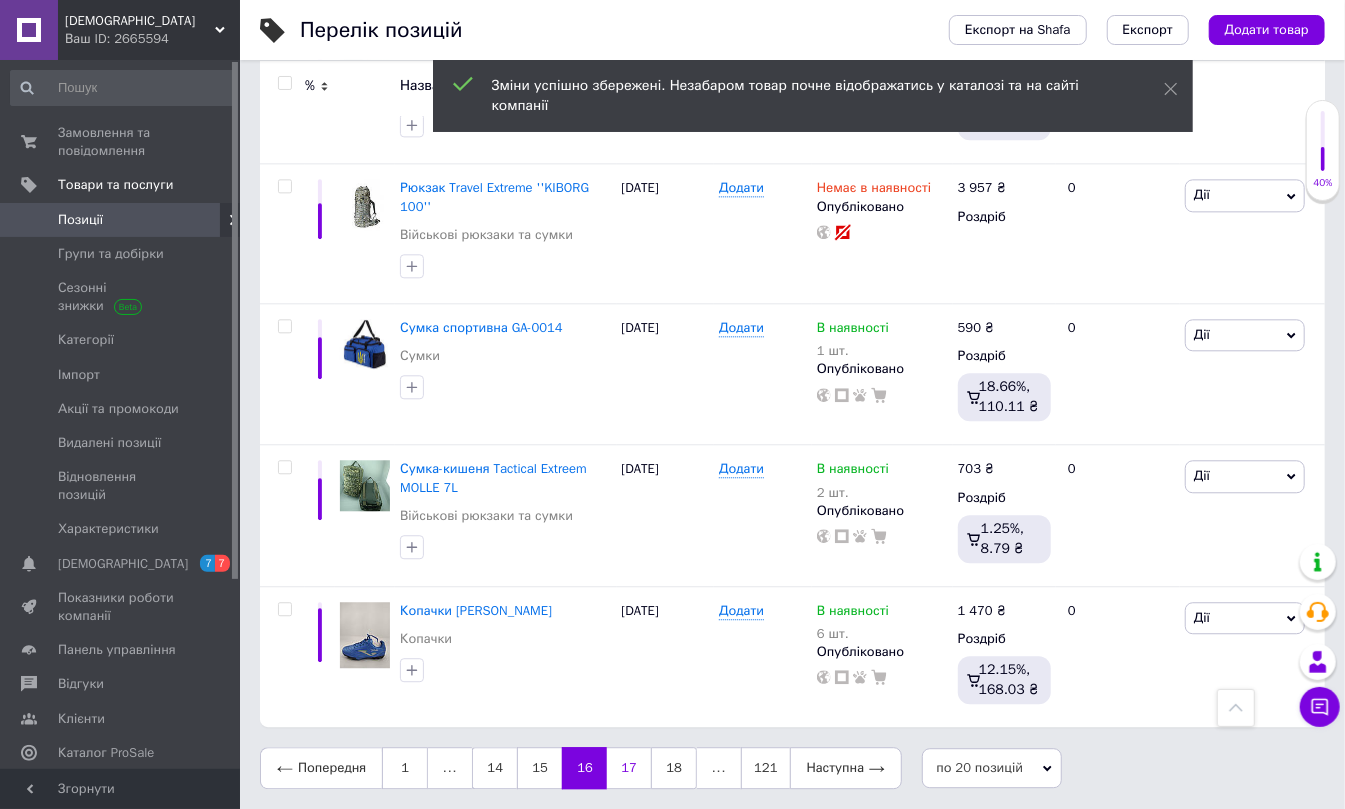 click on "17" at bounding box center (629, 768) 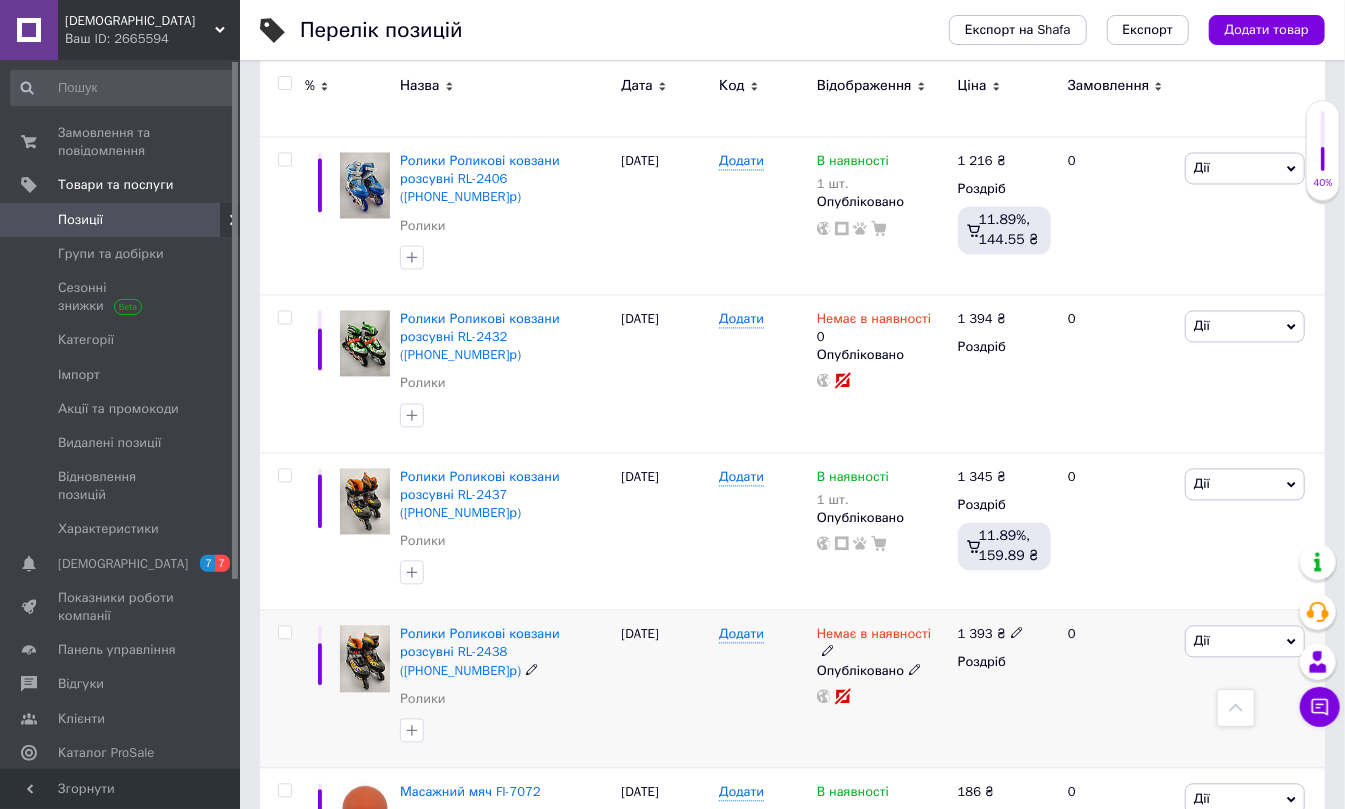 scroll, scrollTop: 2040, scrollLeft: 0, axis: vertical 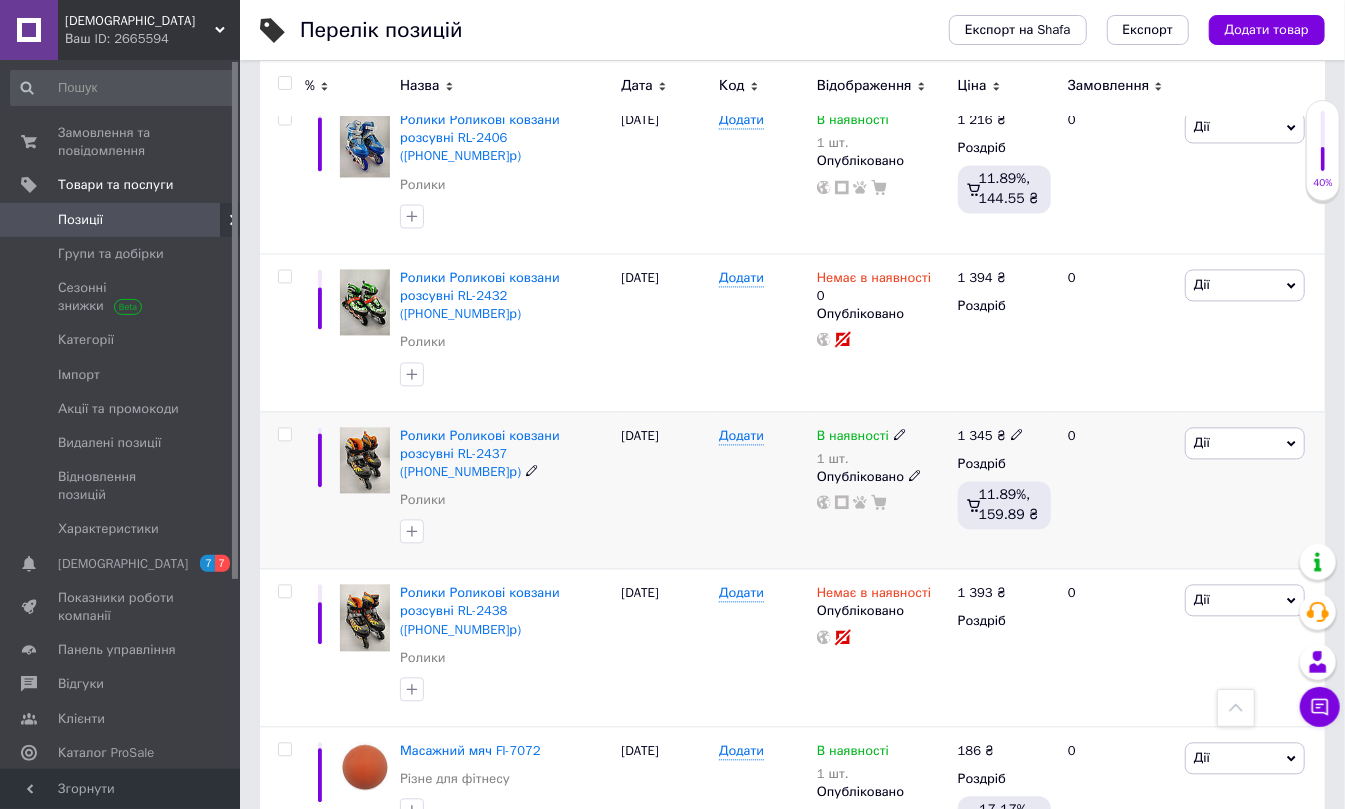 click on "В наявності 1 шт." at bounding box center [882, 447] 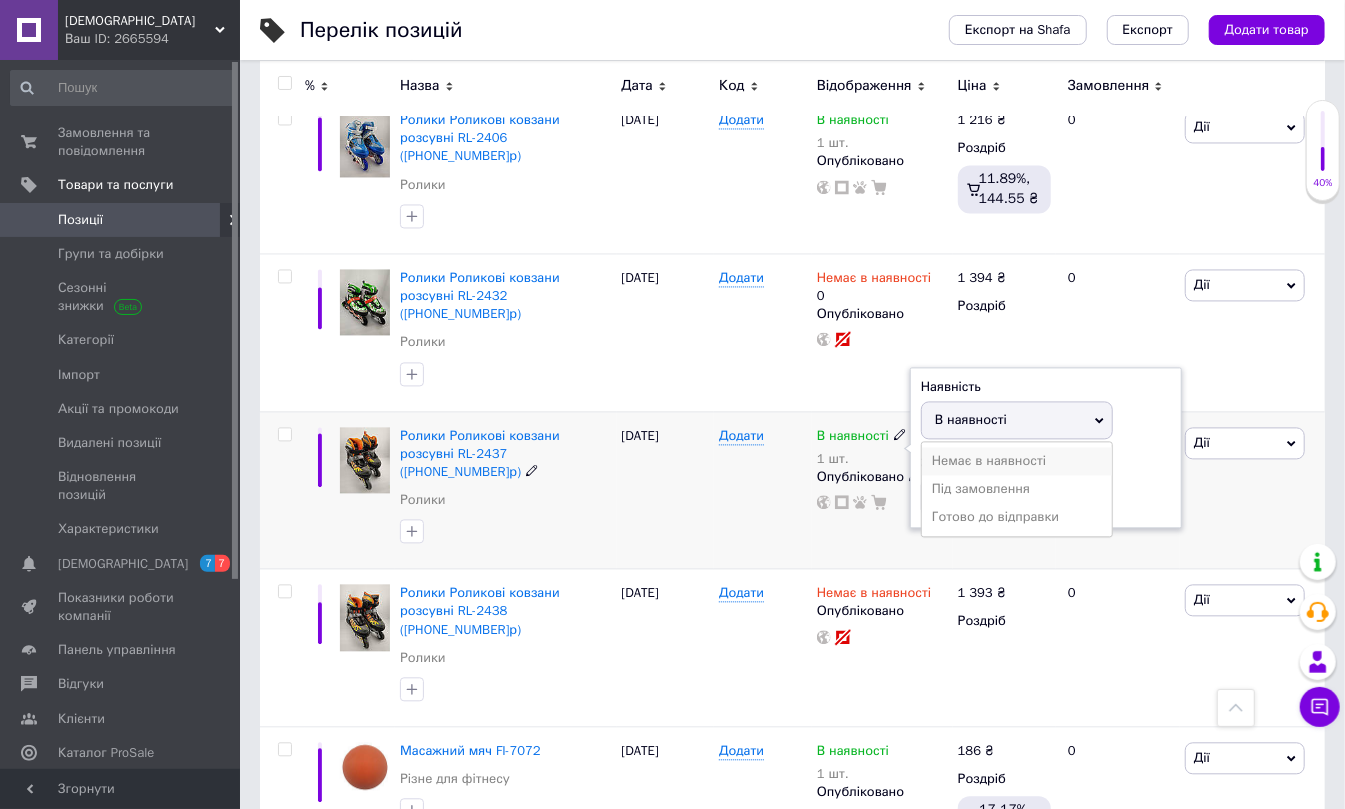 click on "Немає в наявності" at bounding box center [1017, 461] 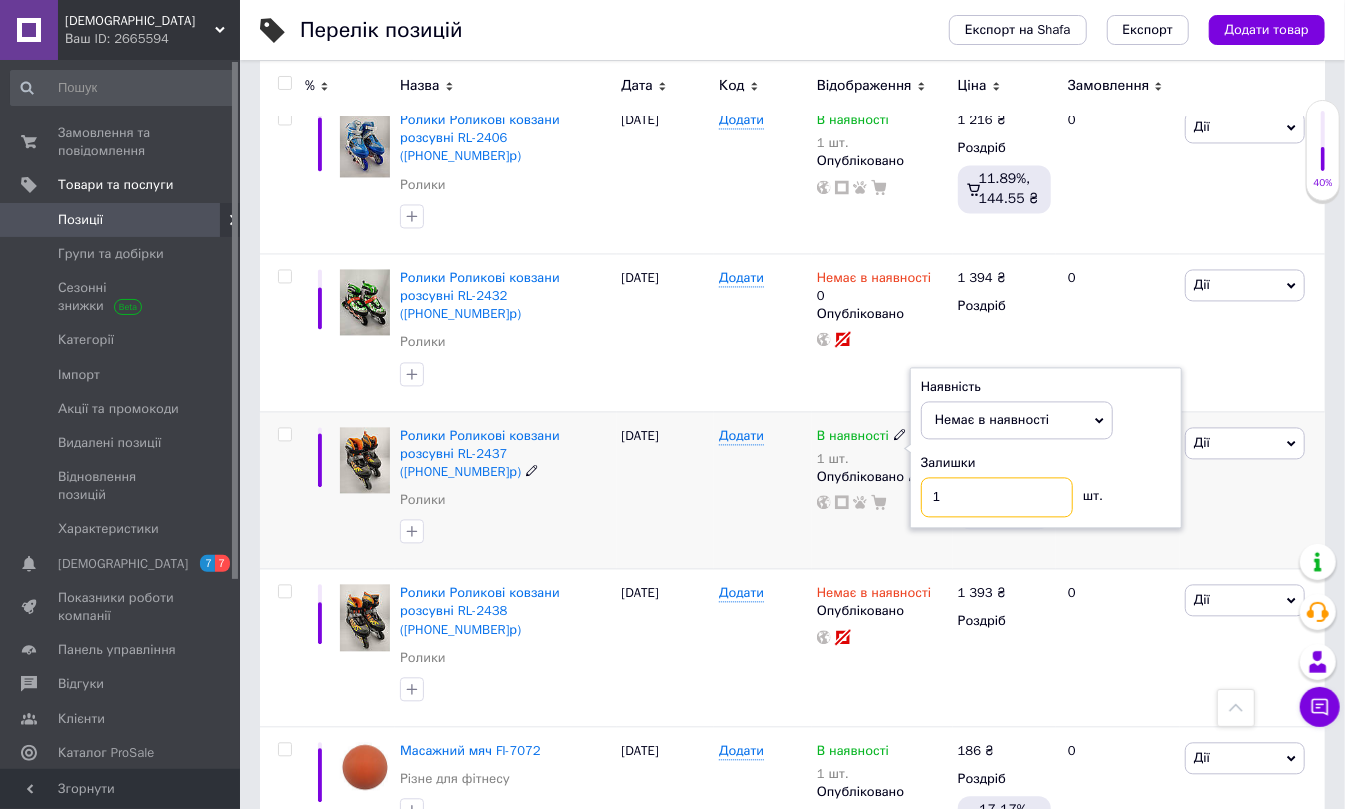 drag, startPoint x: 1004, startPoint y: 346, endPoint x: 798, endPoint y: 382, distance: 209.12198 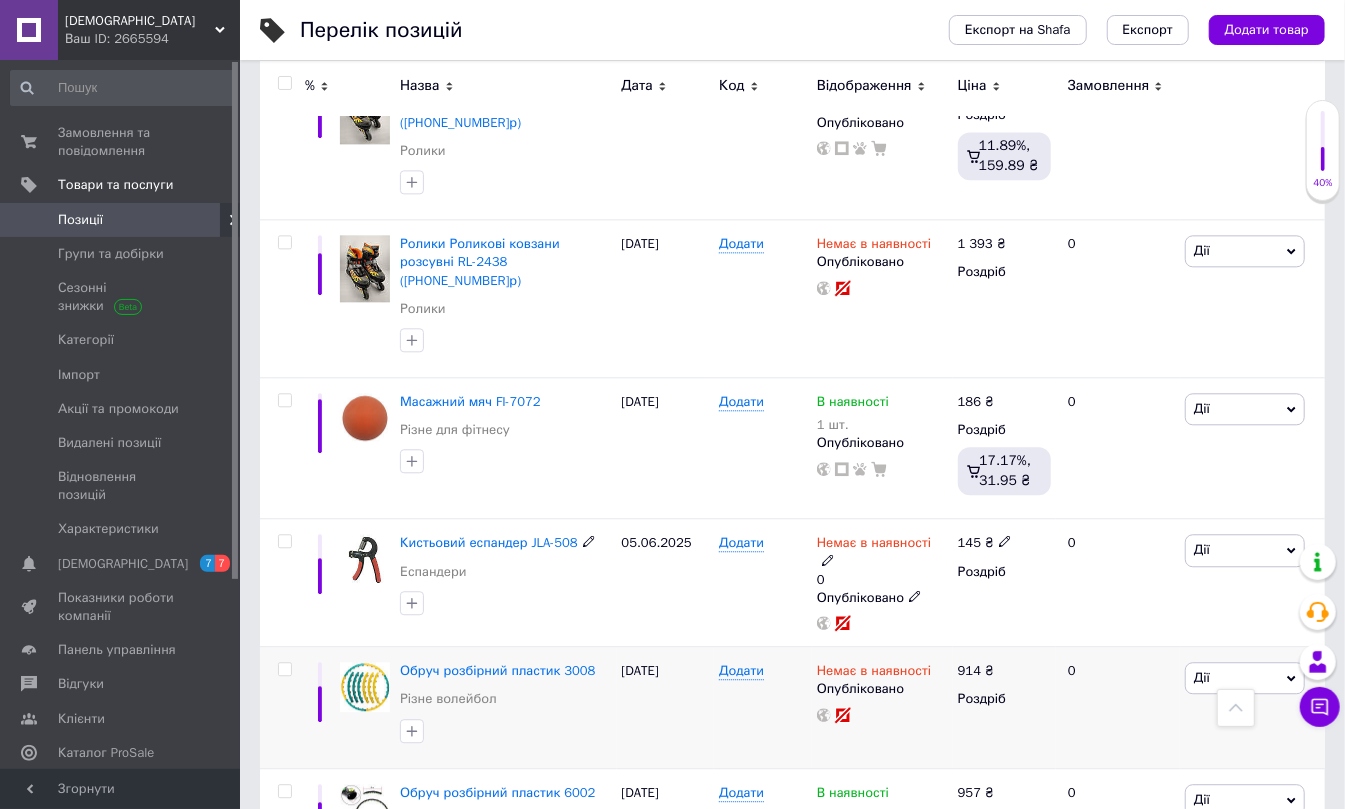 scroll, scrollTop: 2396, scrollLeft: 0, axis: vertical 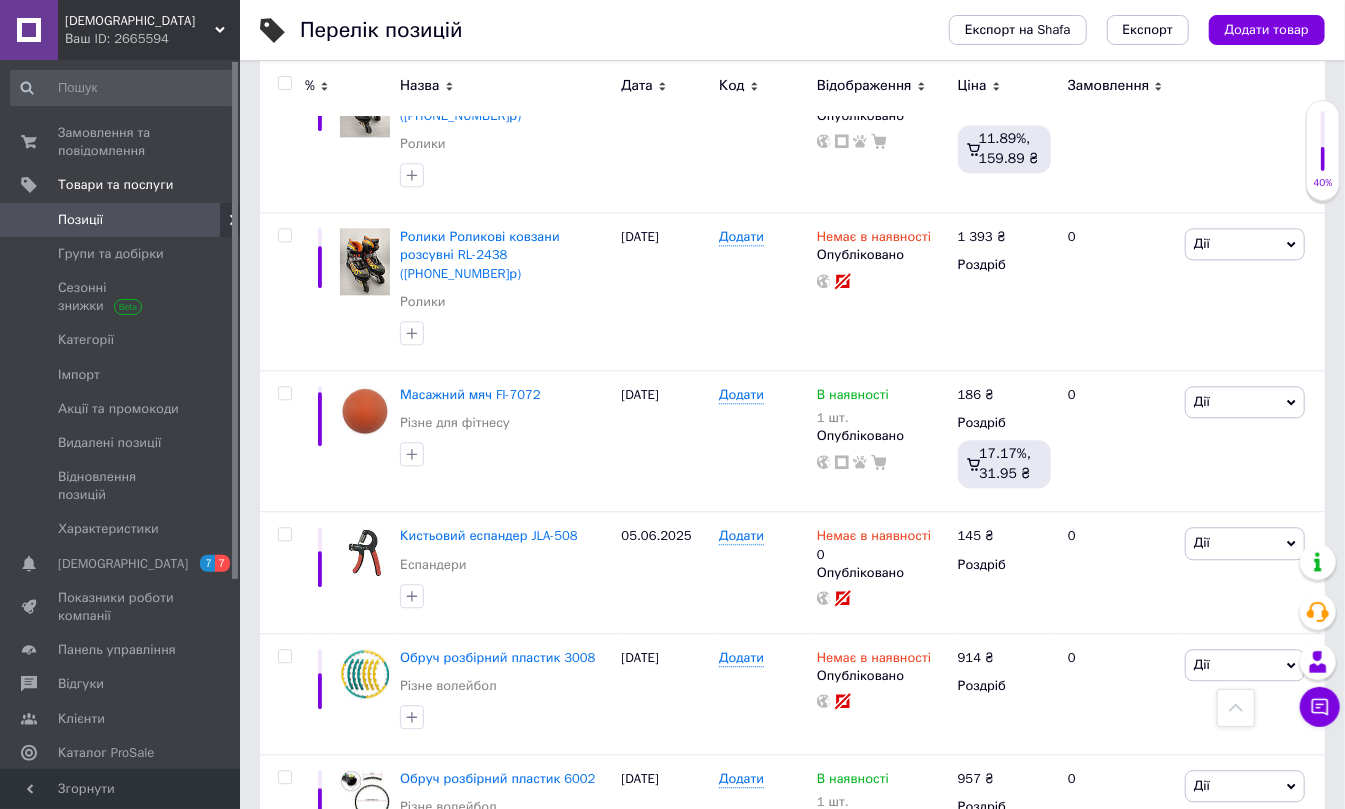 click on "18" at bounding box center (629, 937) 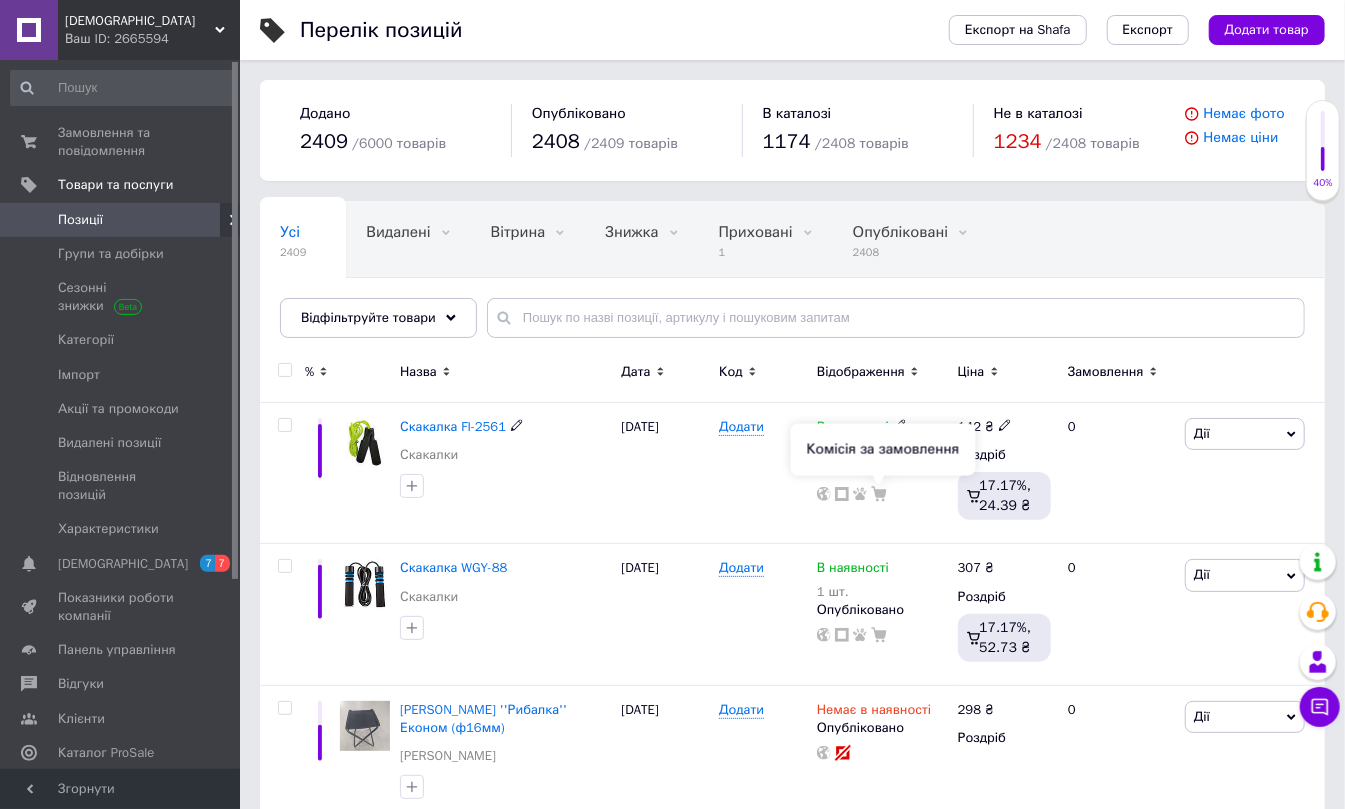 scroll, scrollTop: 177, scrollLeft: 0, axis: vertical 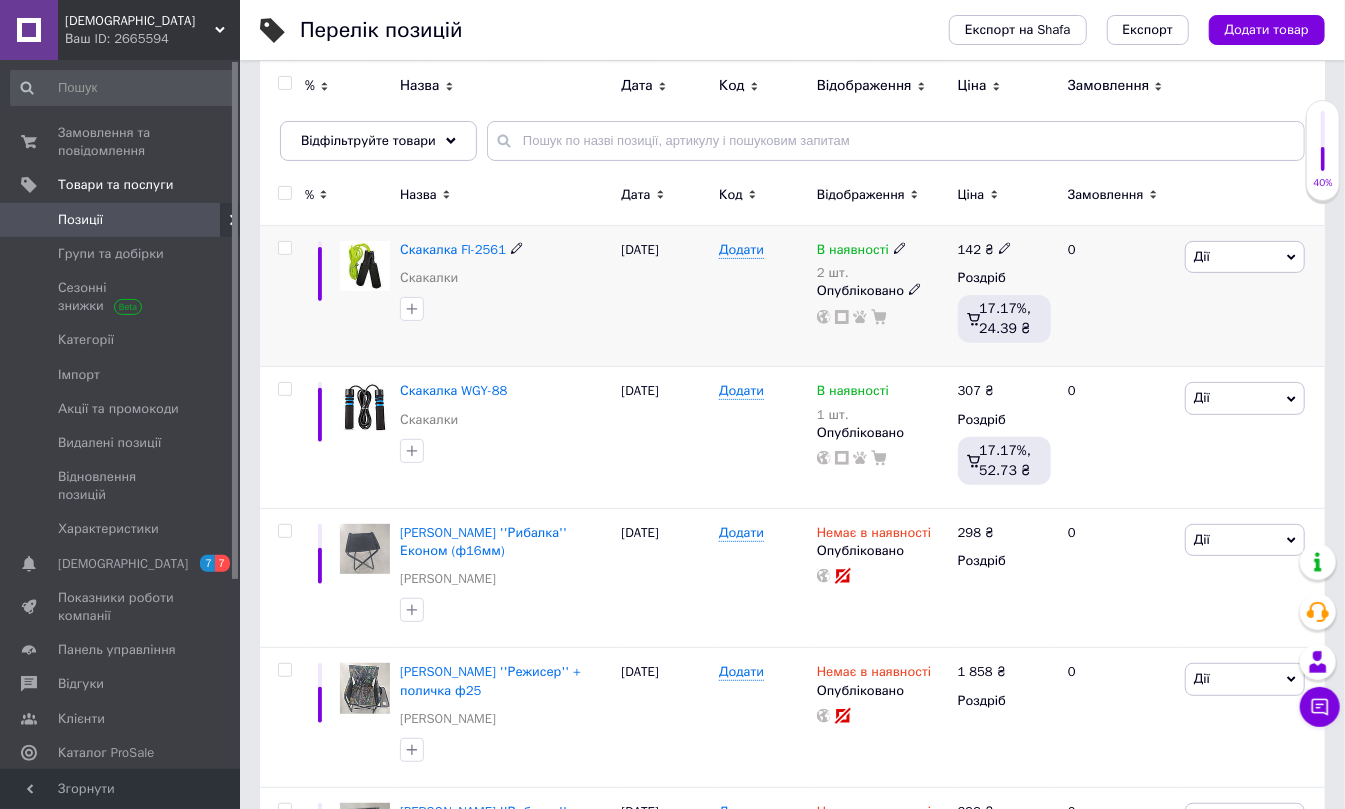 click 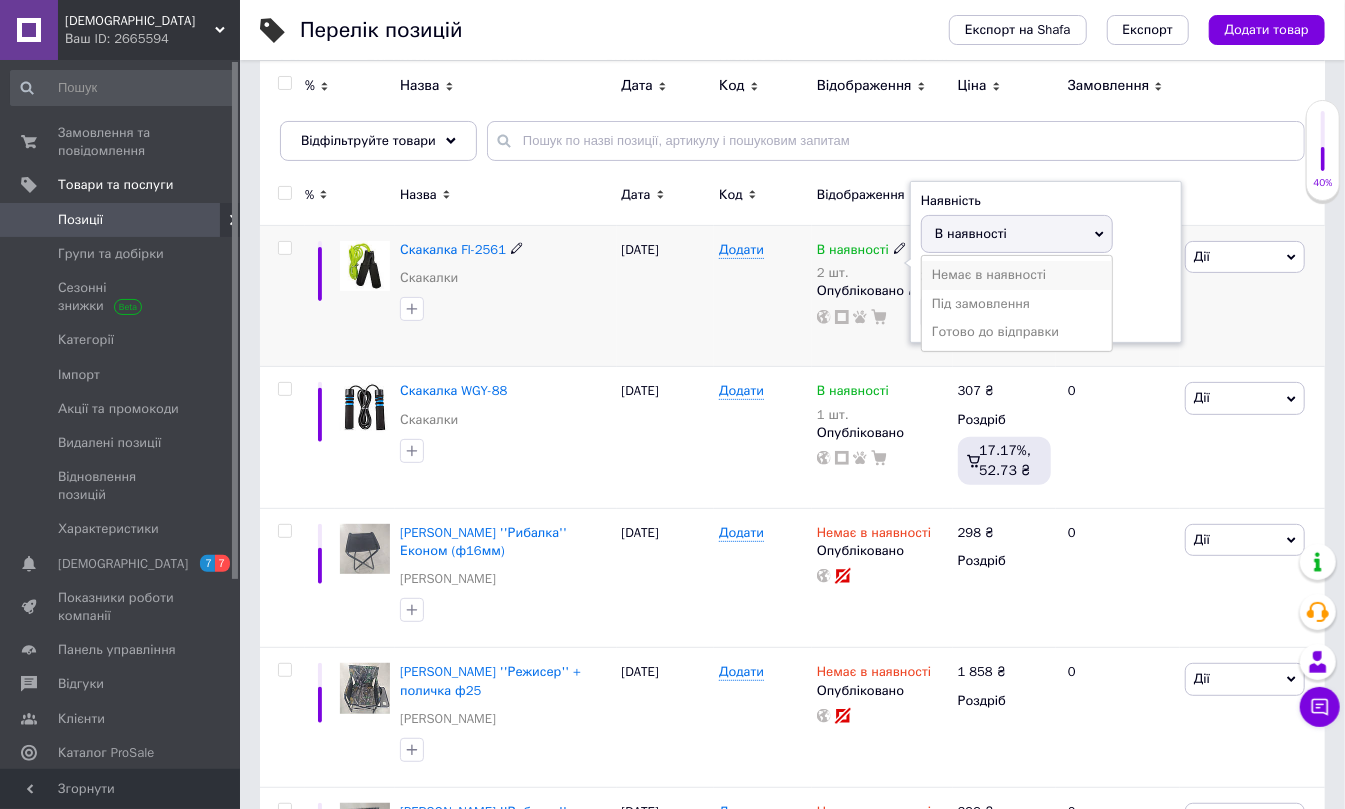 click on "Немає в наявності" at bounding box center [1017, 275] 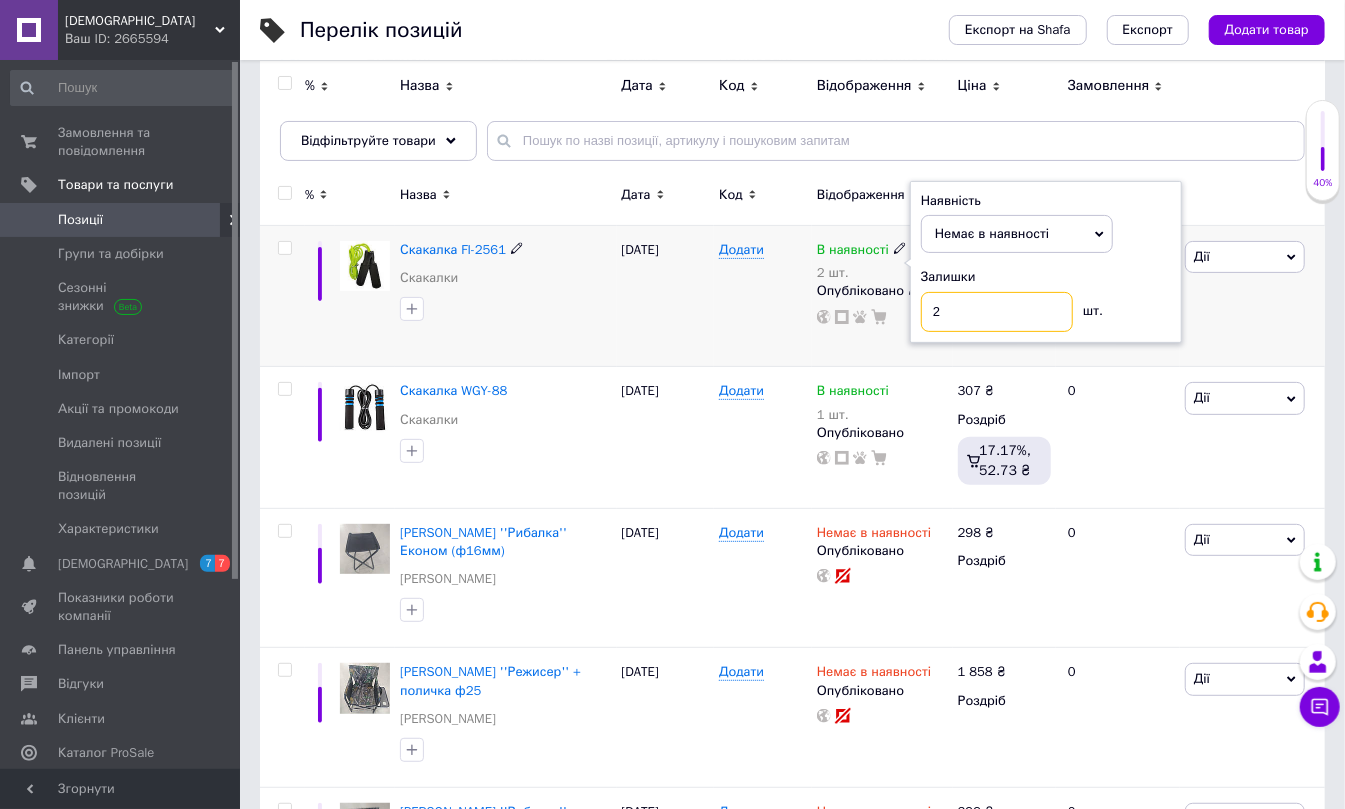 drag, startPoint x: 966, startPoint y: 332, endPoint x: 793, endPoint y: 321, distance: 173.34937 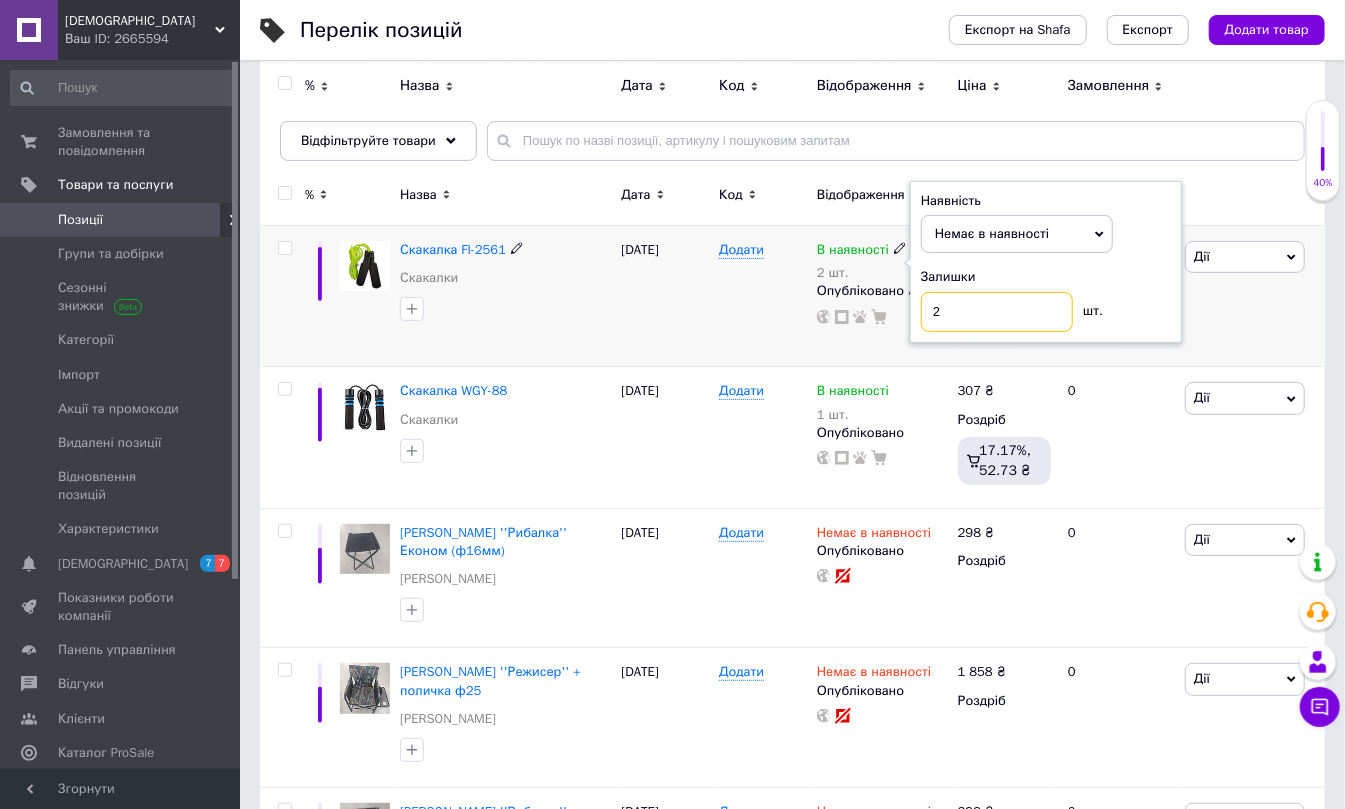 click on "Скакалка FI-2561 Скакалки [DATE] Додати В наявності 2 шт. Наявність Немає в наявності В наявності Під замовлення Готово до відправки Залишки 2 шт. Опубліковано 142   ₴ Роздріб 17.17%, 24.39 ₴ 0 Дії Редагувати Підняти на початок групи Копіювати Знижка Подарунок Супутні Приховати Ярлик Додати на вітрину Додати в кампанію Каталог ProSale Видалити" at bounding box center (792, 296) 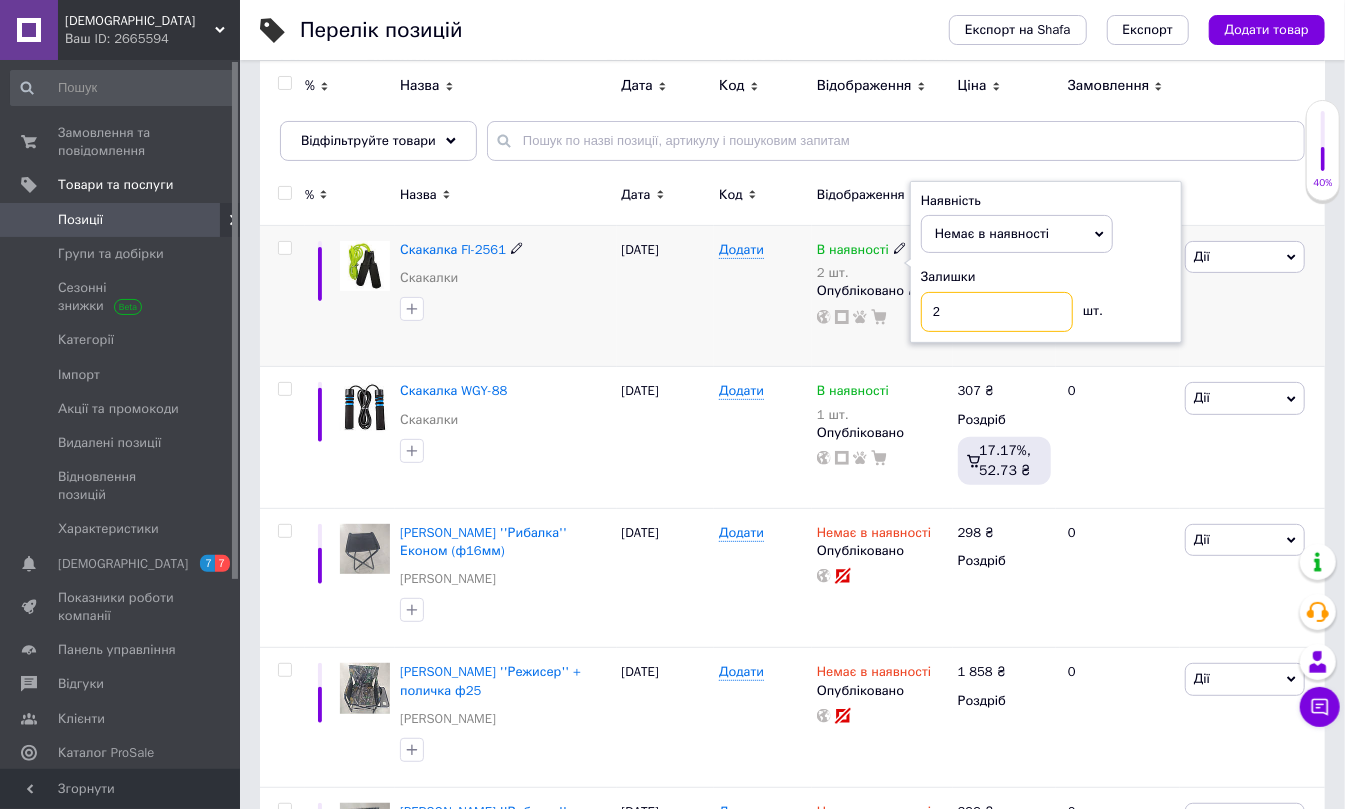 type on "0" 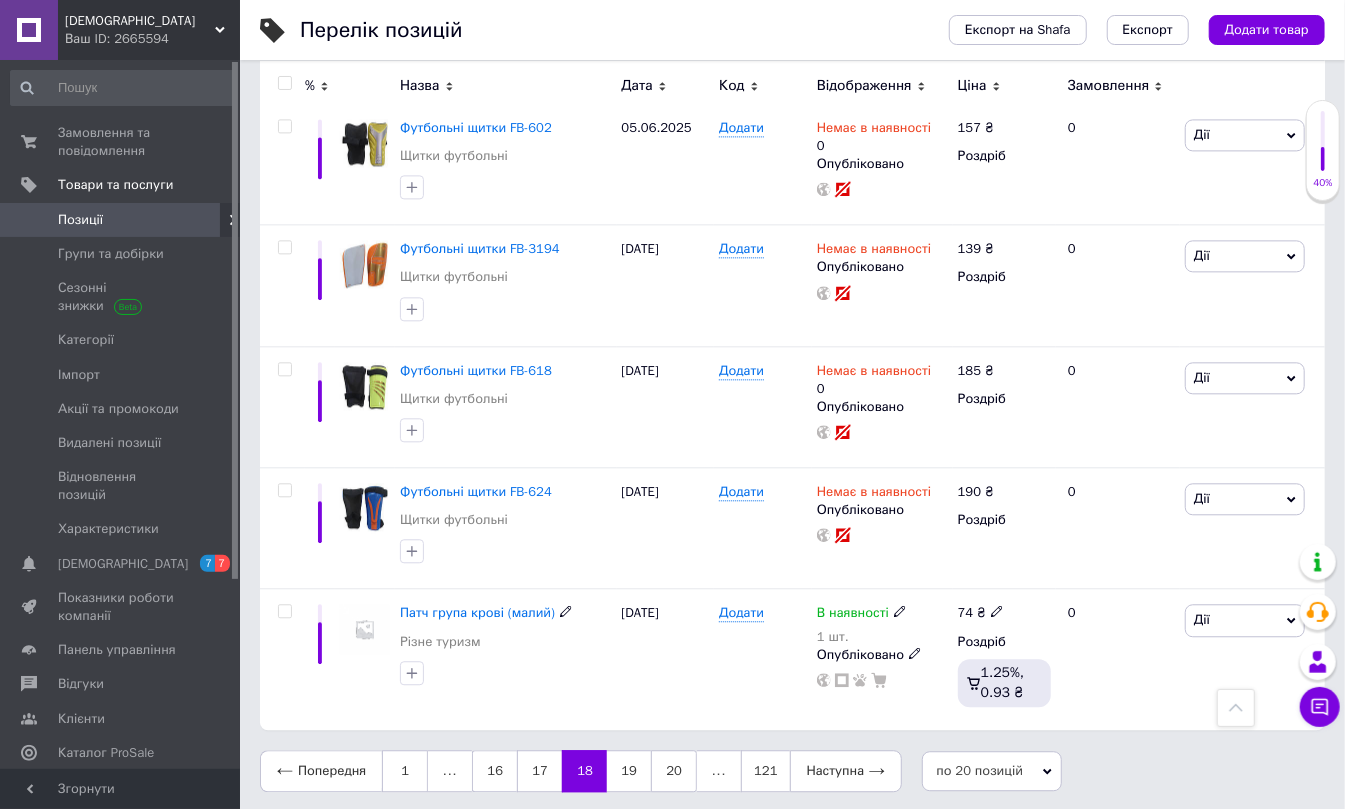 scroll, scrollTop: 2341, scrollLeft: 0, axis: vertical 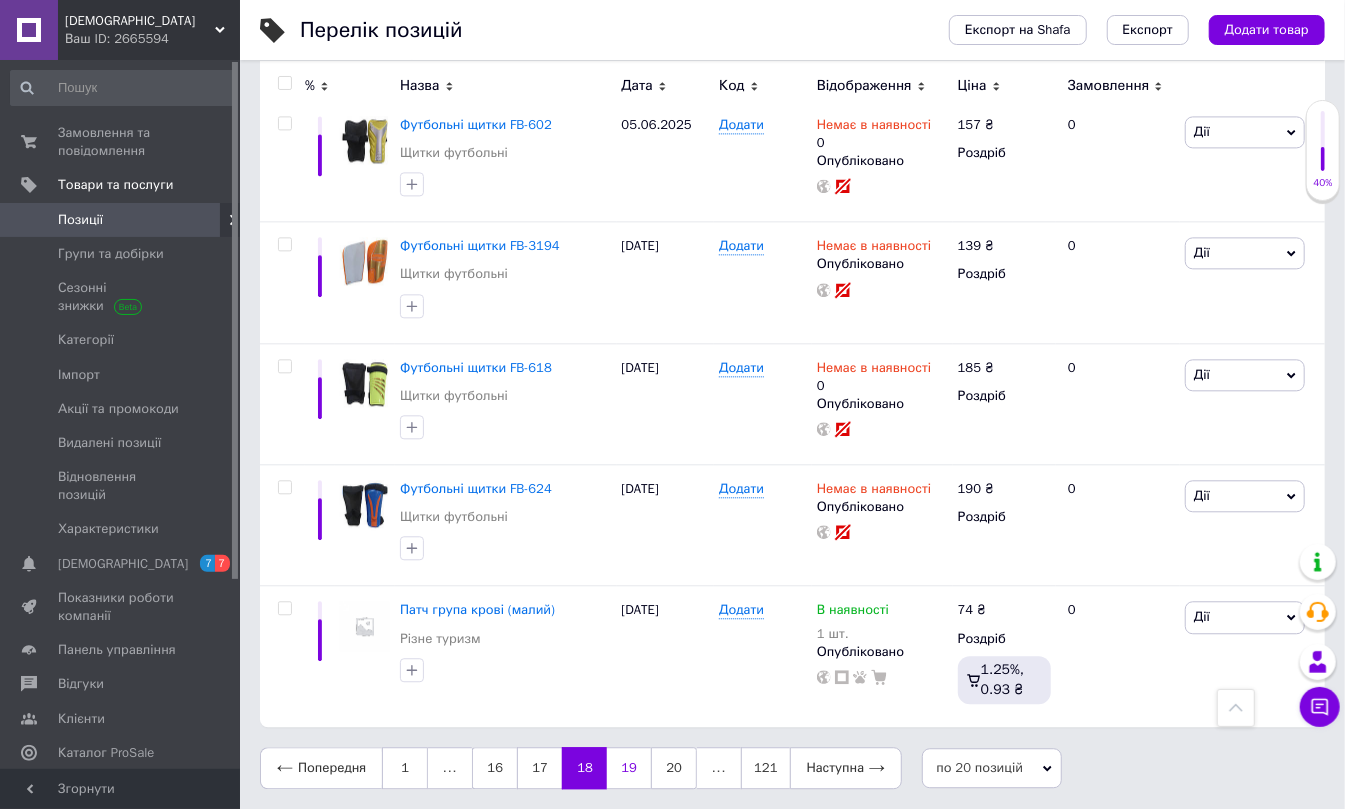 click on "19" at bounding box center (629, 768) 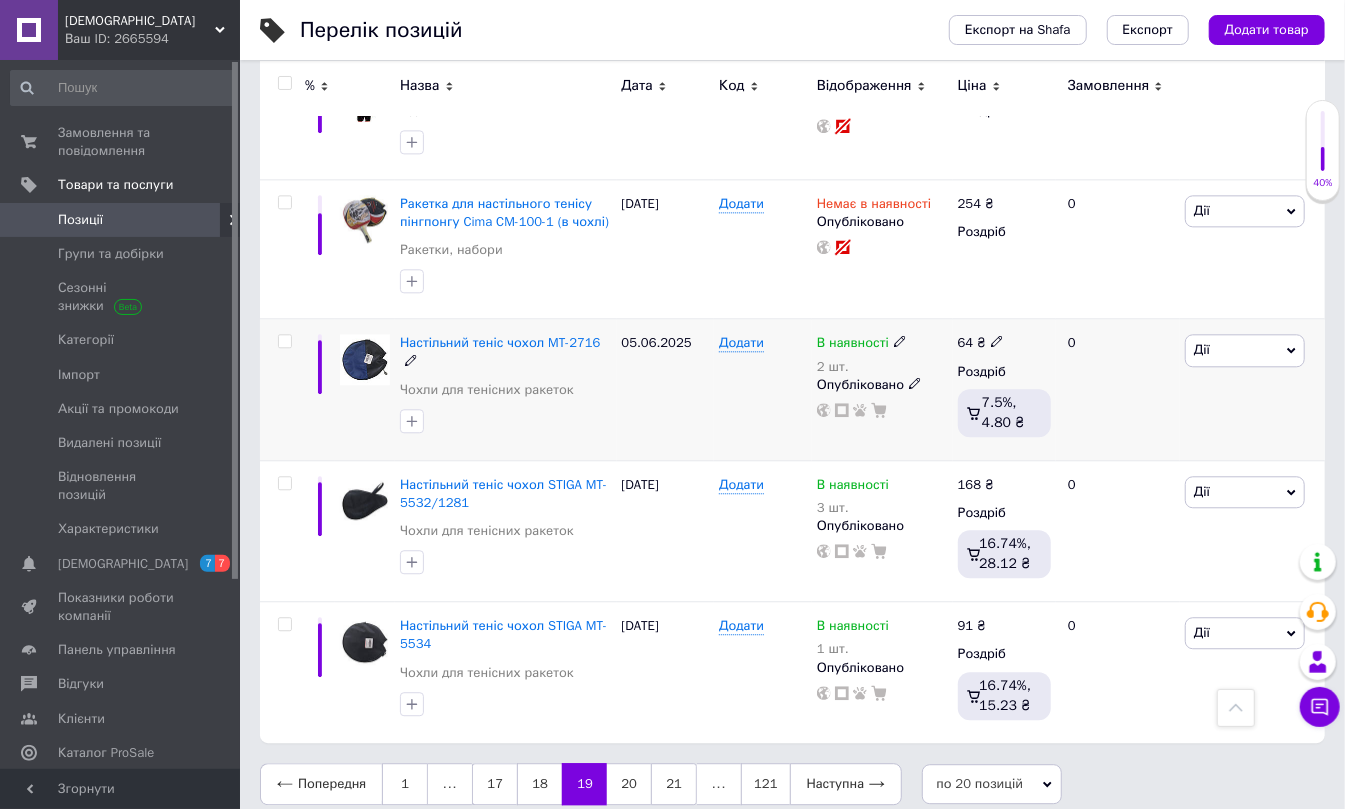 scroll, scrollTop: 2425, scrollLeft: 0, axis: vertical 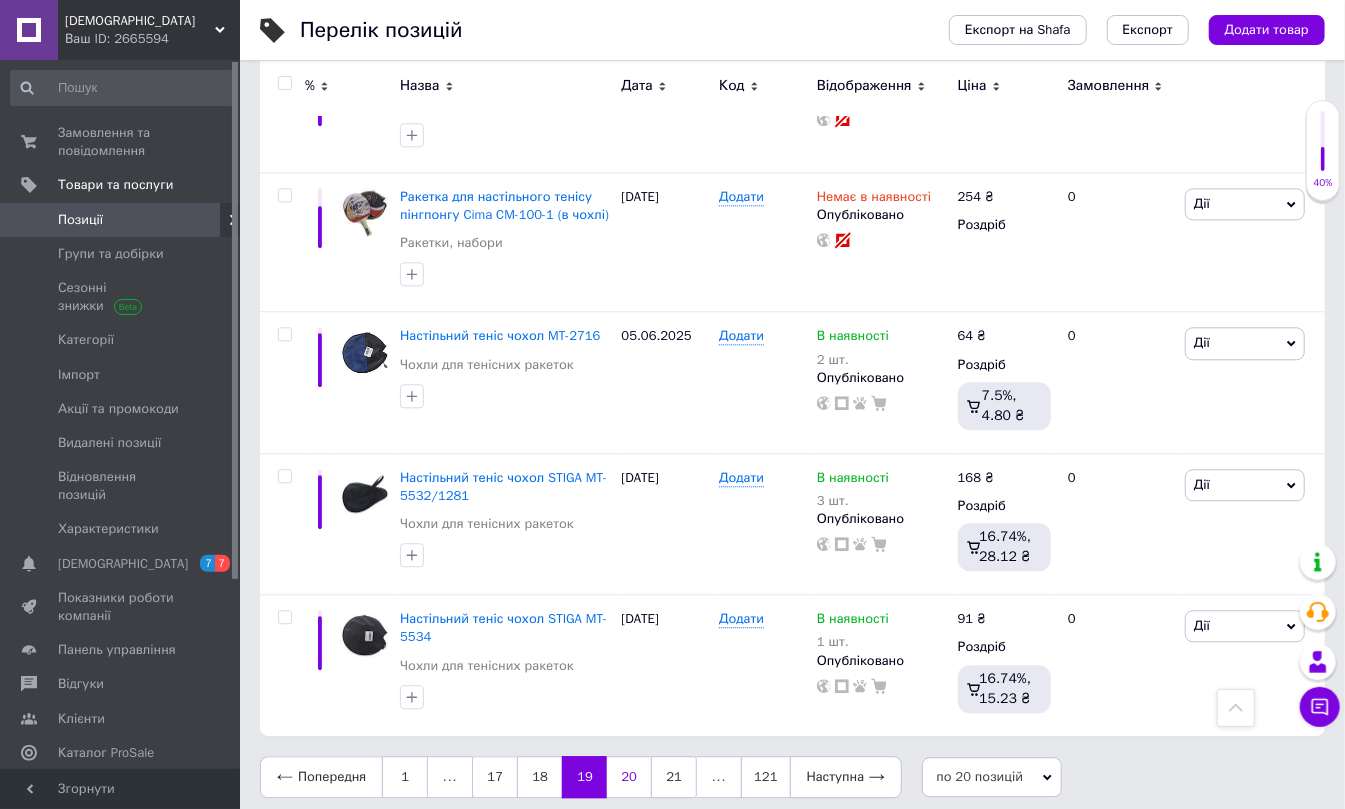click on "20" at bounding box center [629, 777] 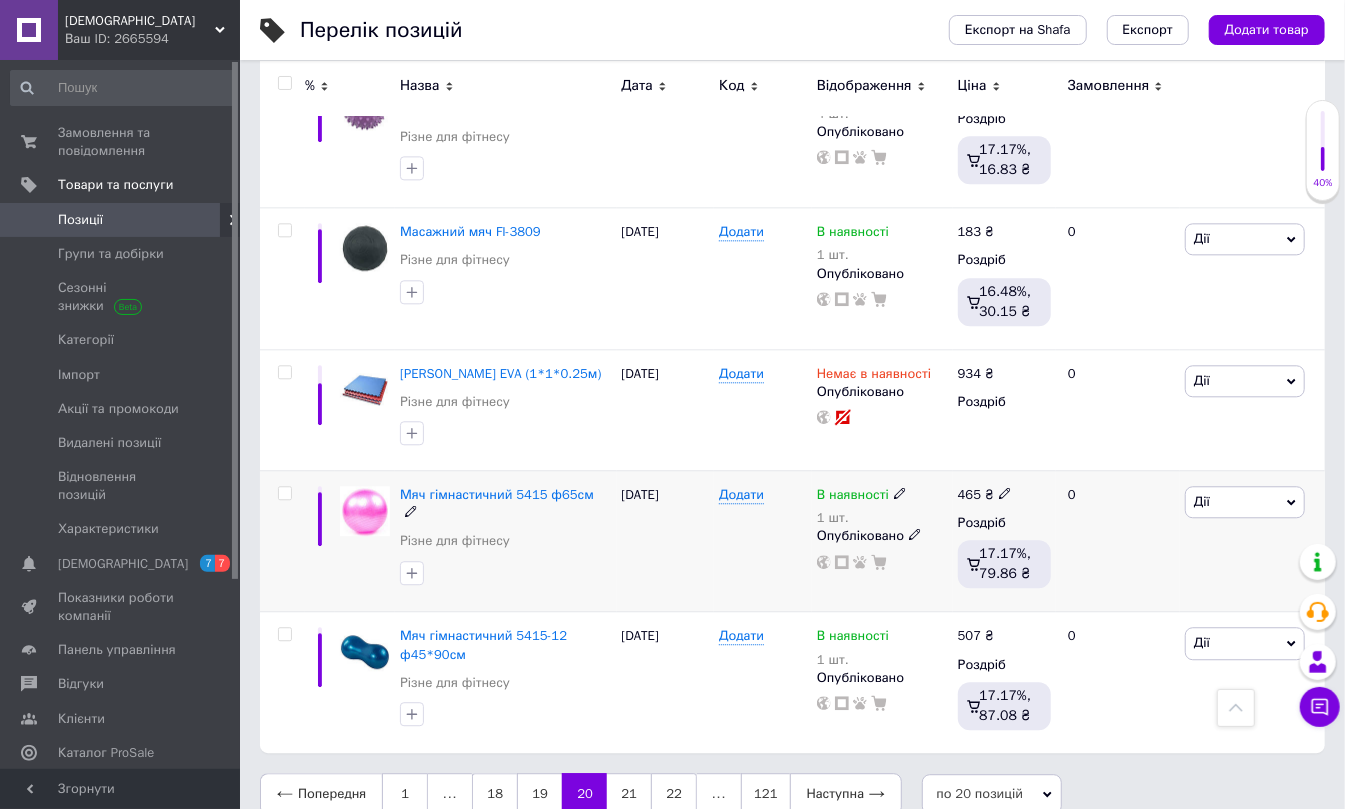 scroll, scrollTop: 2445, scrollLeft: 0, axis: vertical 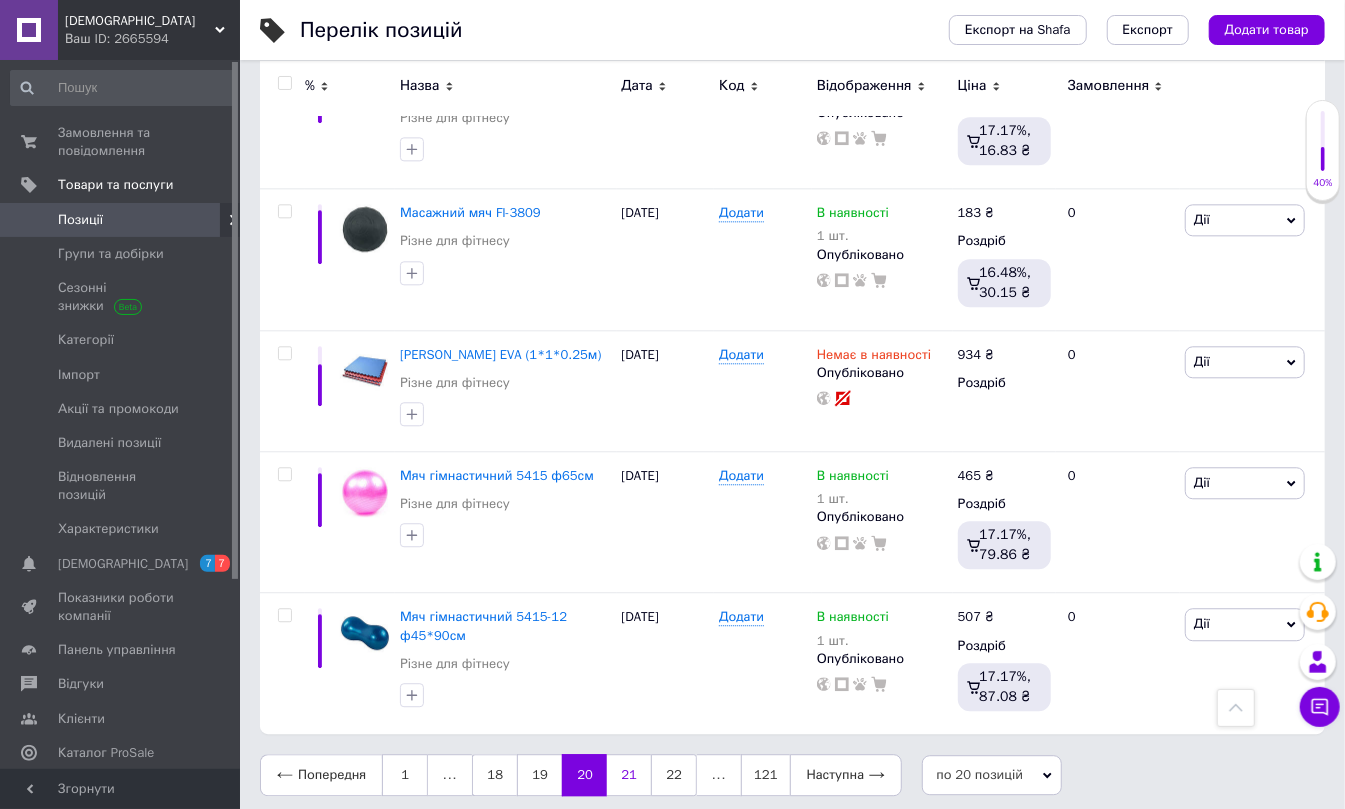 click on "21" at bounding box center (629, 775) 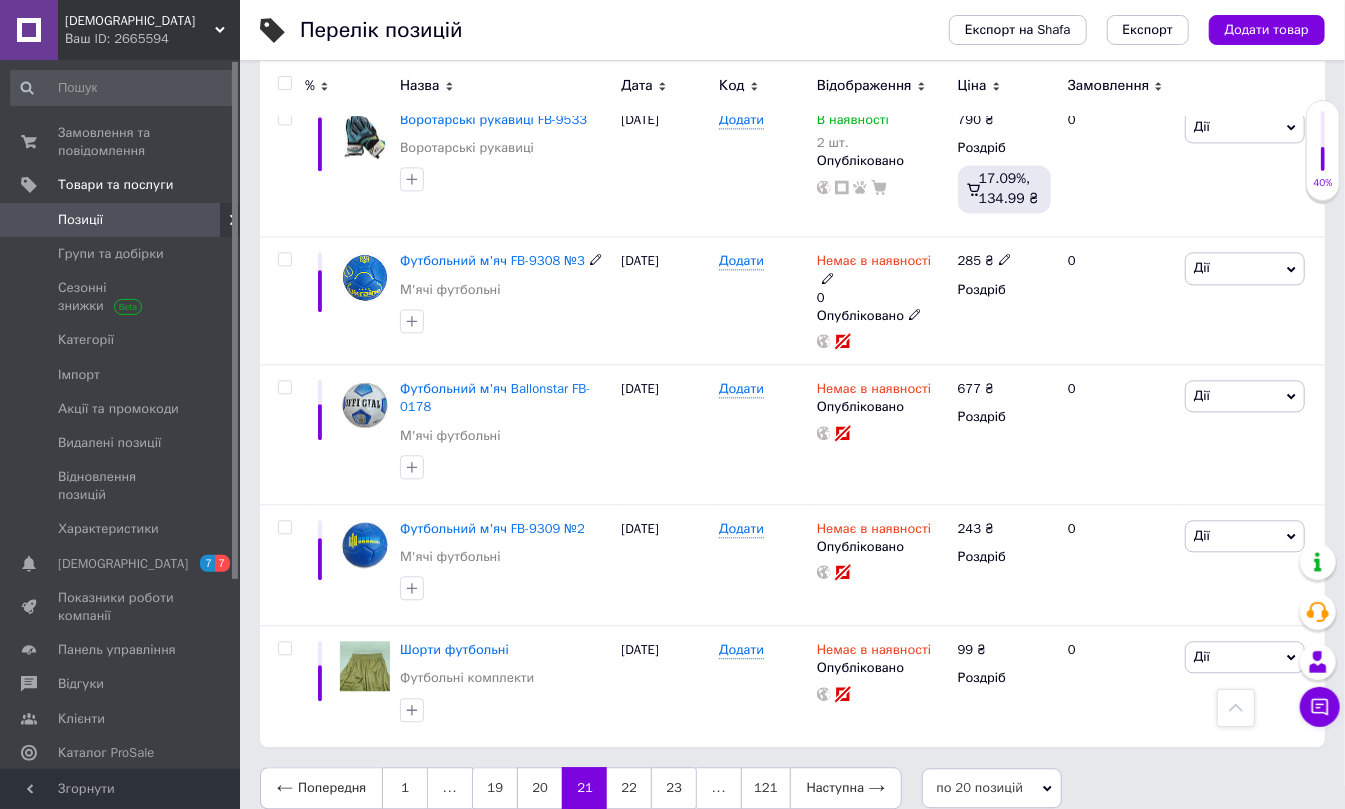 scroll, scrollTop: 2268, scrollLeft: 0, axis: vertical 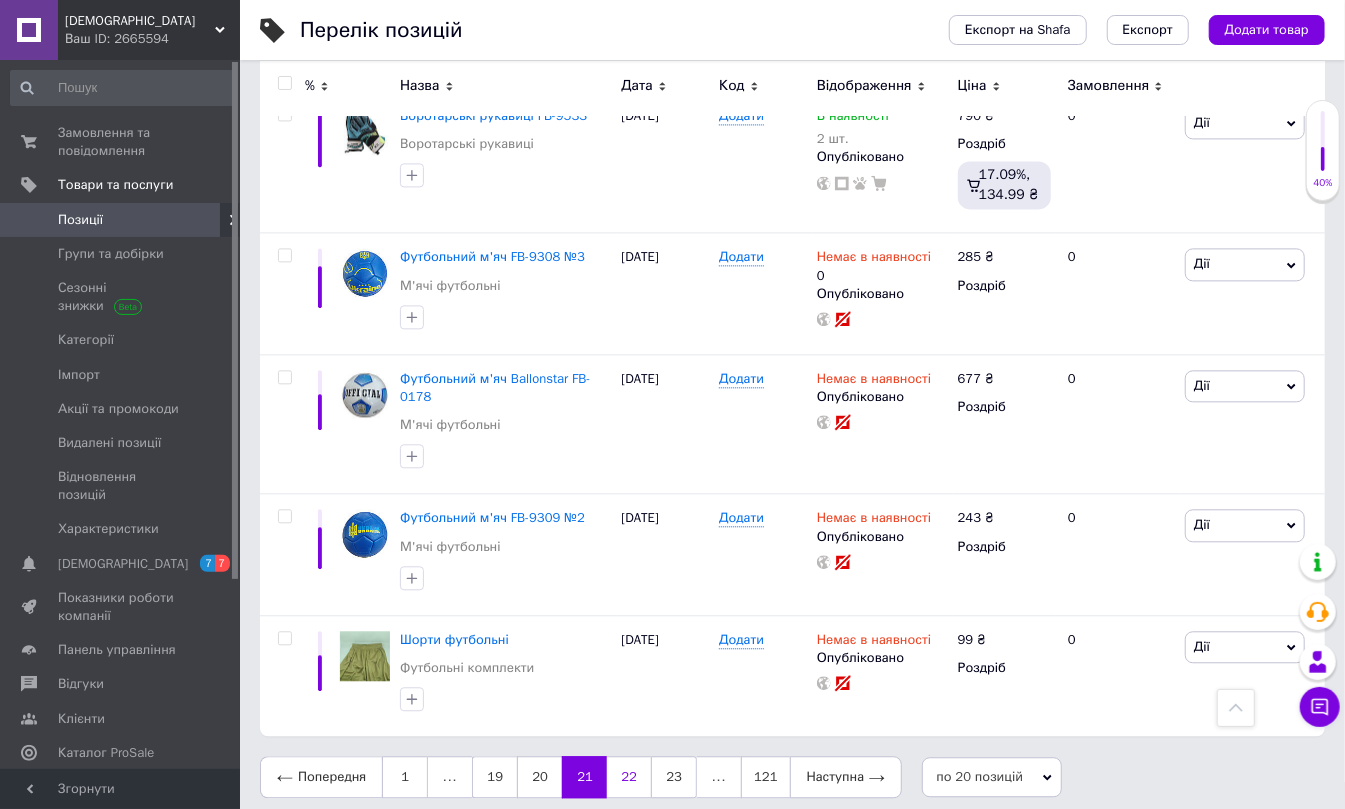 click on "22" at bounding box center (629, 777) 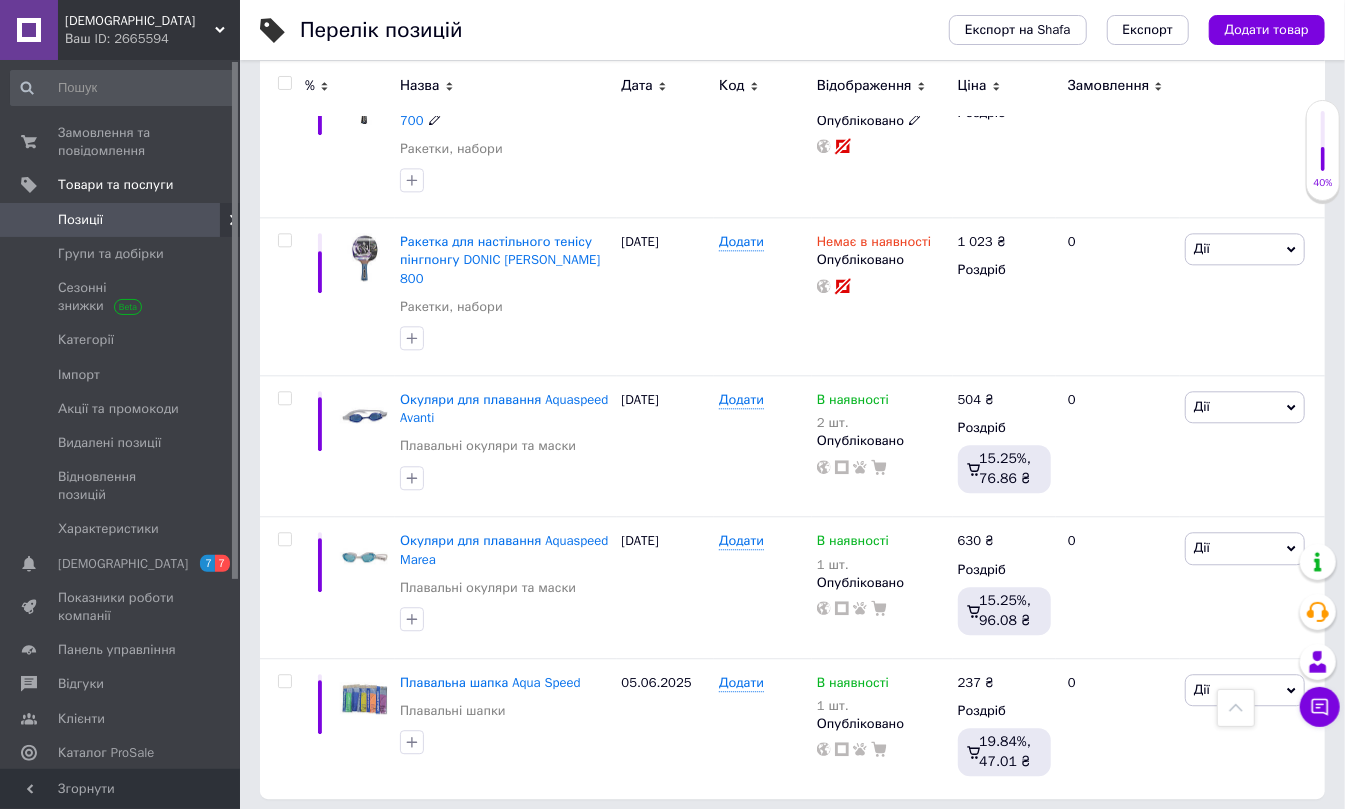scroll, scrollTop: 2426, scrollLeft: 0, axis: vertical 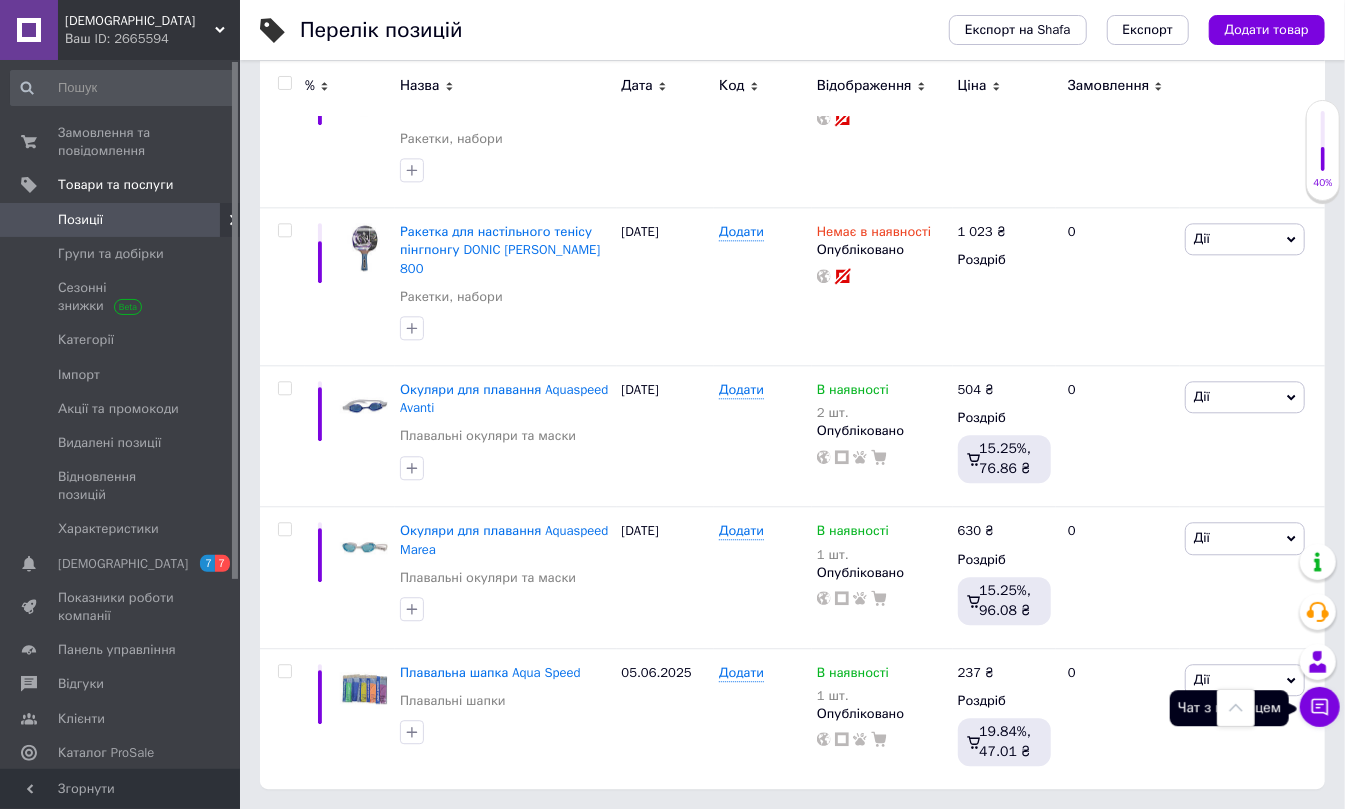 click 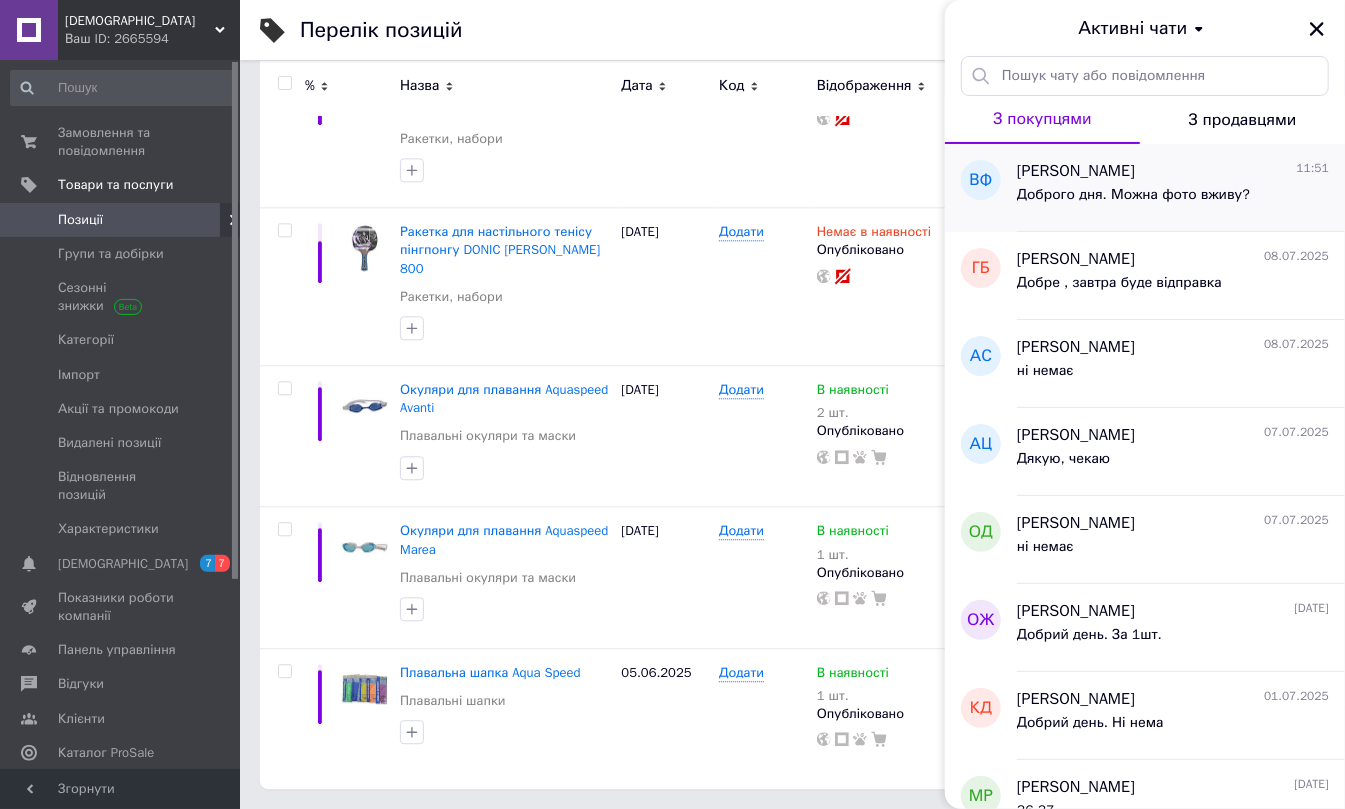 click on "Доброго дня. Можна фото вживу?" at bounding box center (1133, 195) 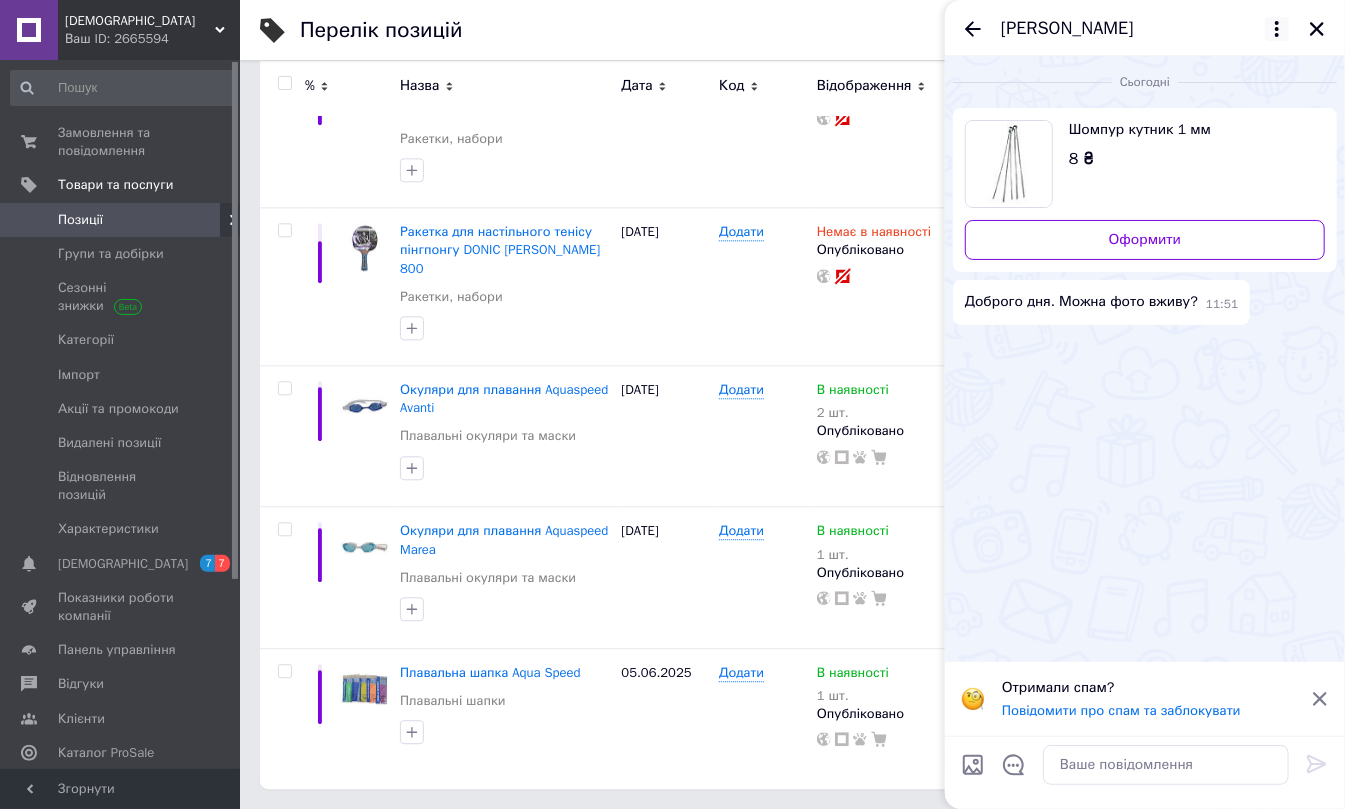 click 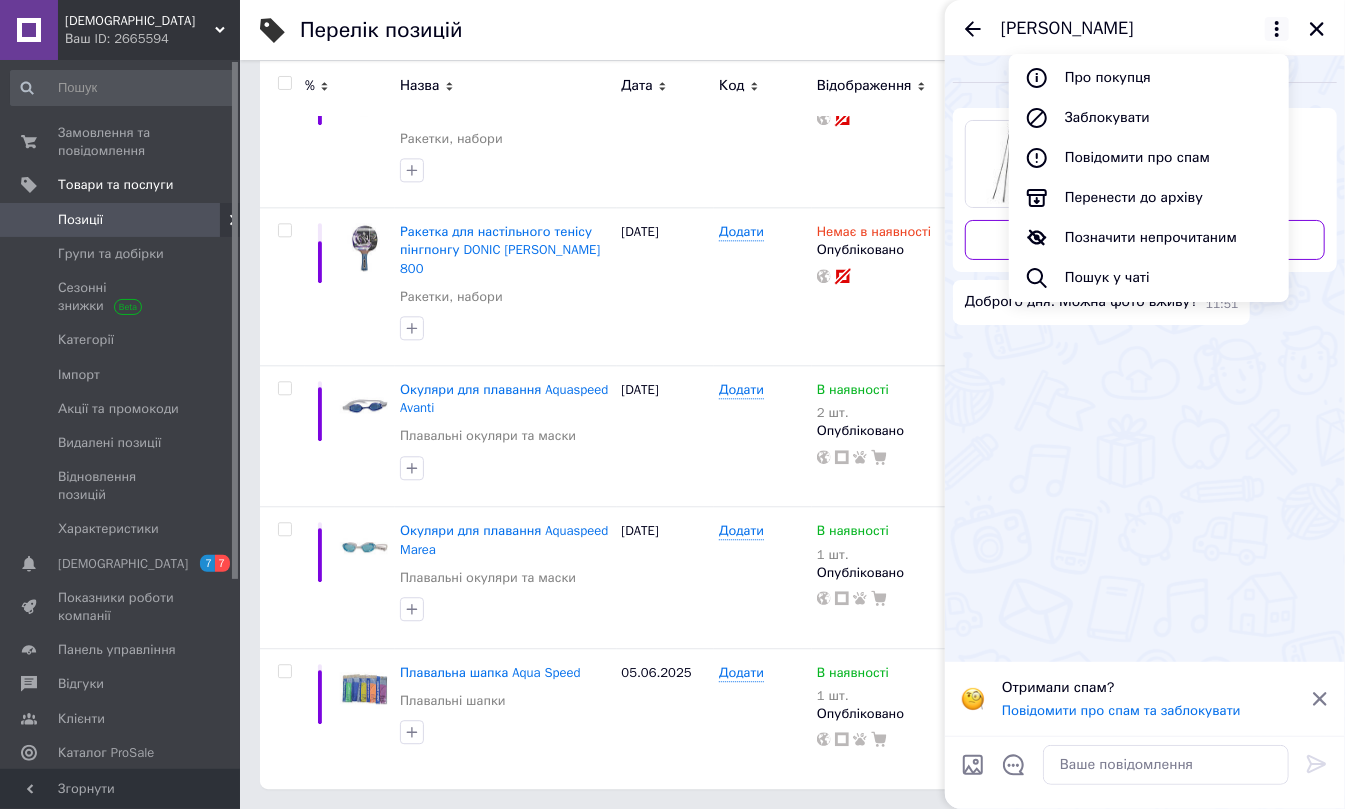 click on "Сьогодні Шомпур кутник 1 мм 8 ₴ Оформити Доброго дня. Можна фото вживу? 11:51" at bounding box center [1145, 359] 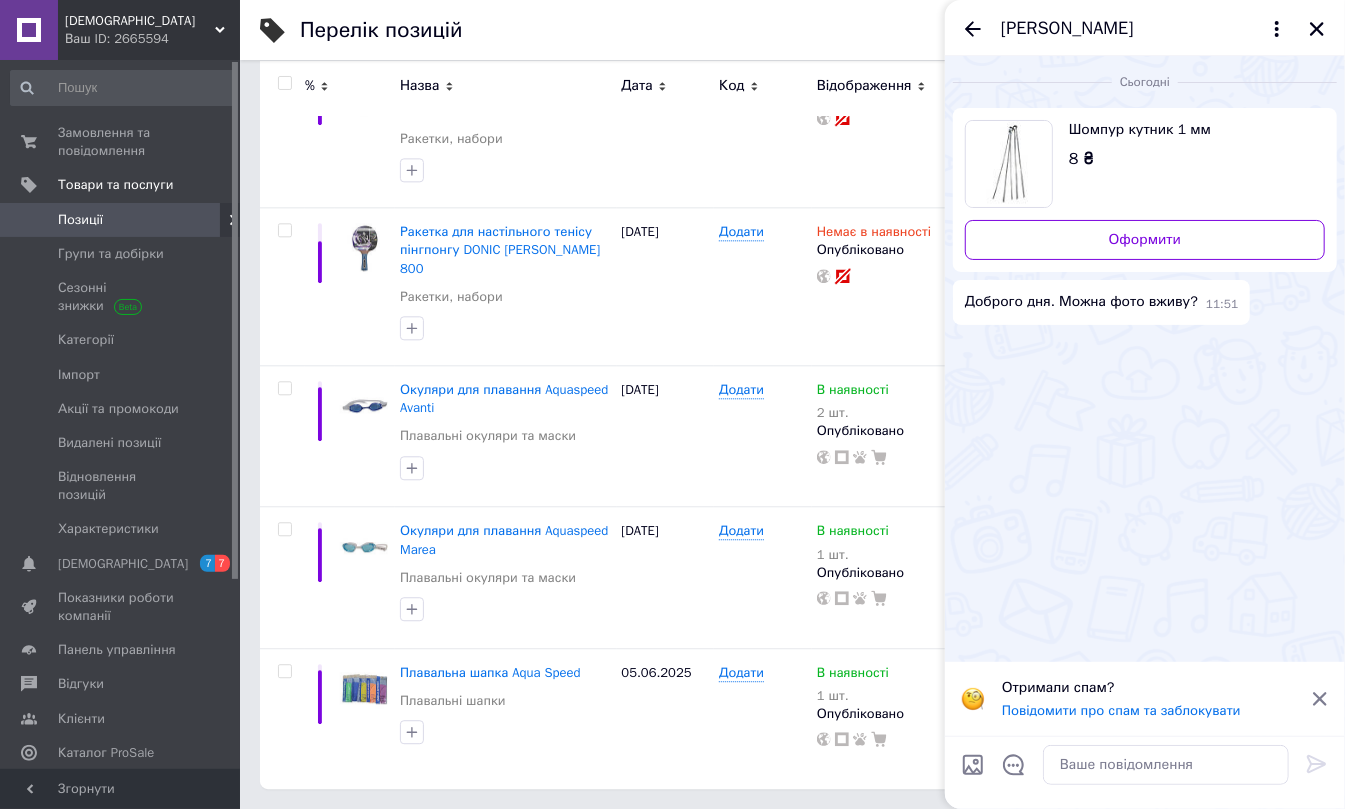 click on "[PERSON_NAME]" at bounding box center [1067, 29] 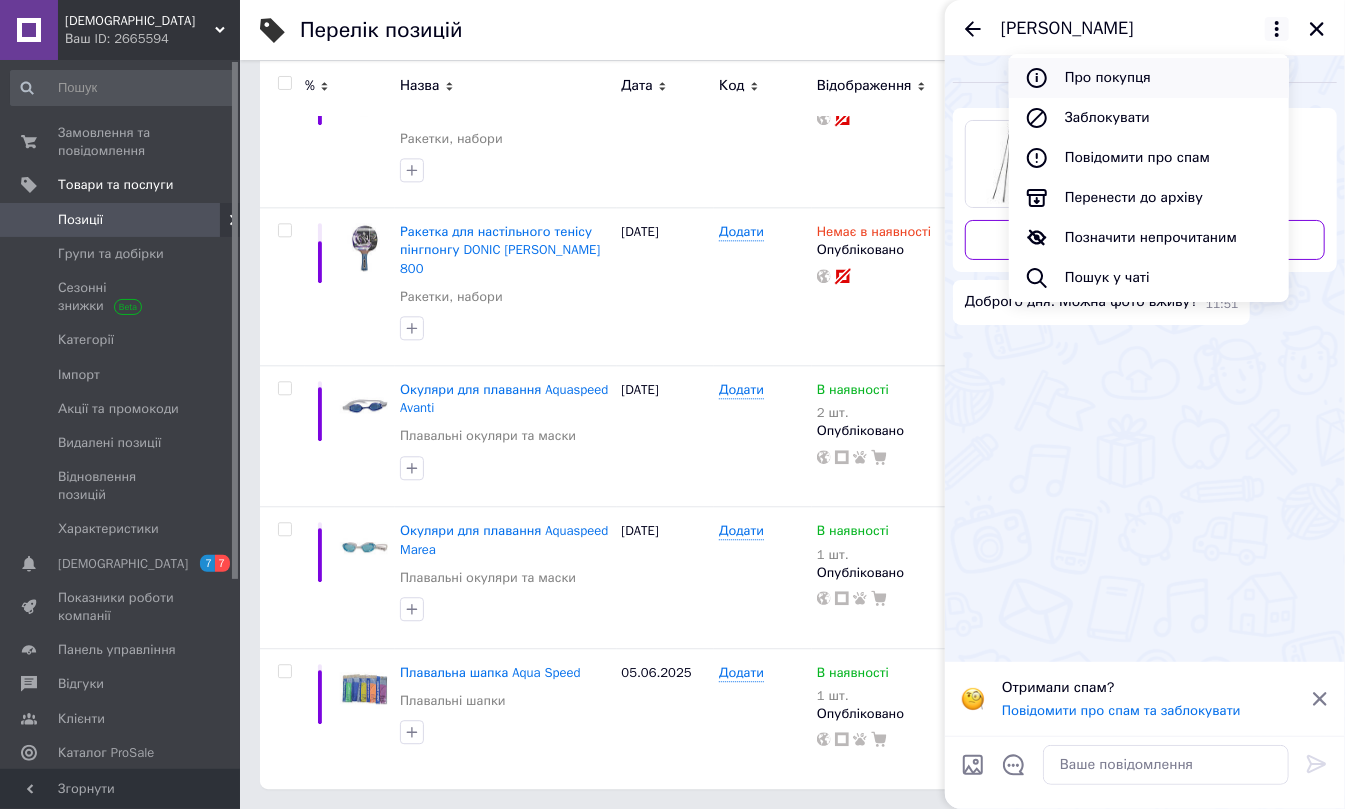 click on "Про покупця" at bounding box center (1149, 78) 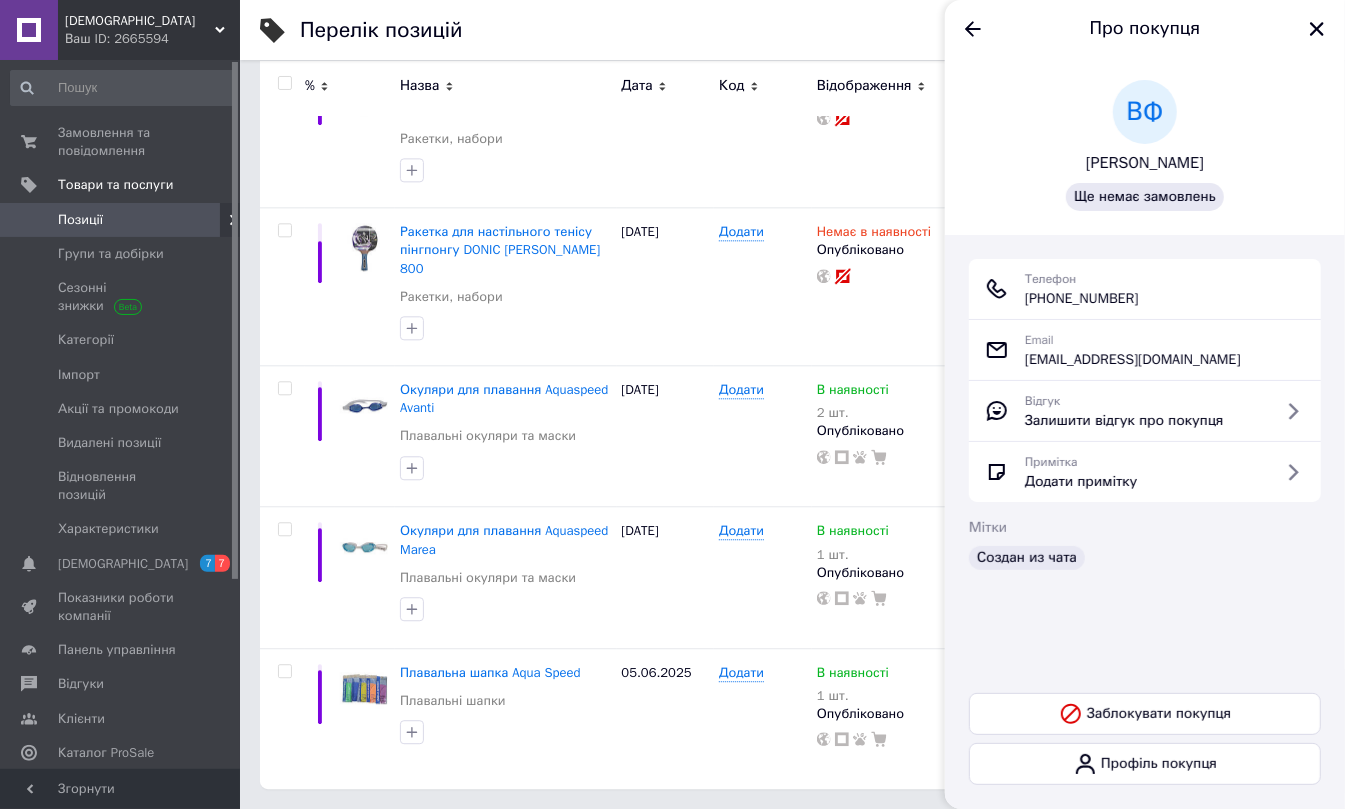 drag, startPoint x: 1322, startPoint y: 29, endPoint x: 1316, endPoint y: 45, distance: 17.088007 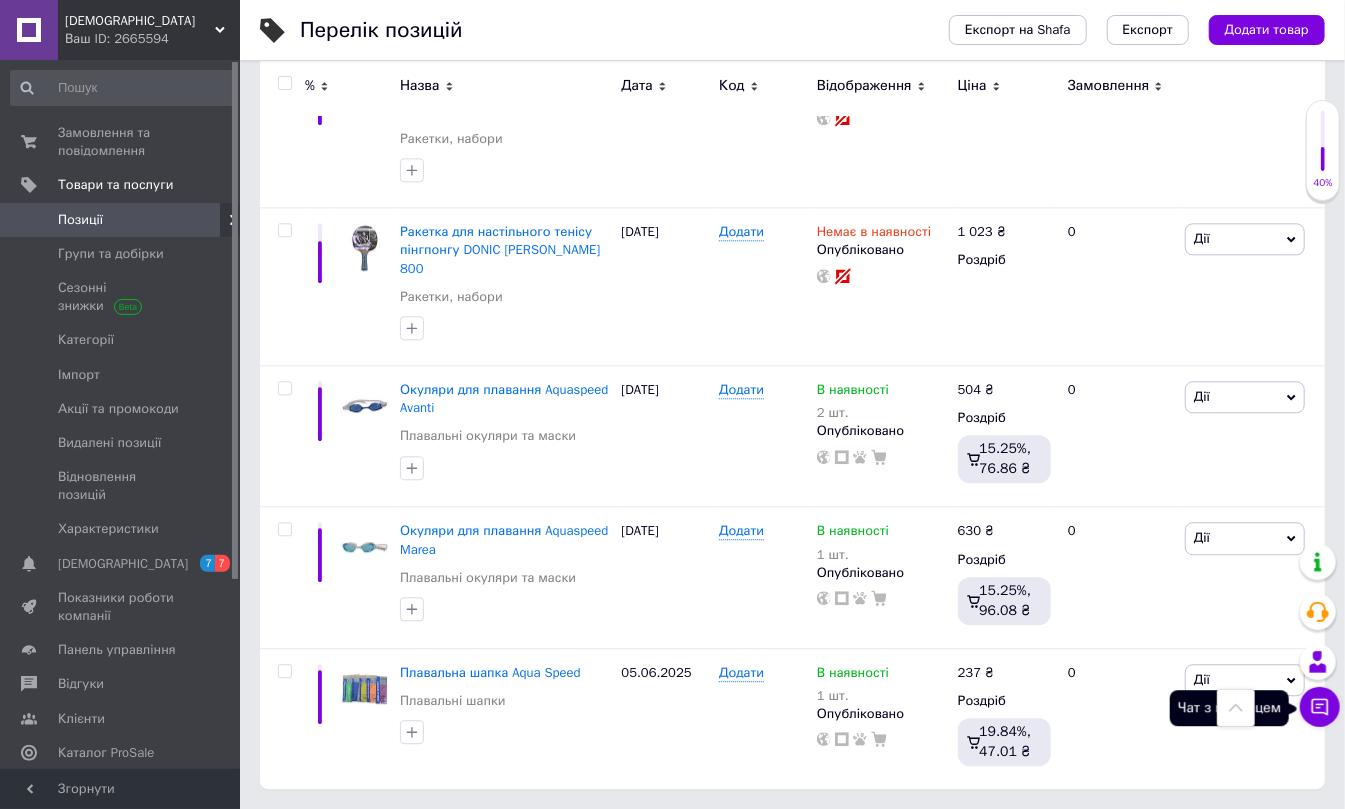 click 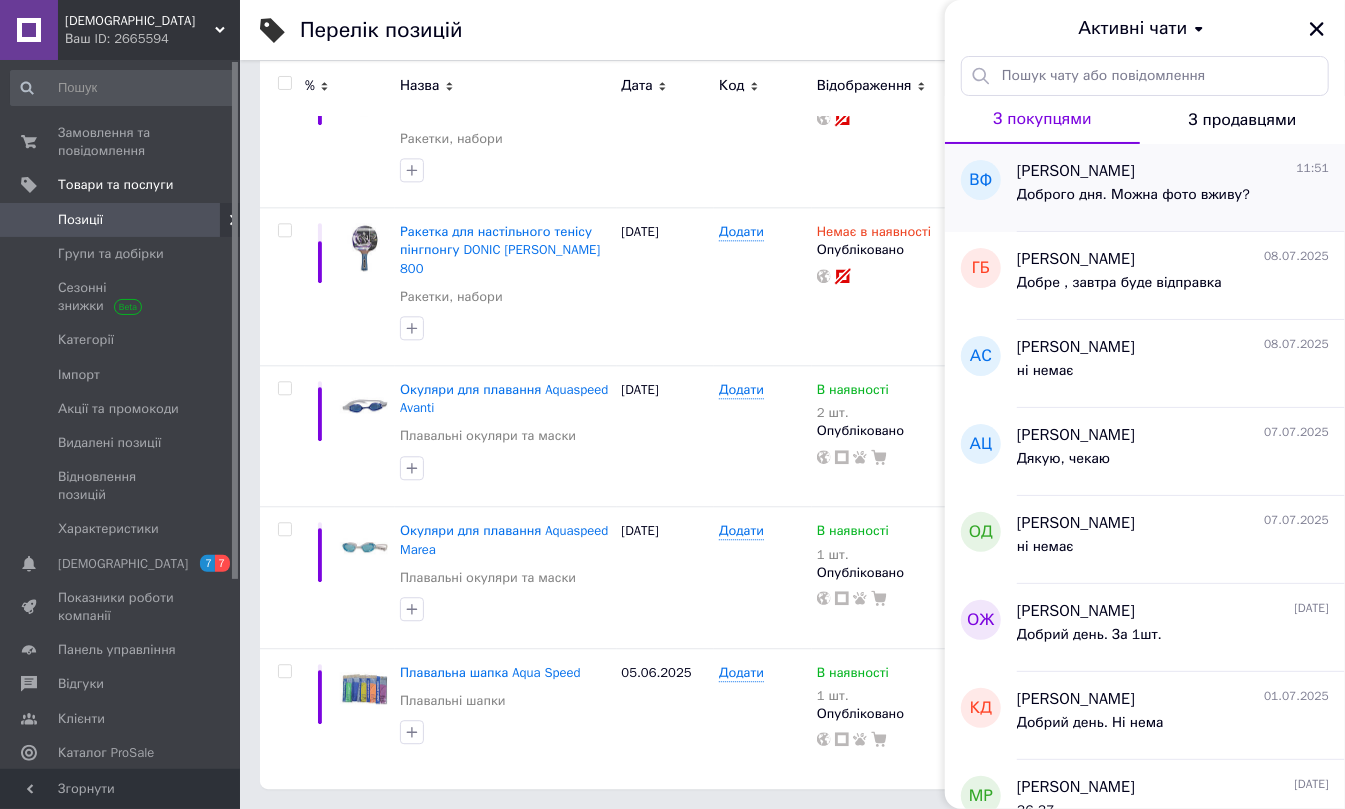 click on "Доброго дня. Можна фото вживу?" at bounding box center [1133, 195] 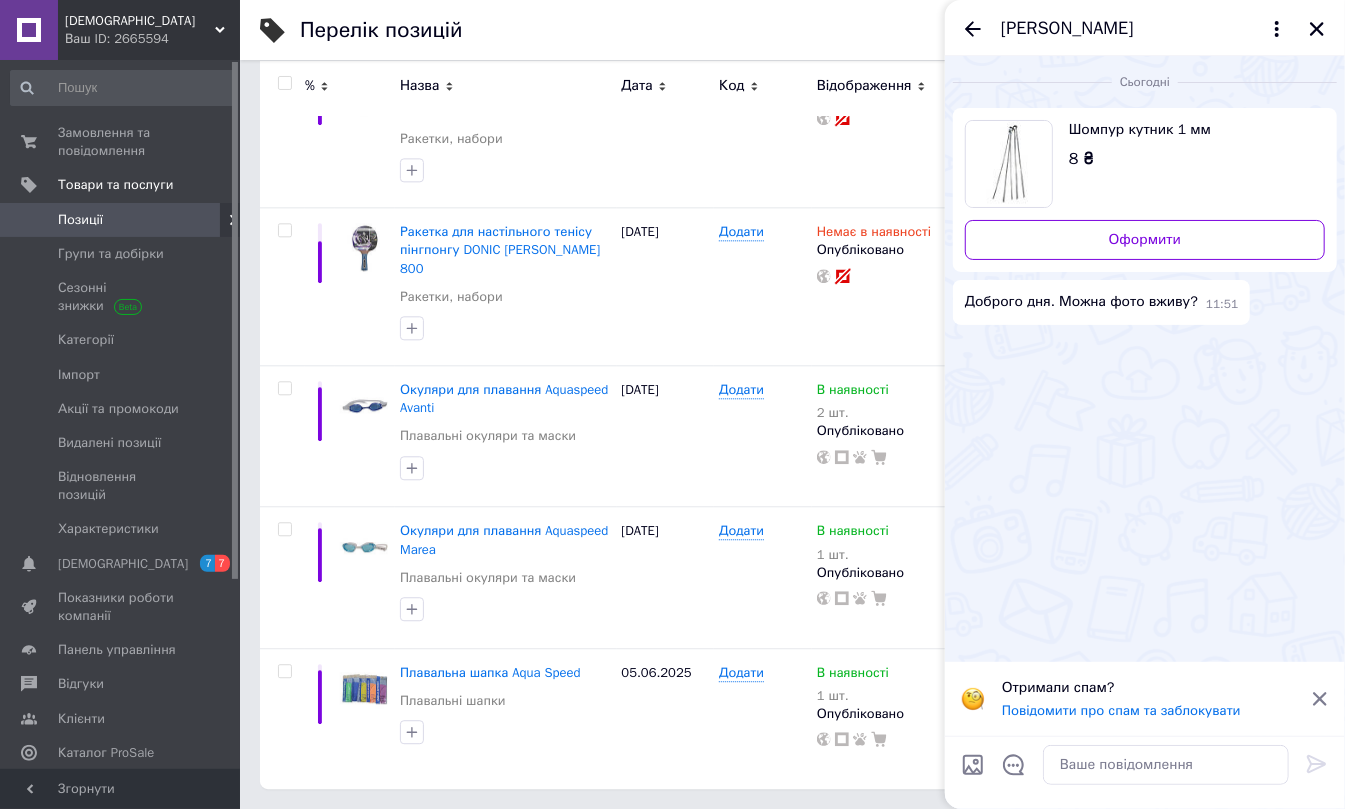 click at bounding box center (1009, 164) 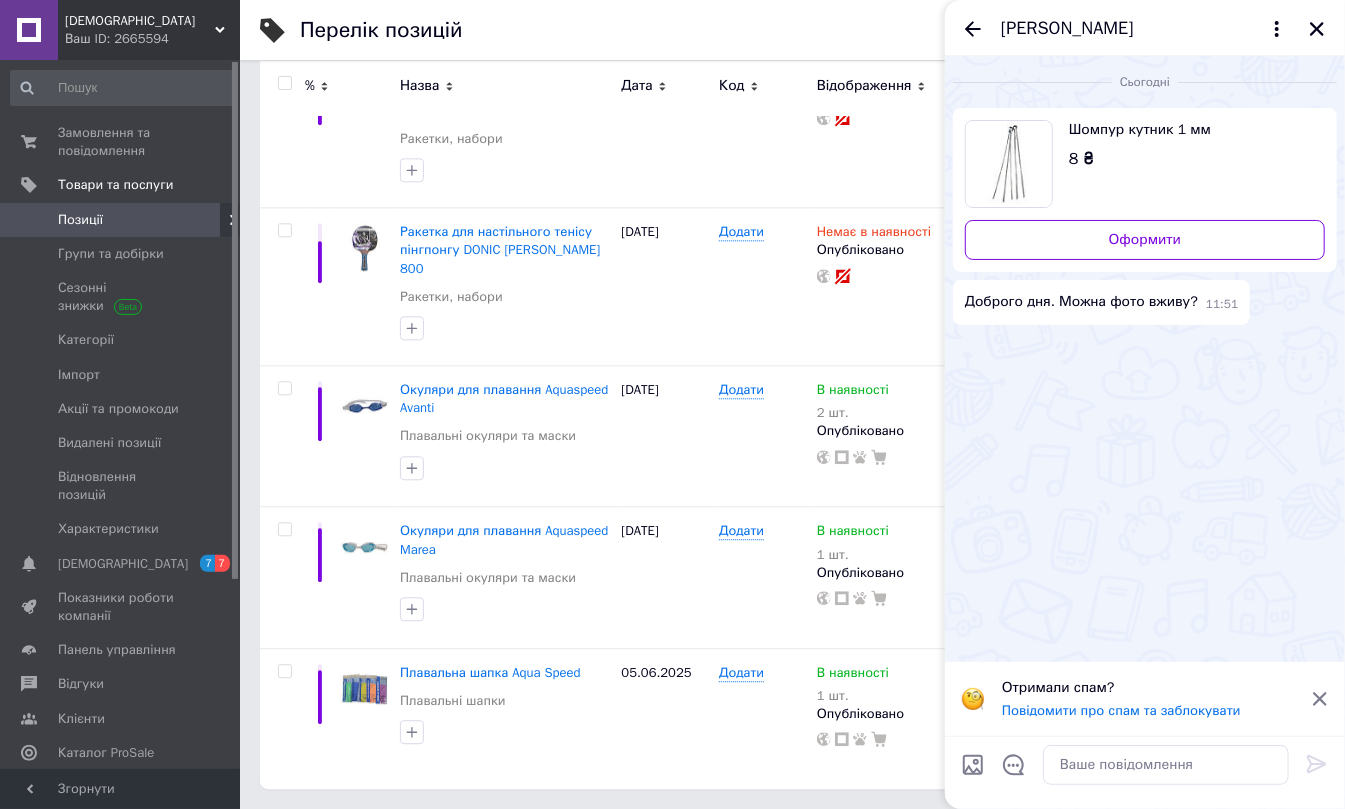 click on "[PERSON_NAME]" at bounding box center [1067, 29] 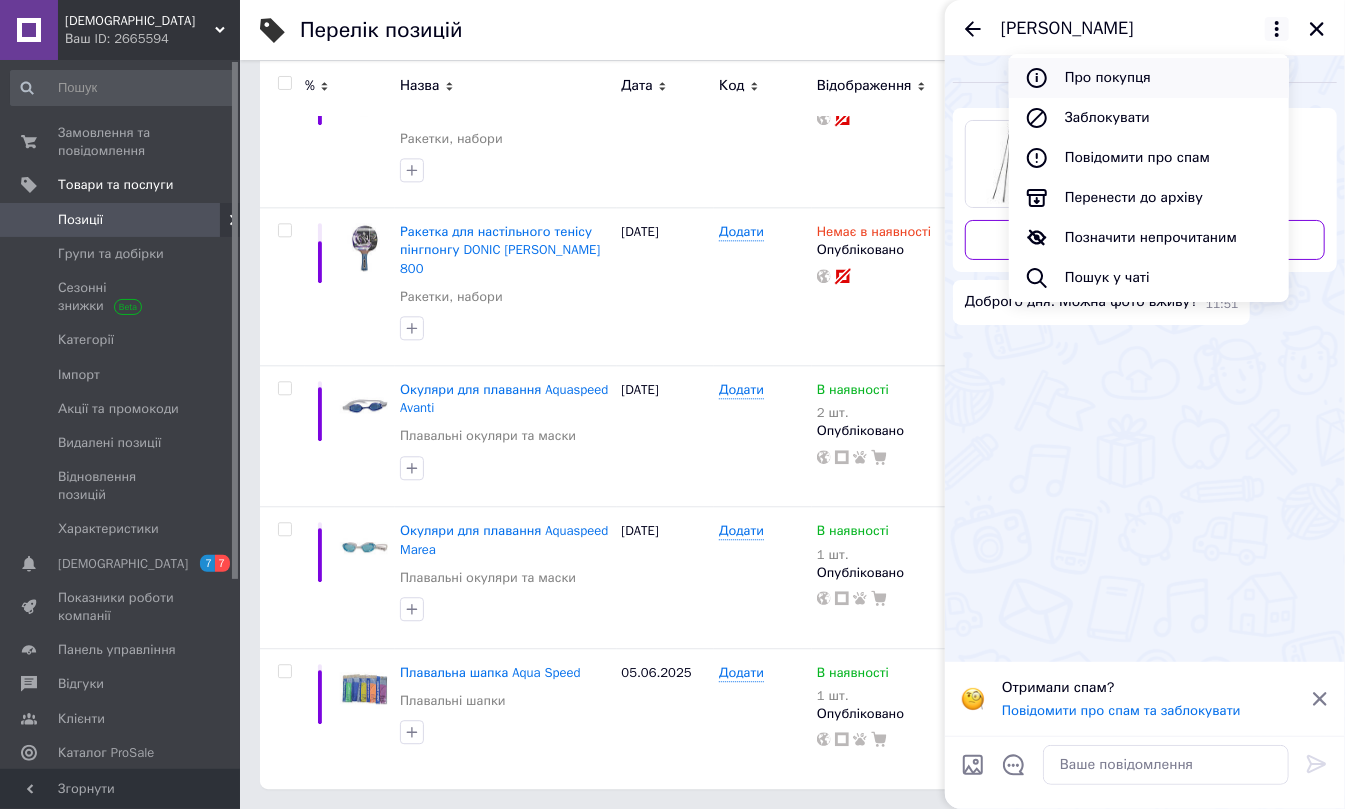 click on "Про покупця" at bounding box center [1149, 78] 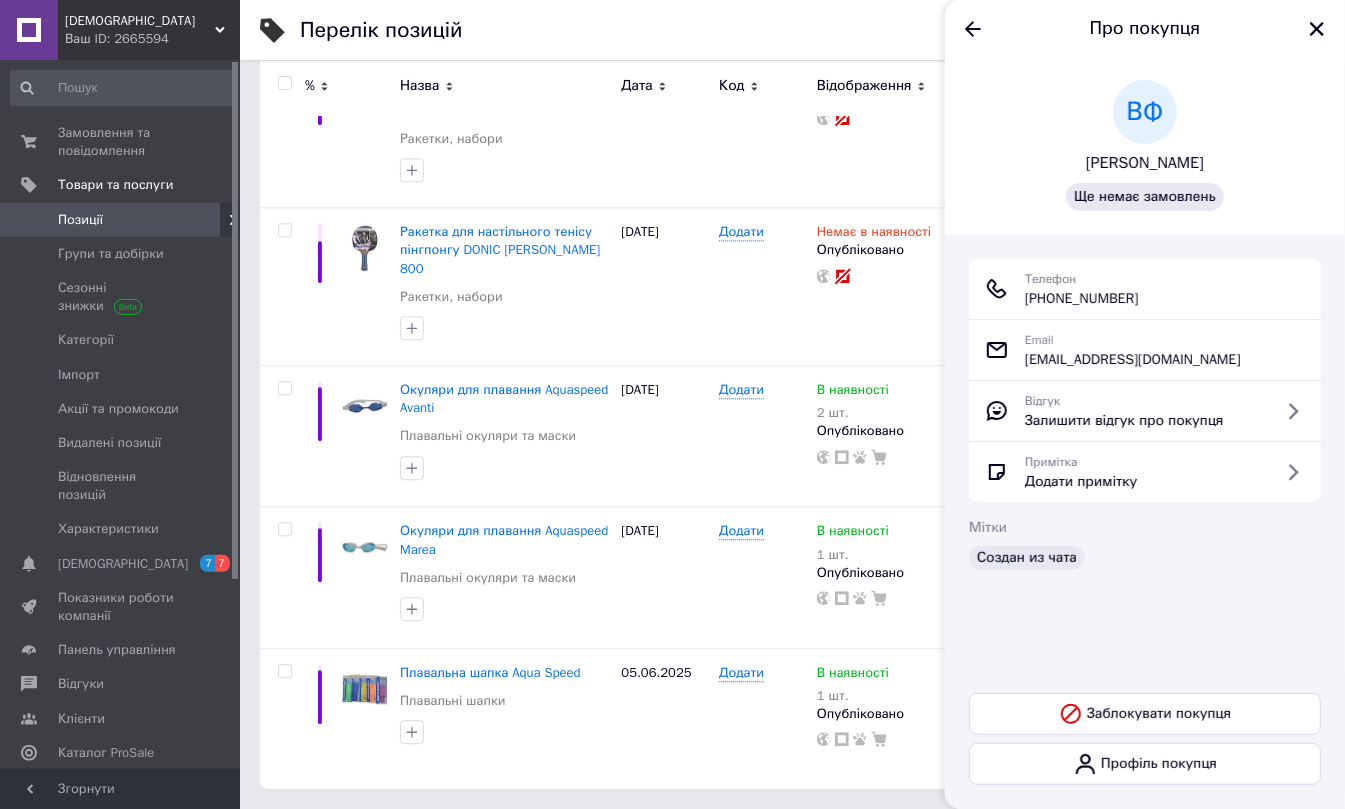 click on "23" at bounding box center (629, 830) 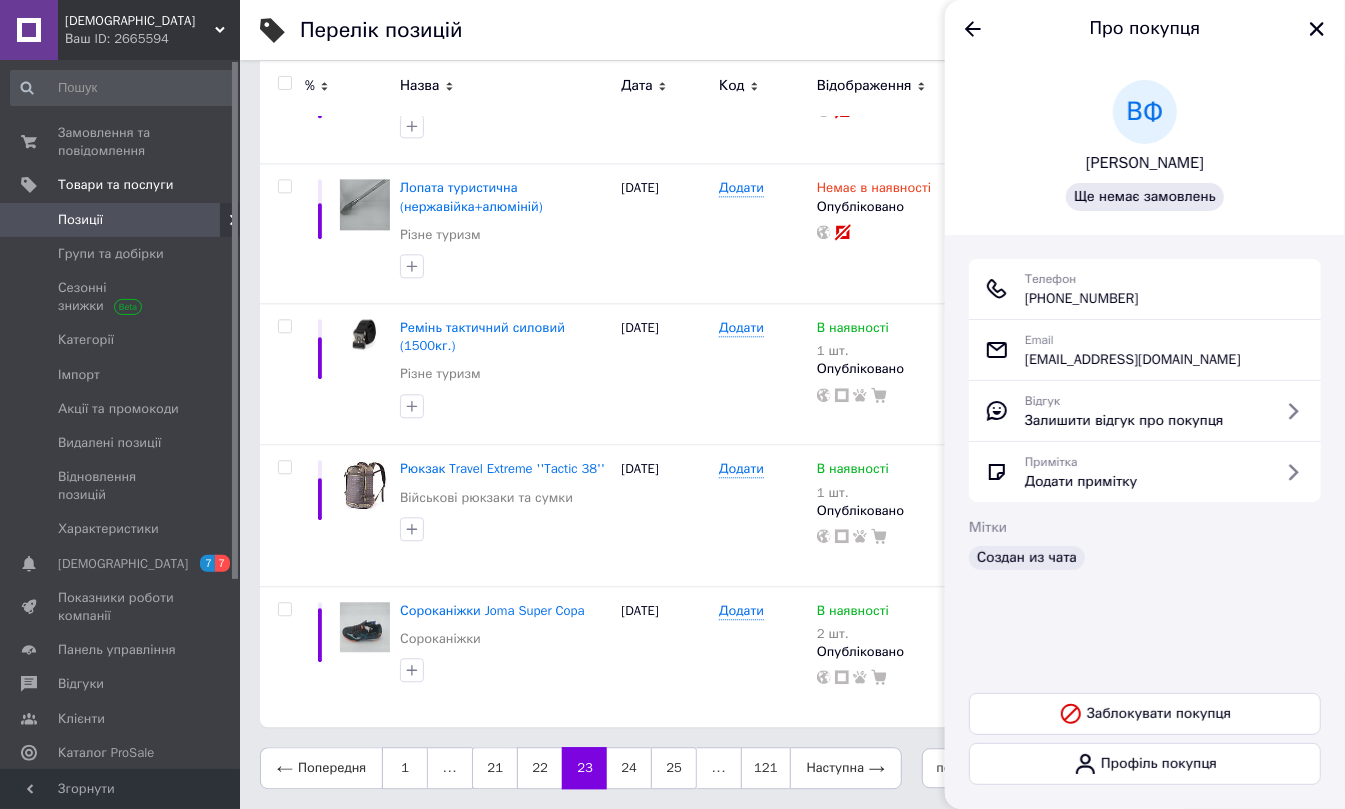scroll, scrollTop: 2388, scrollLeft: 0, axis: vertical 